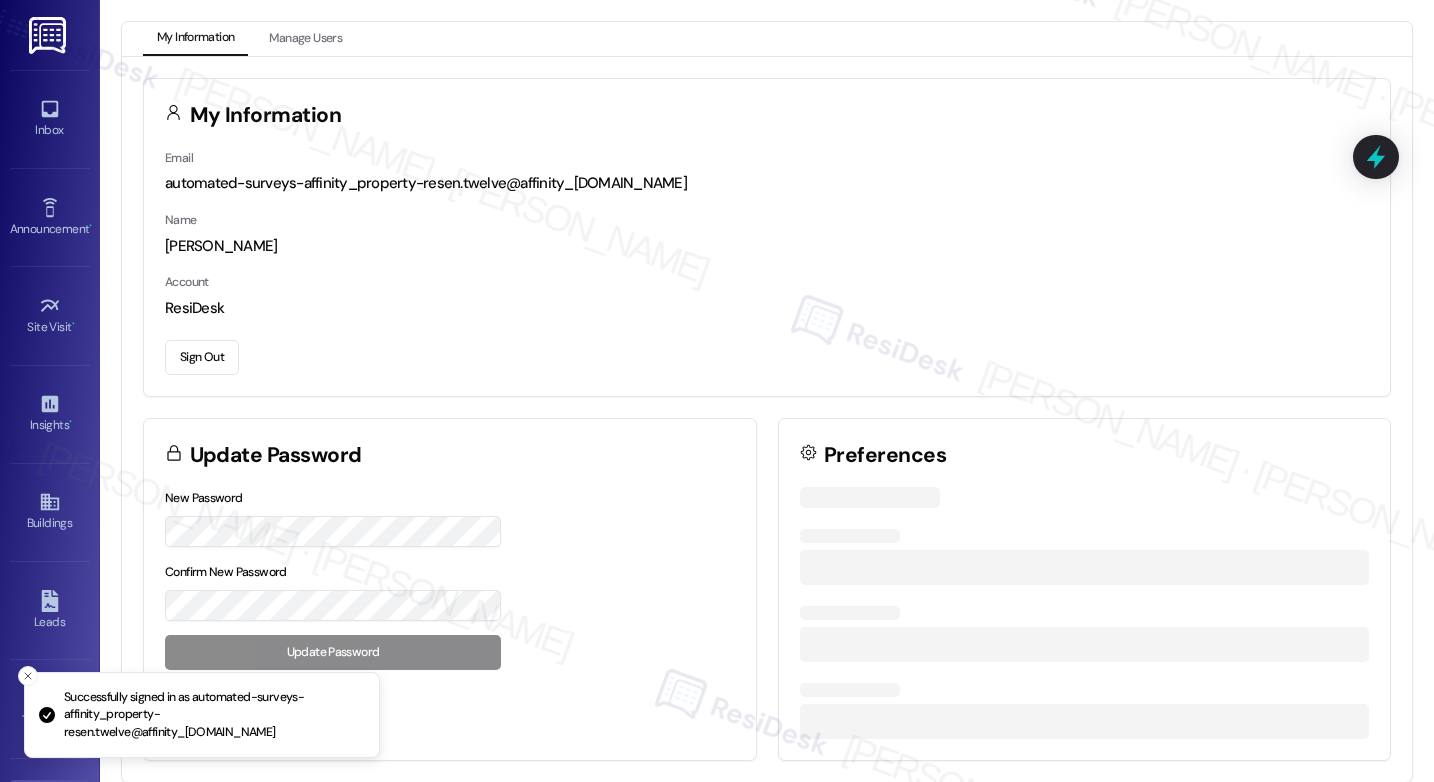 scroll, scrollTop: 0, scrollLeft: 0, axis: both 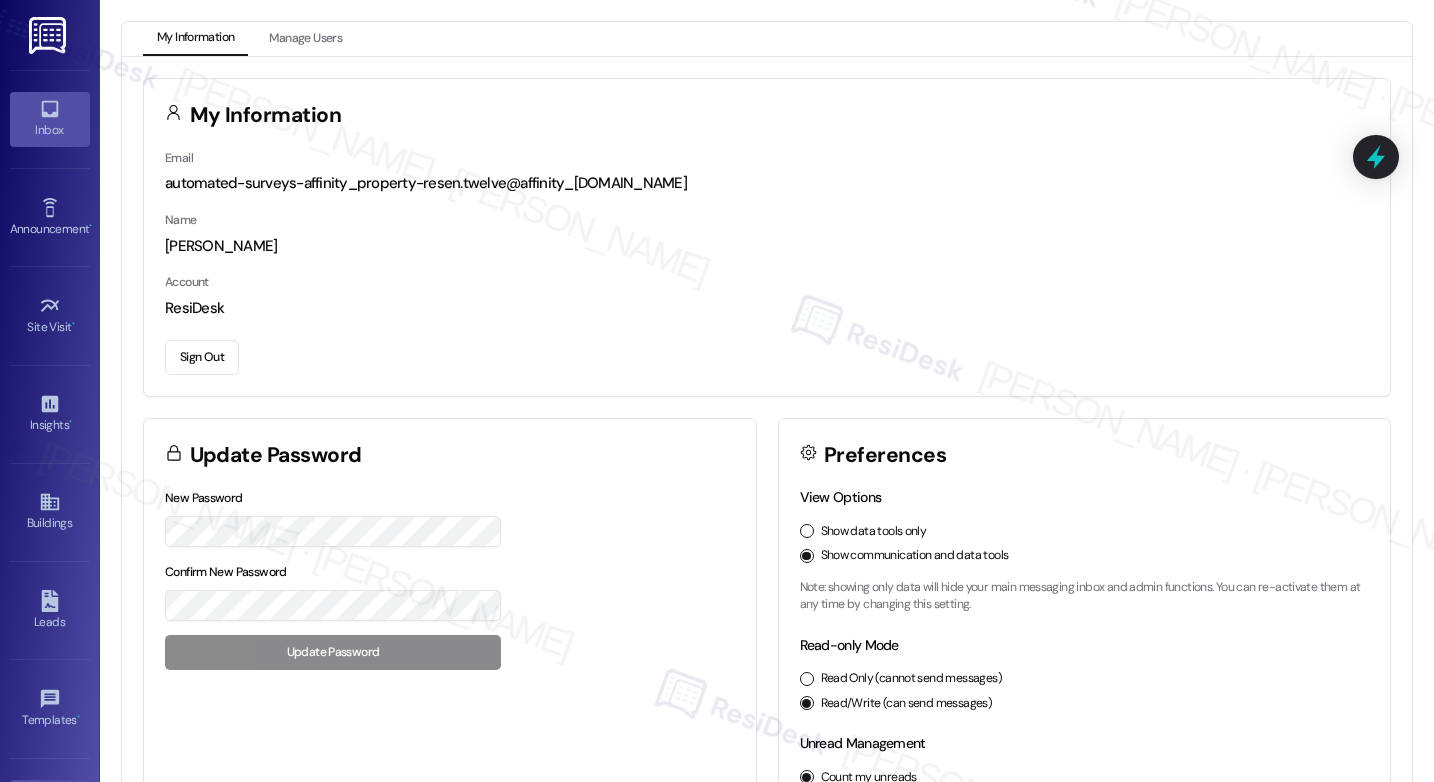 click on "Inbox" at bounding box center (50, 130) 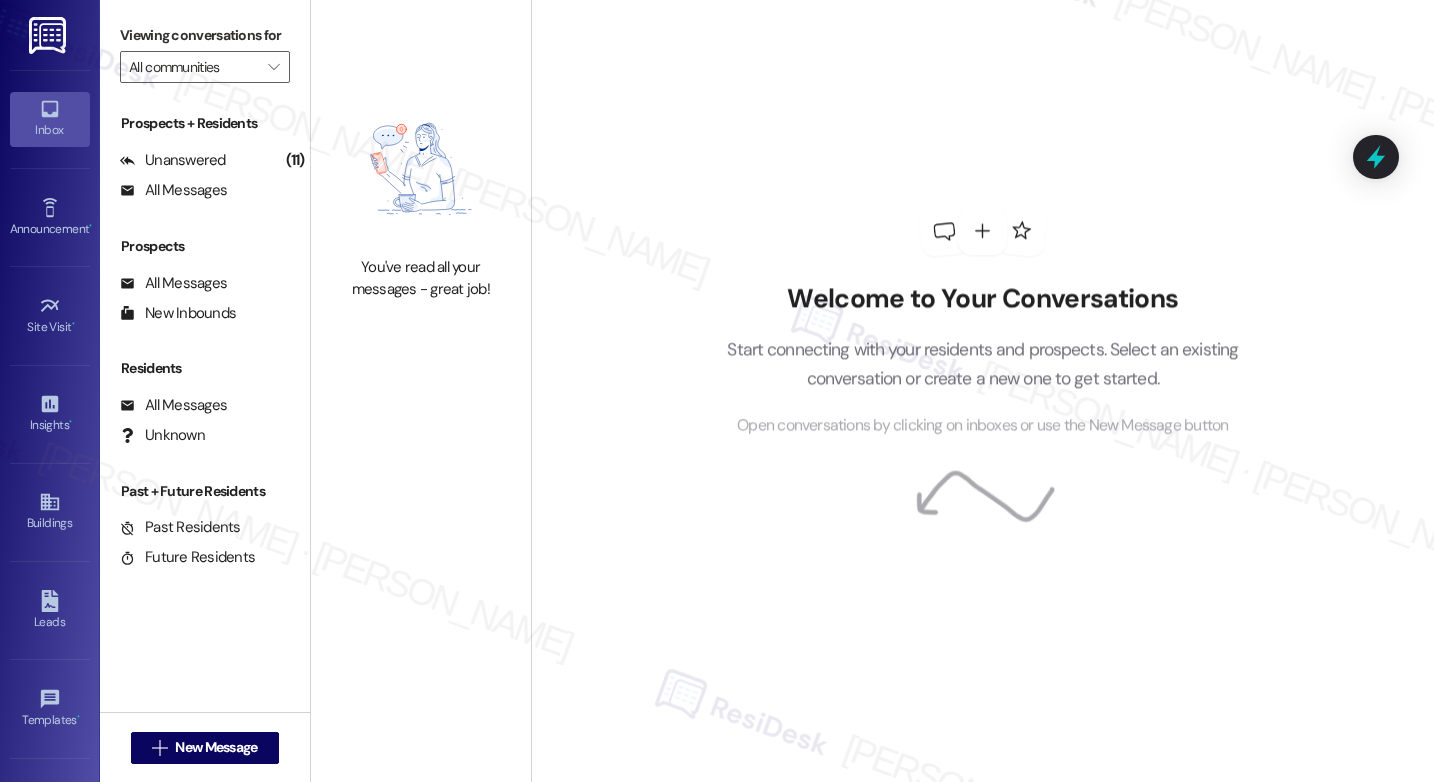 click on "Inbox" at bounding box center (50, 130) 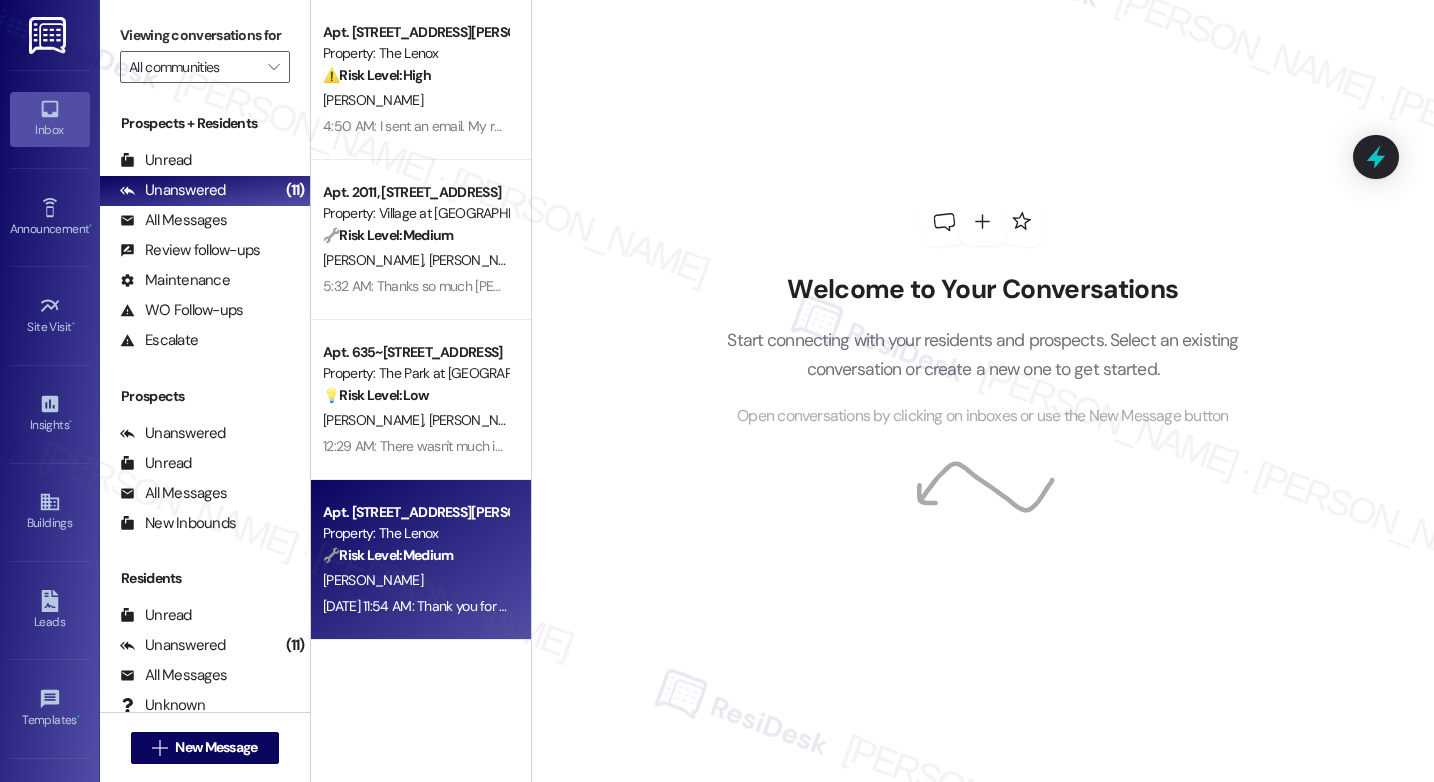 click on "🔧  Risk Level:  Medium" at bounding box center [388, 555] 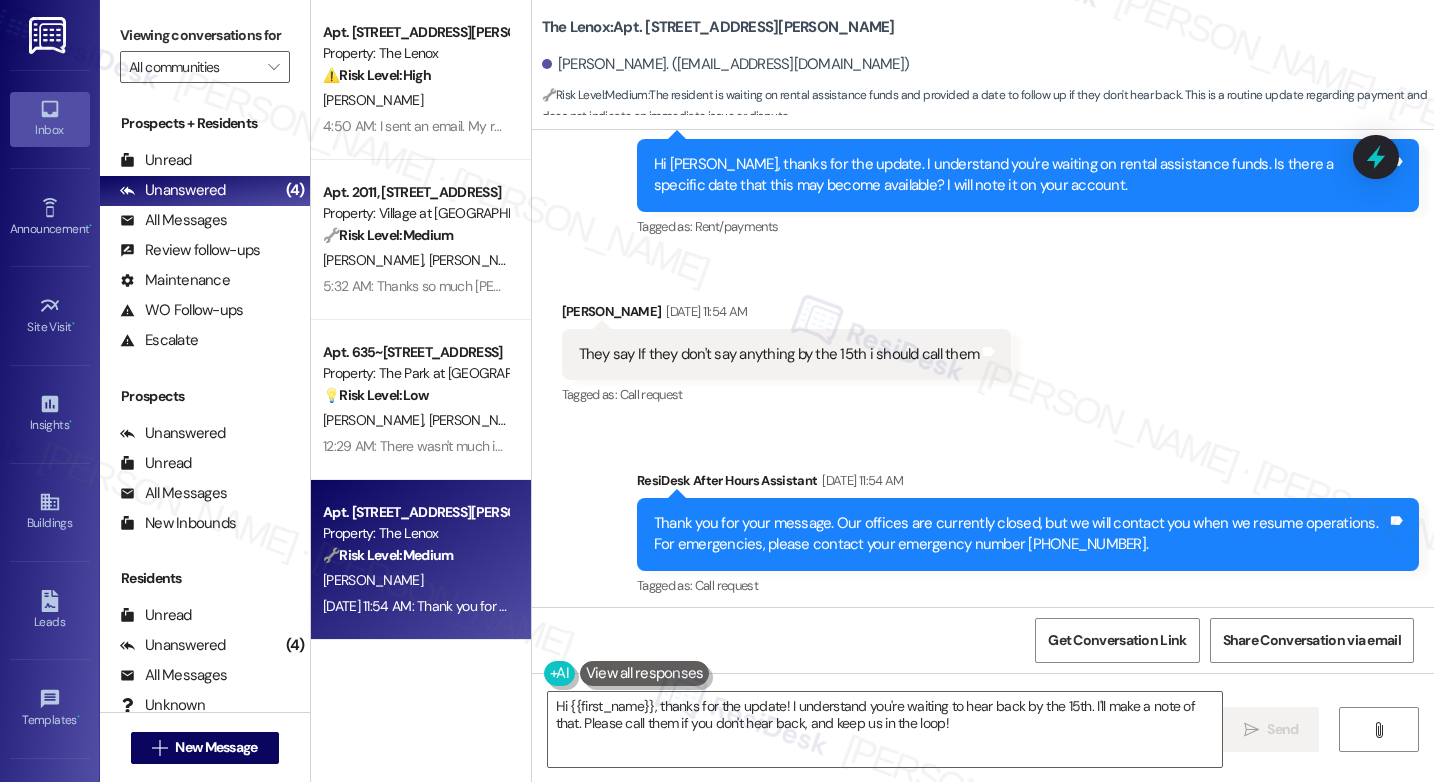 scroll, scrollTop: 3600, scrollLeft: 0, axis: vertical 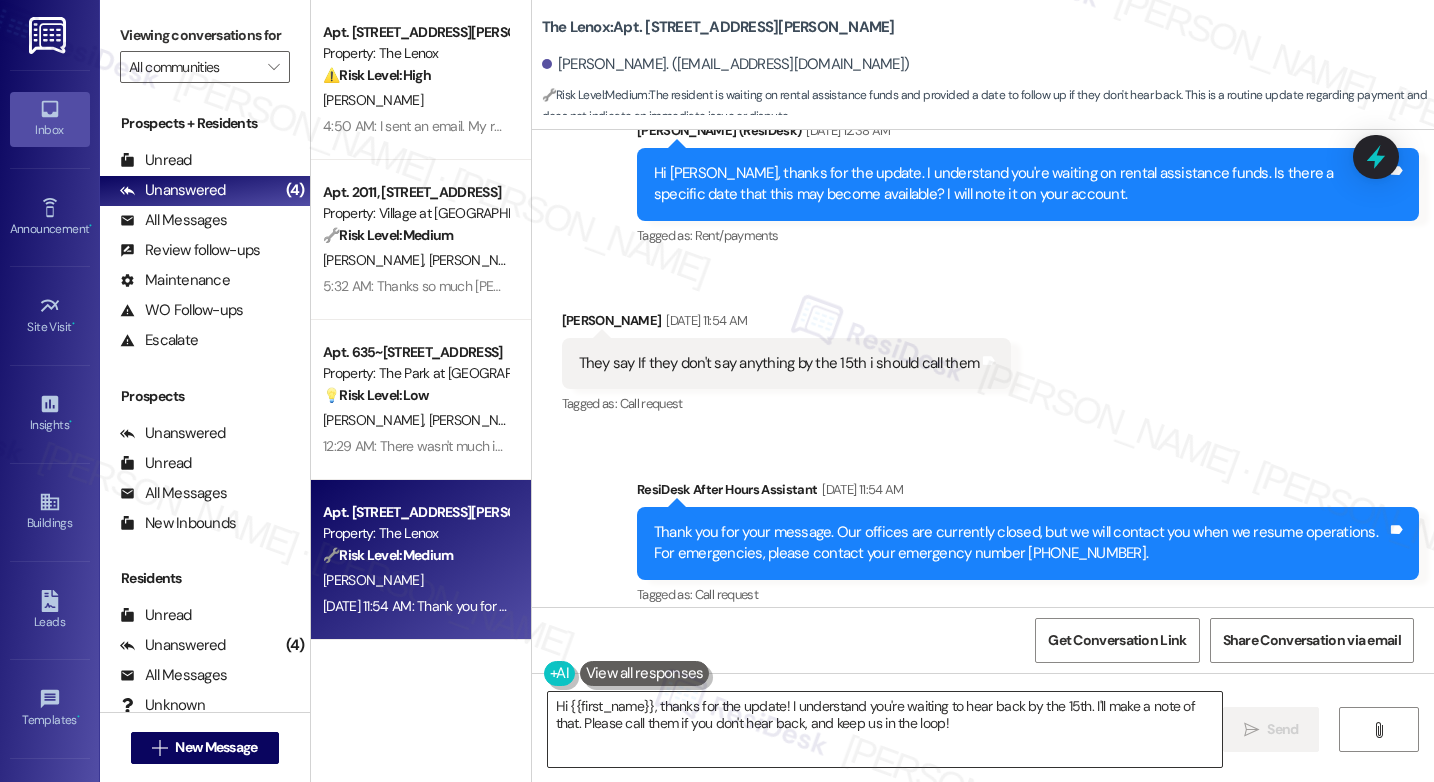 click on "Hi {{first_name}}, thanks for the update! I understand you're waiting to hear back by the 15th. I'll make a note of that. Please call them if you don't hear back, and keep us in the loop!" at bounding box center [885, 729] 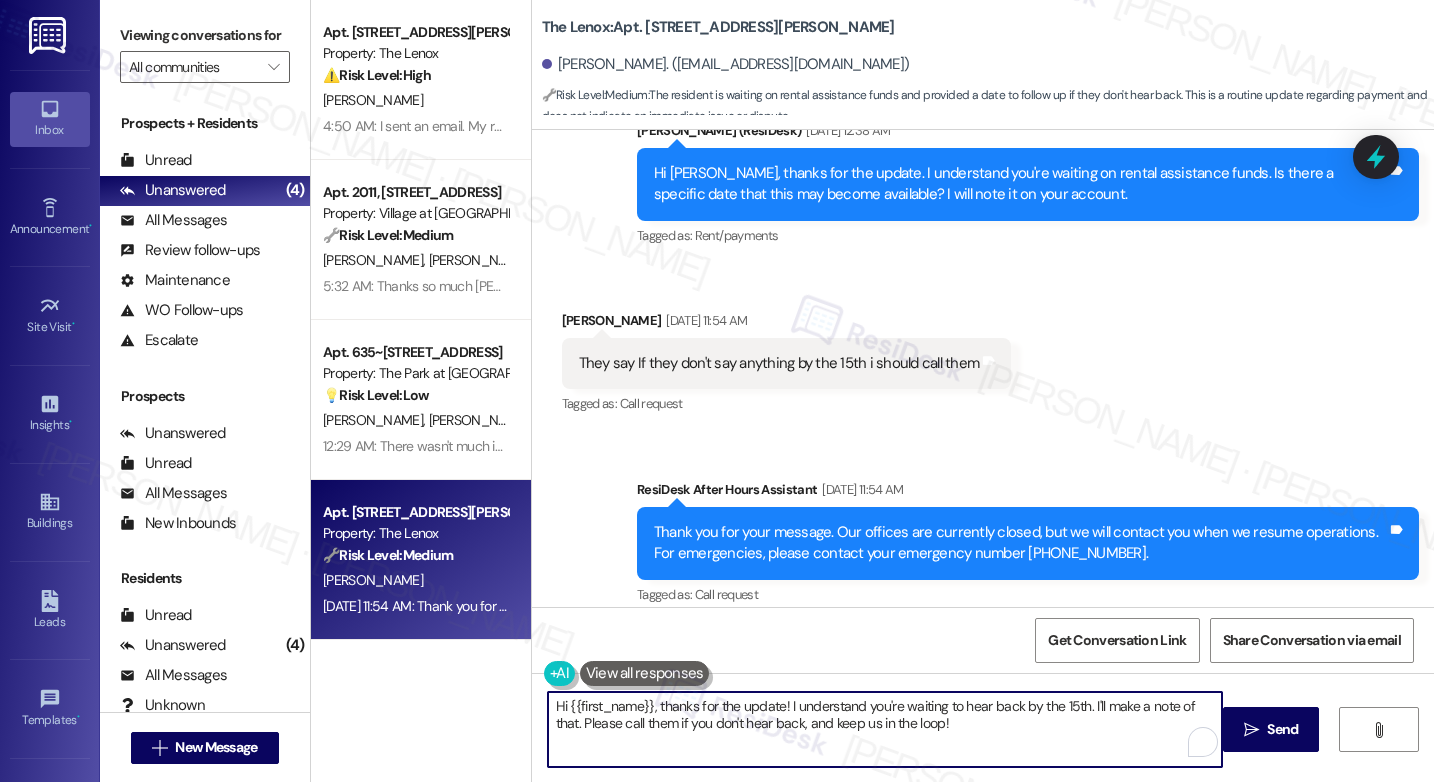 click on "Hi {{first_name}}, thanks for the update! I understand you're waiting to hear back by the 15th. I'll make a note of that. Please call them if you don't hear back, and keep us in the loop!" at bounding box center (885, 729) 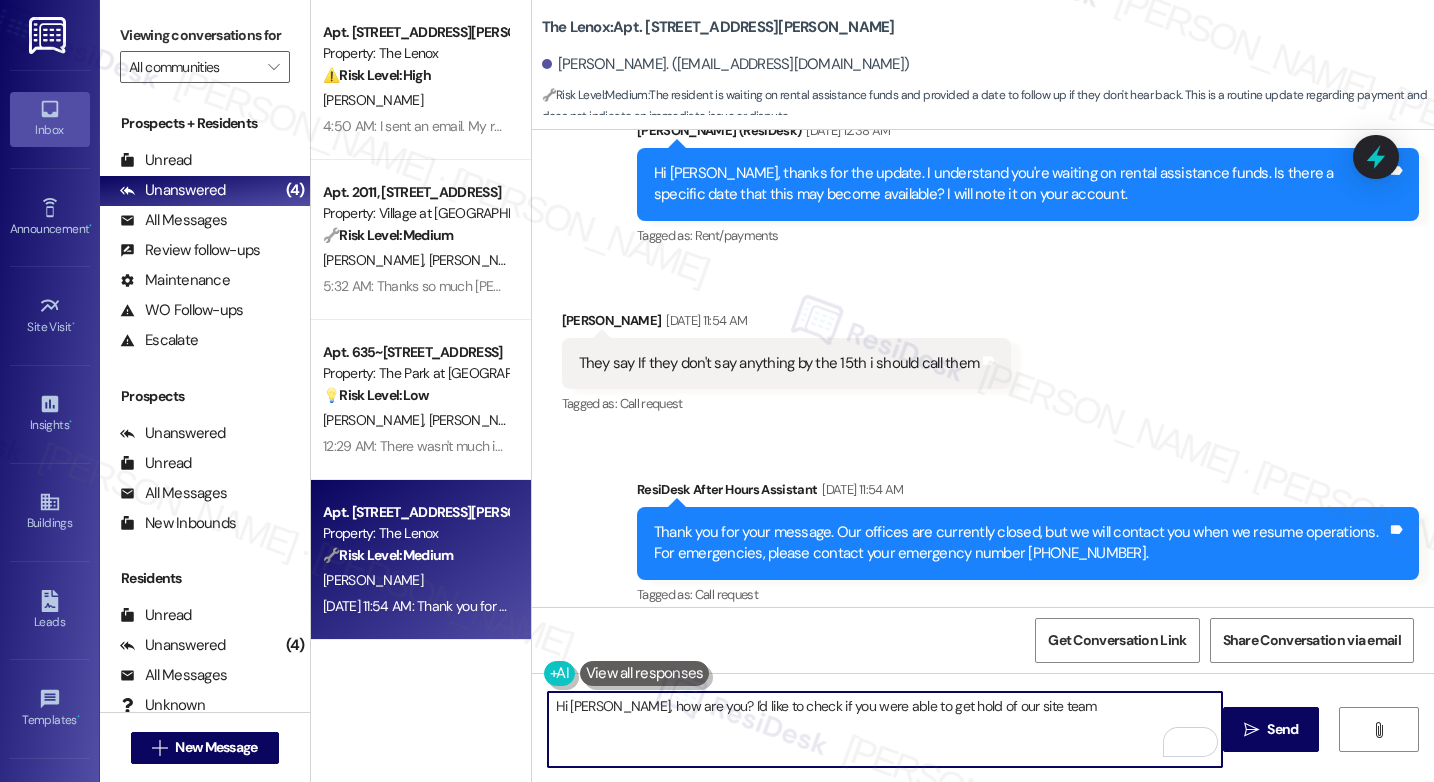 scroll, scrollTop: 3781, scrollLeft: 0, axis: vertical 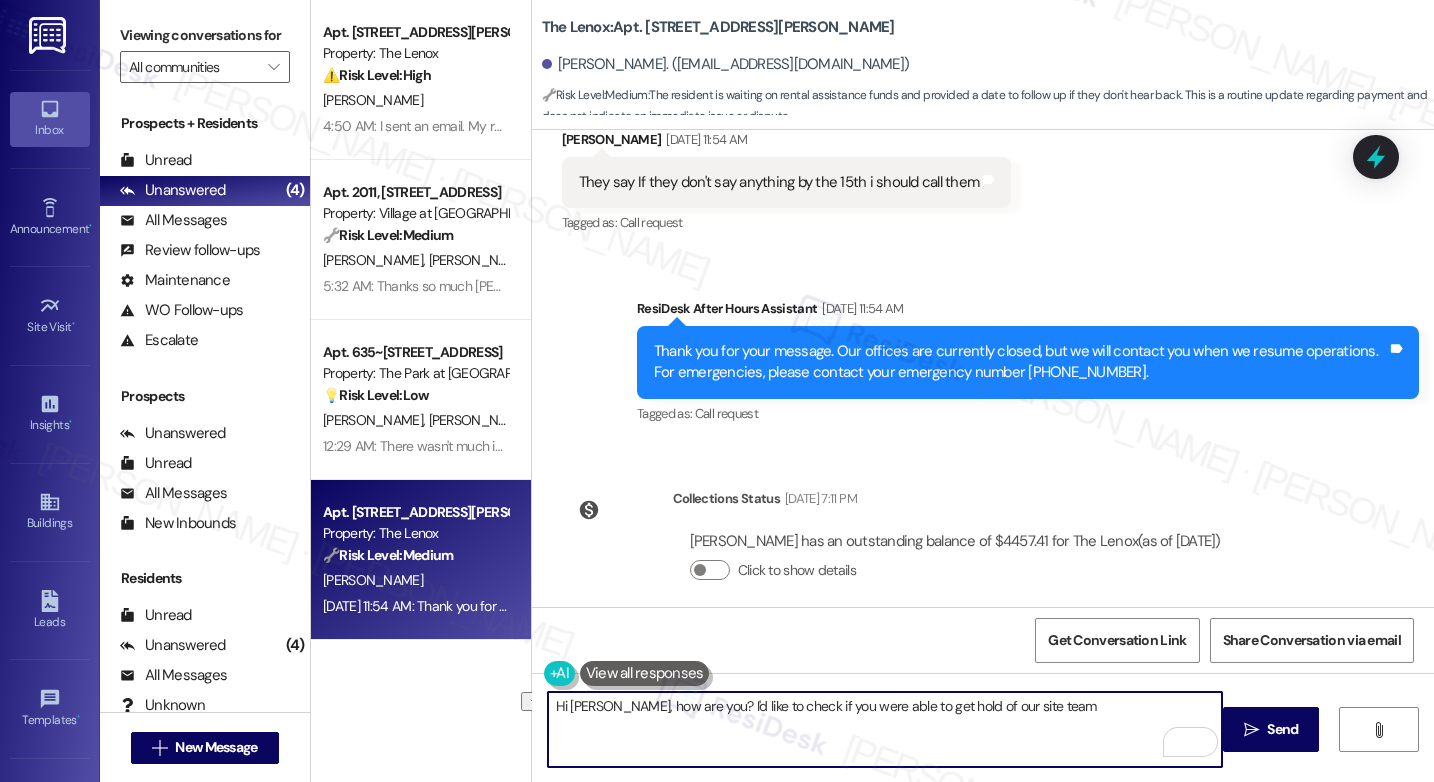 drag, startPoint x: 1037, startPoint y: 712, endPoint x: 782, endPoint y: 713, distance: 255.00197 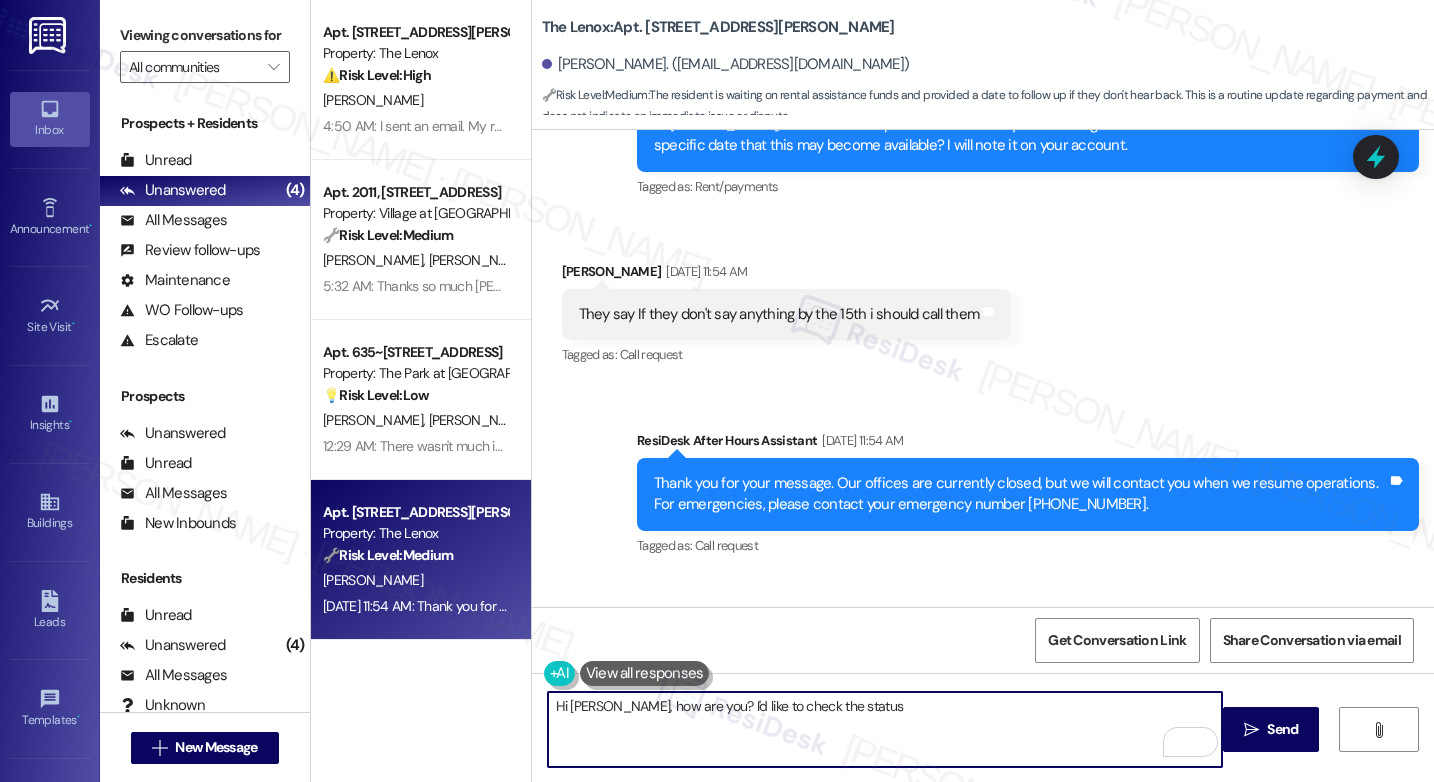 scroll, scrollTop: 3781, scrollLeft: 0, axis: vertical 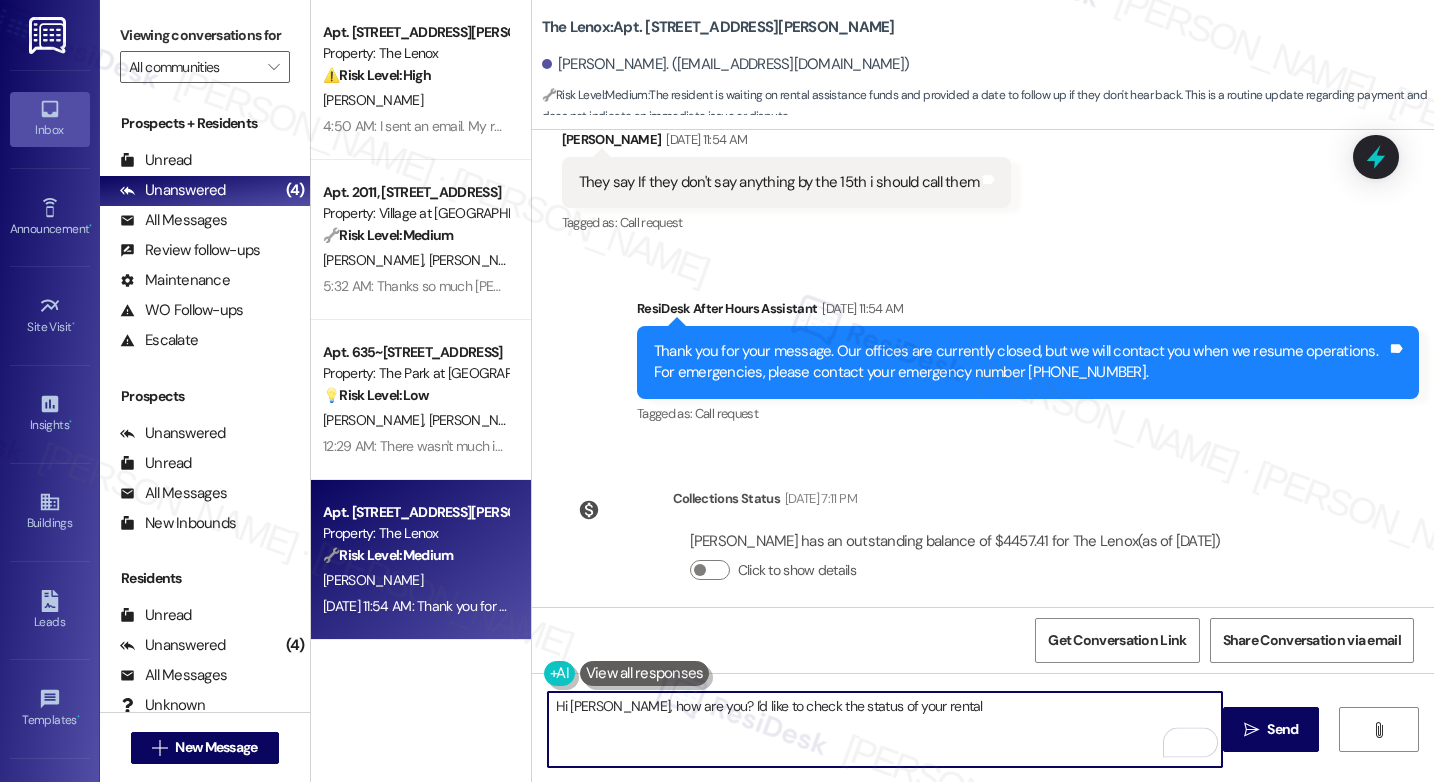 click on "Hi [PERSON_NAME], how are you? I'd like to check the status of your rental" at bounding box center (885, 729) 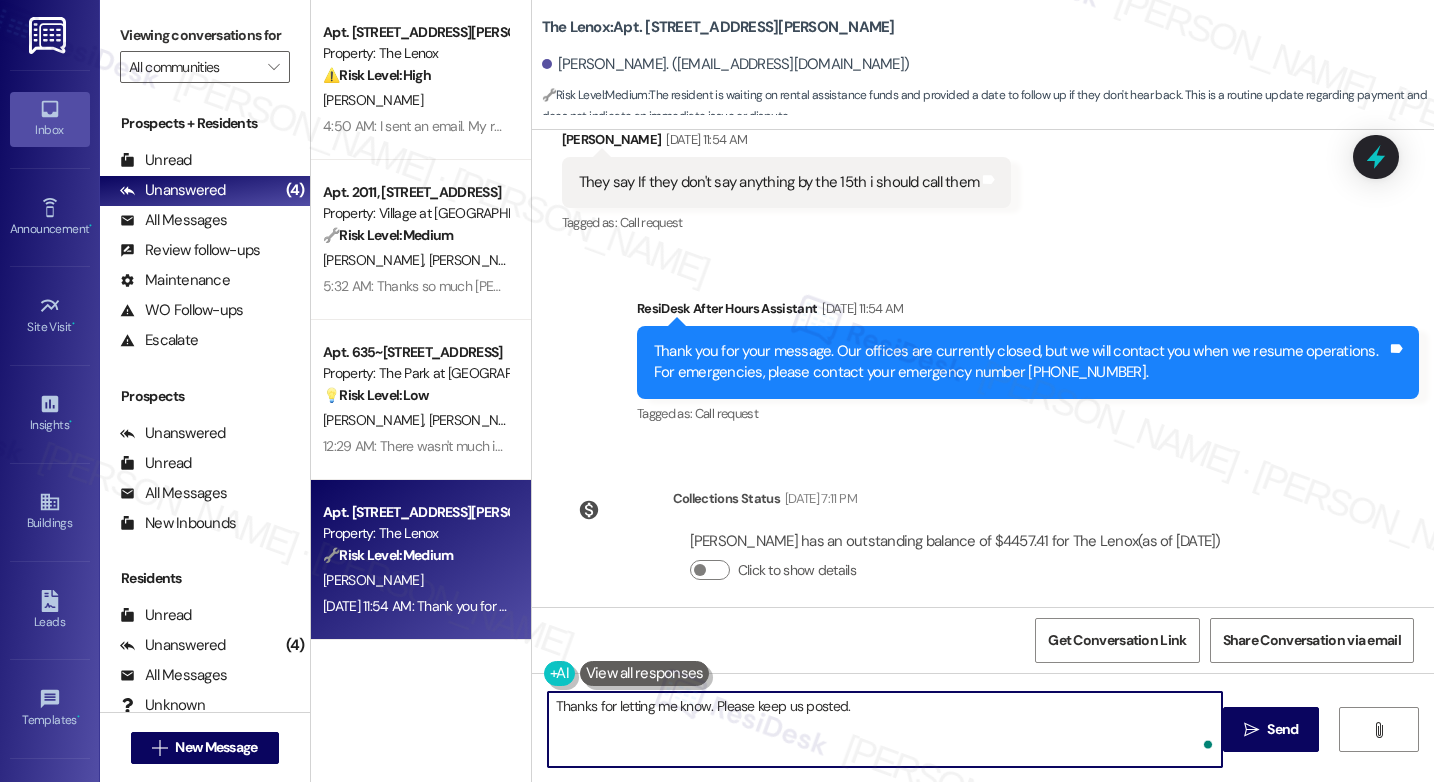 type on "Thanks for letting me know. Please keep us posted." 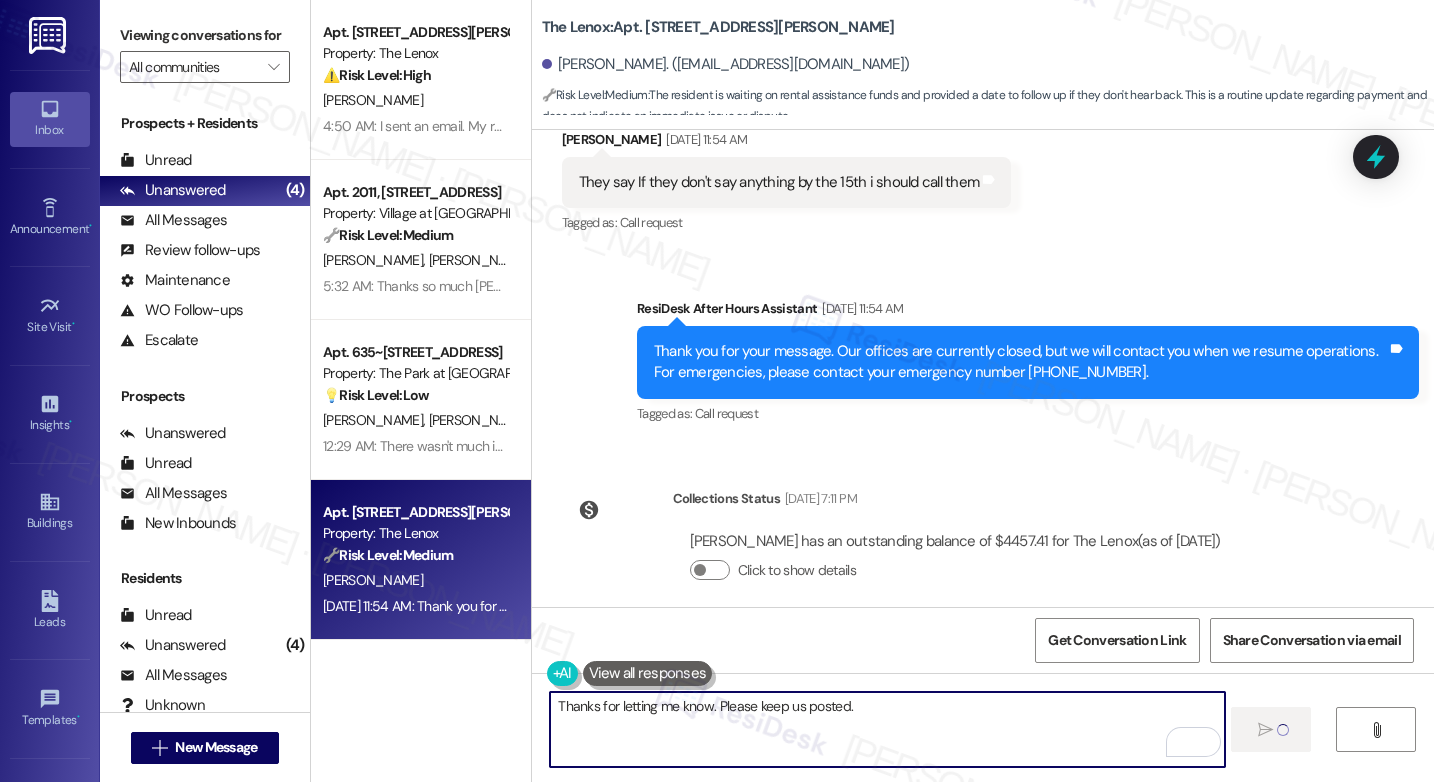 type 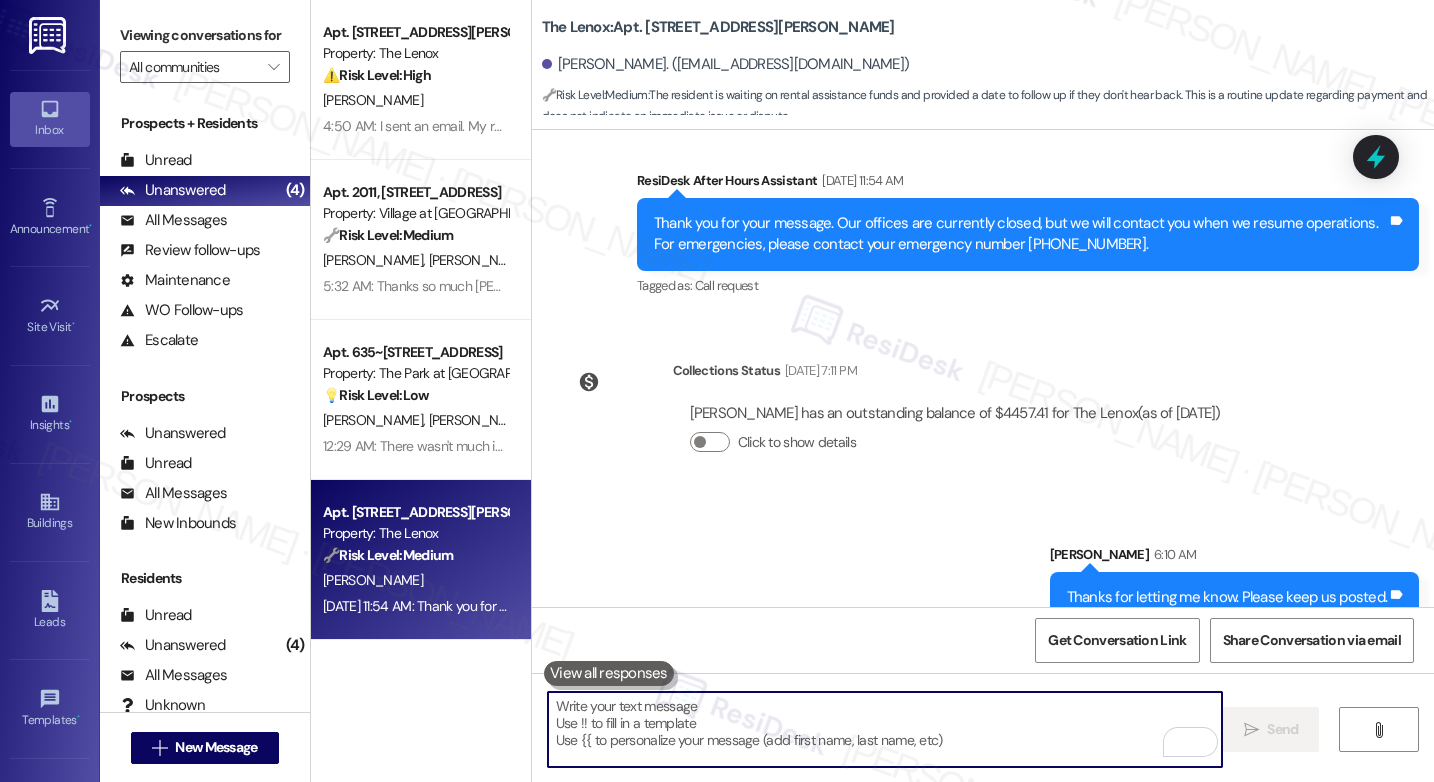 scroll, scrollTop: 3920, scrollLeft: 0, axis: vertical 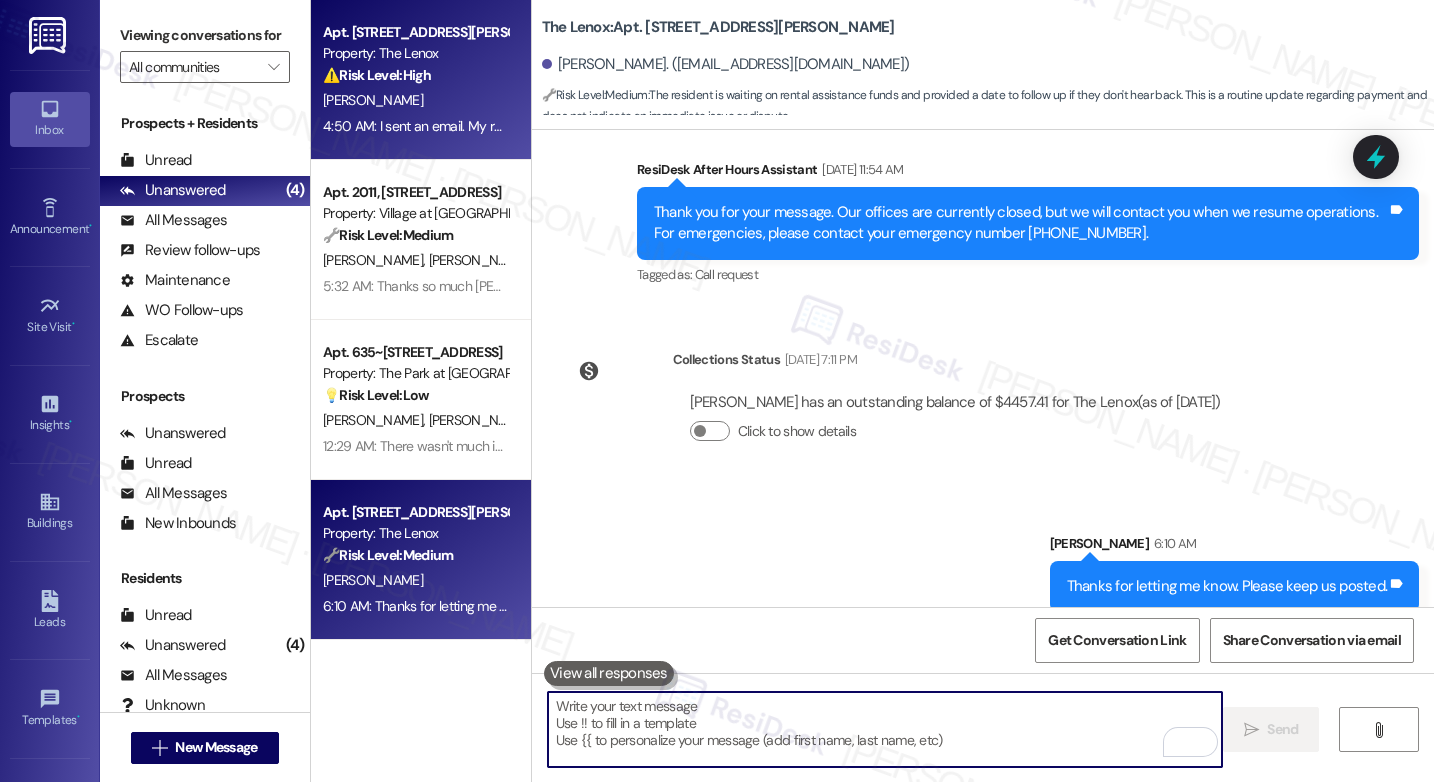 click on "[PERSON_NAME]" at bounding box center (415, 100) 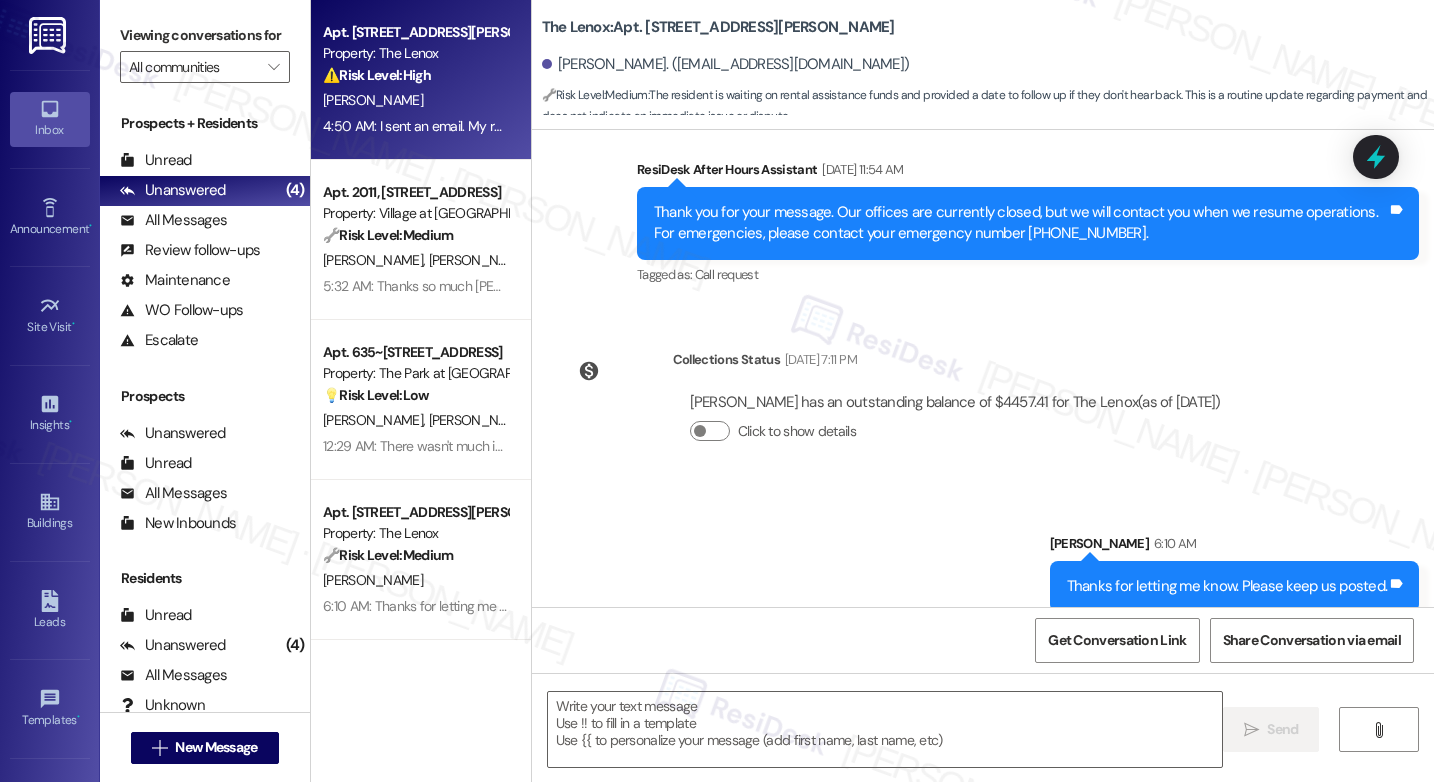 type on "Fetching suggested responses. Please feel free to read through the conversation in the meantime." 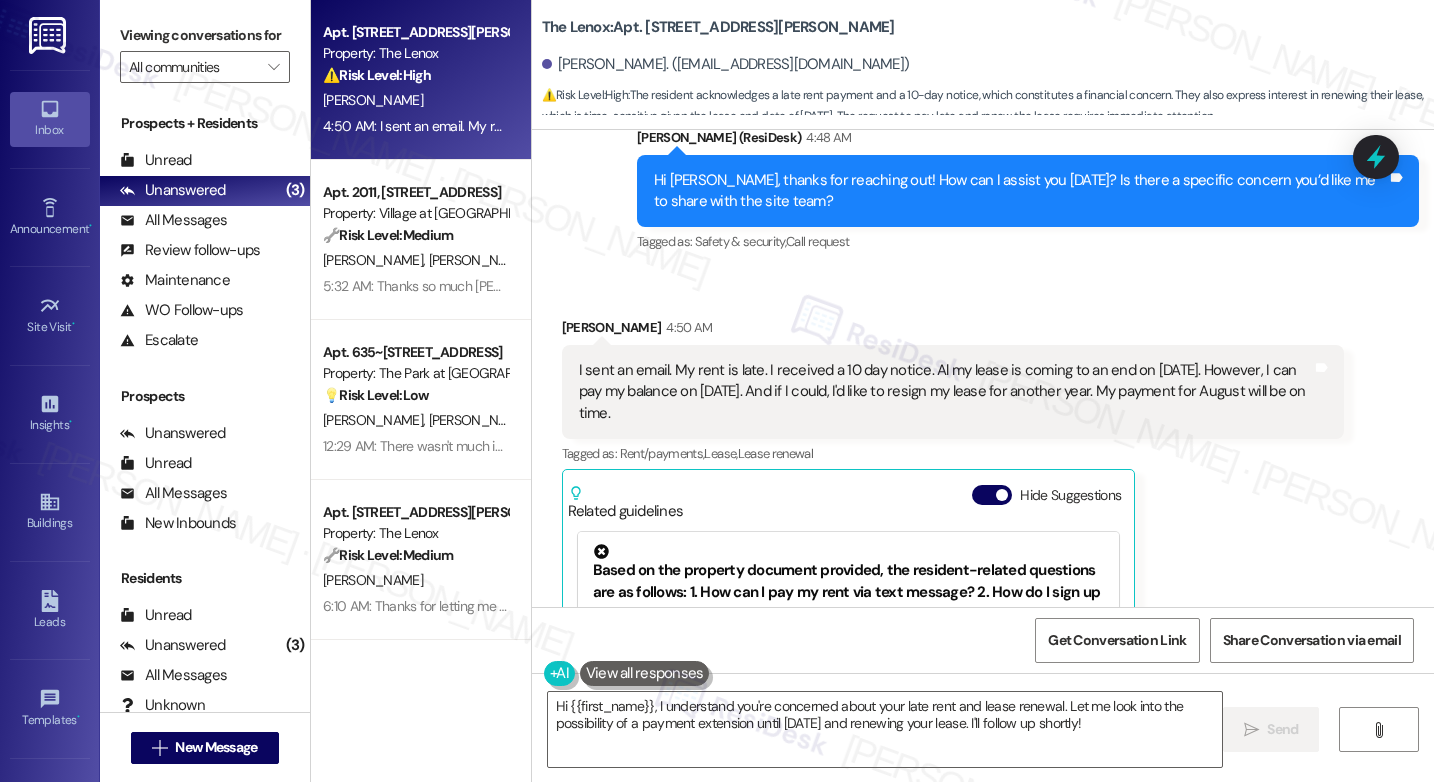 scroll, scrollTop: 2266, scrollLeft: 0, axis: vertical 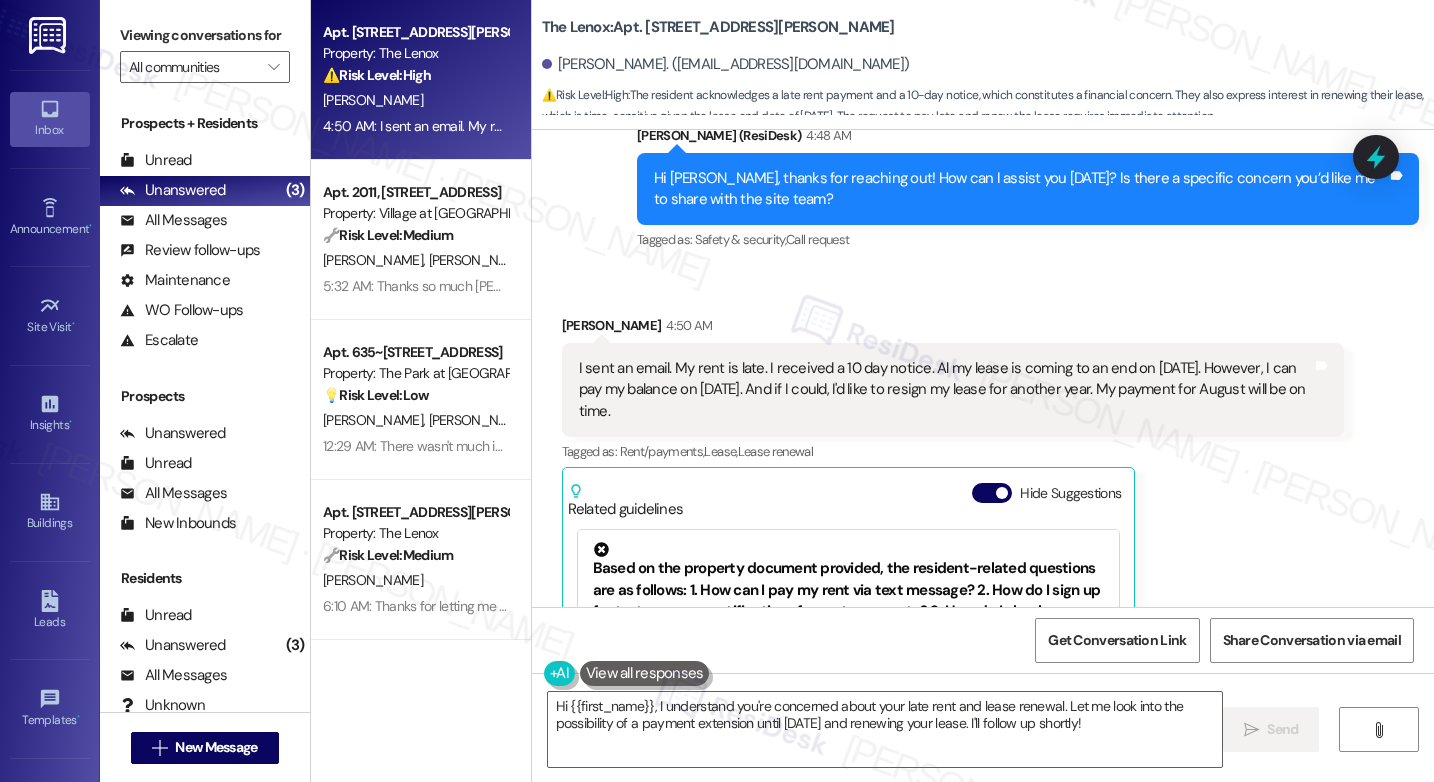 drag, startPoint x: 563, startPoint y: 350, endPoint x: 622, endPoint y: 383, distance: 67.601776 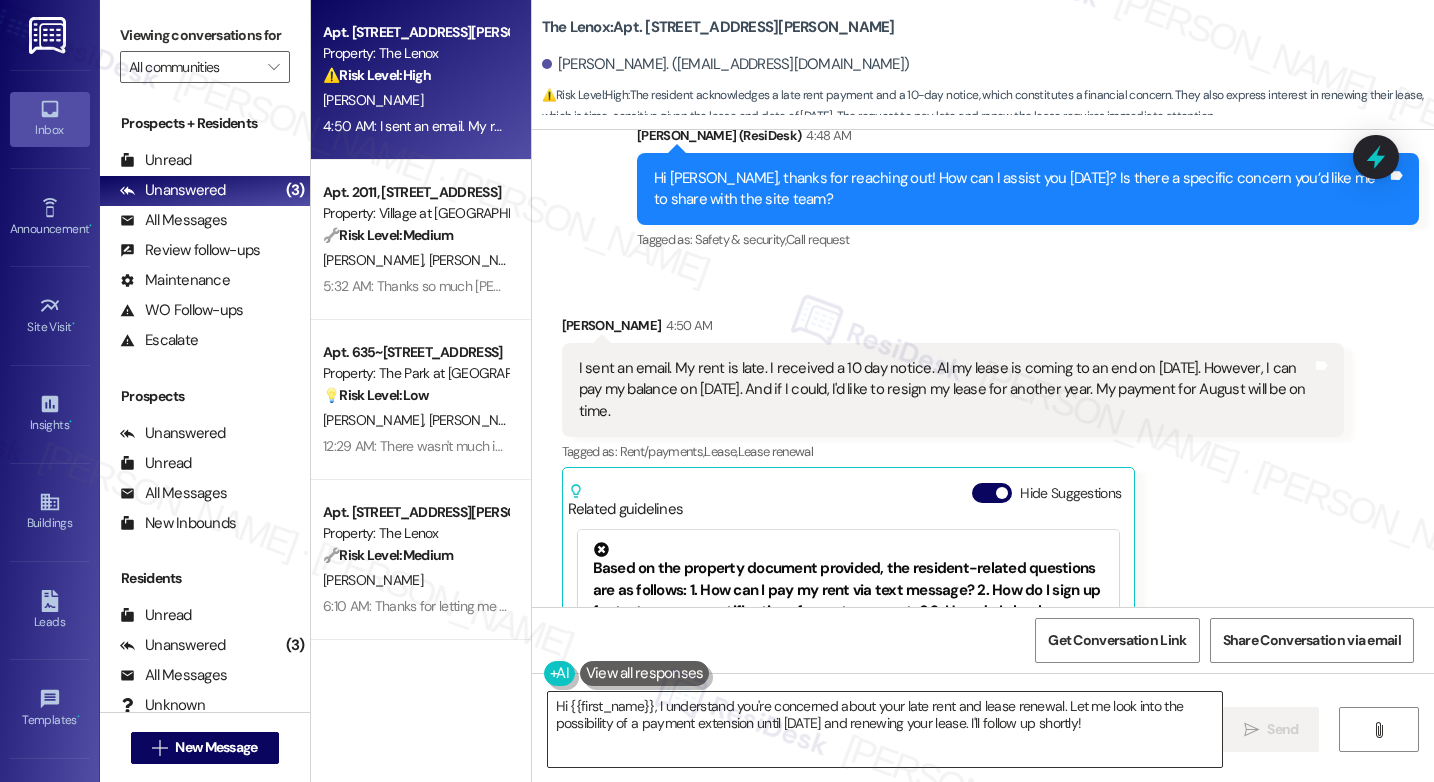 click on "Hi {{first_name}}, I understand you're concerned about your late rent and lease renewal. Let me look into the possibility of a payment extension until [DATE] and renewing your lease. I'll follow up shortly!" at bounding box center (885, 729) 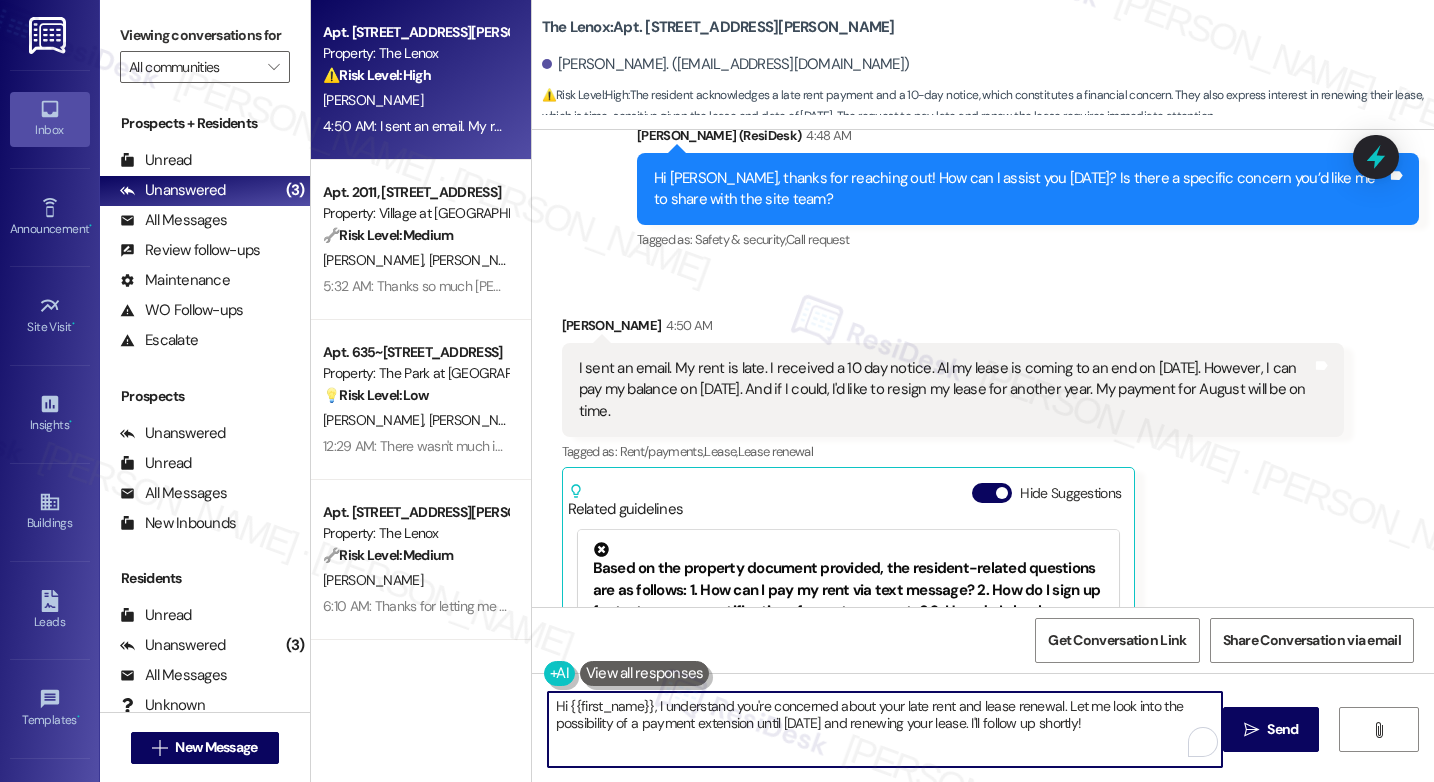 click on "Hi {{first_name}}, I understand you're concerned about your late rent and lease renewal. Let me look into the possibility of a payment extension until [DATE] and renewing your lease. I'll follow up shortly!" at bounding box center (885, 729) 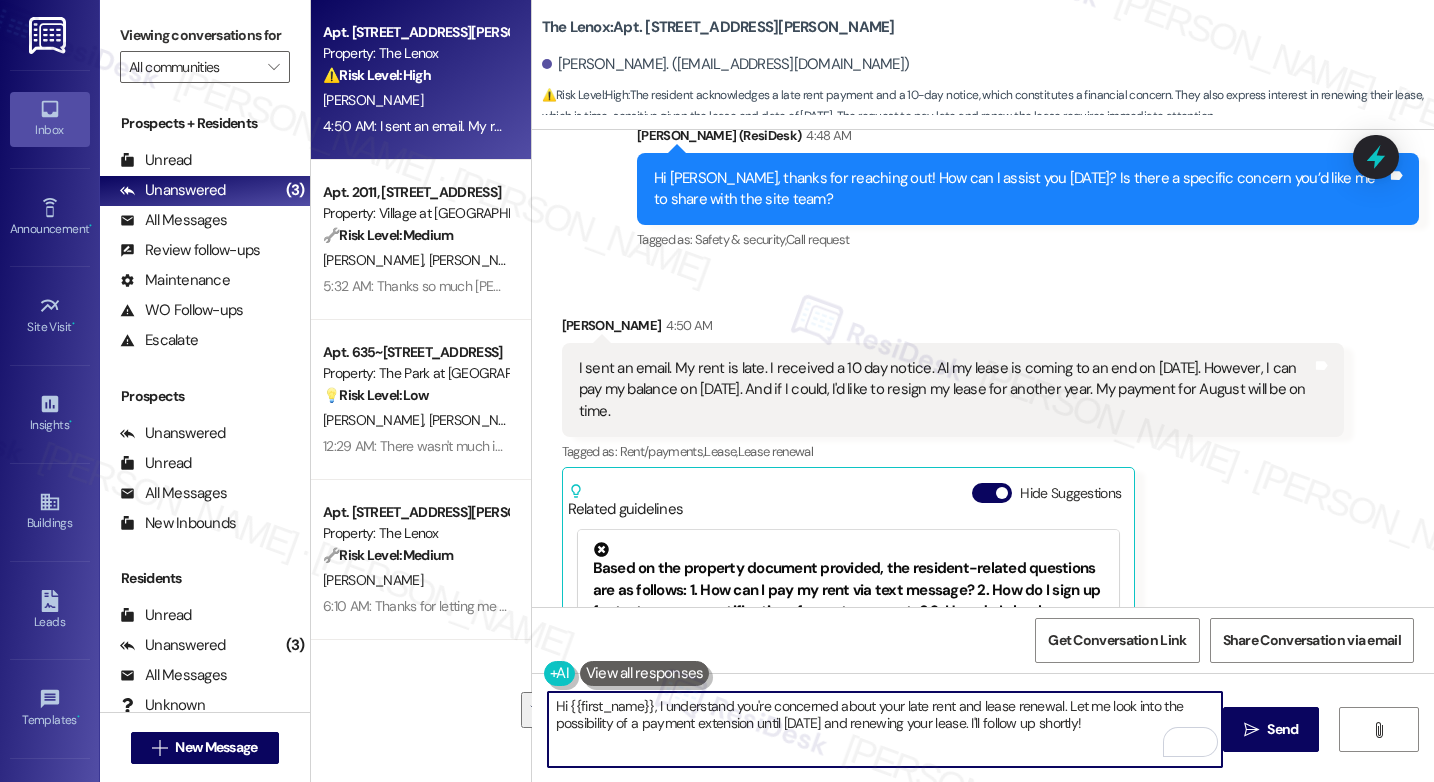 click on "Hi {{first_name}}, I understand you're concerned about your late rent and lease renewal. Let me look into the possibility of a payment extension until [DATE] and renewing your lease. I'll follow up shortly!" at bounding box center (885, 729) 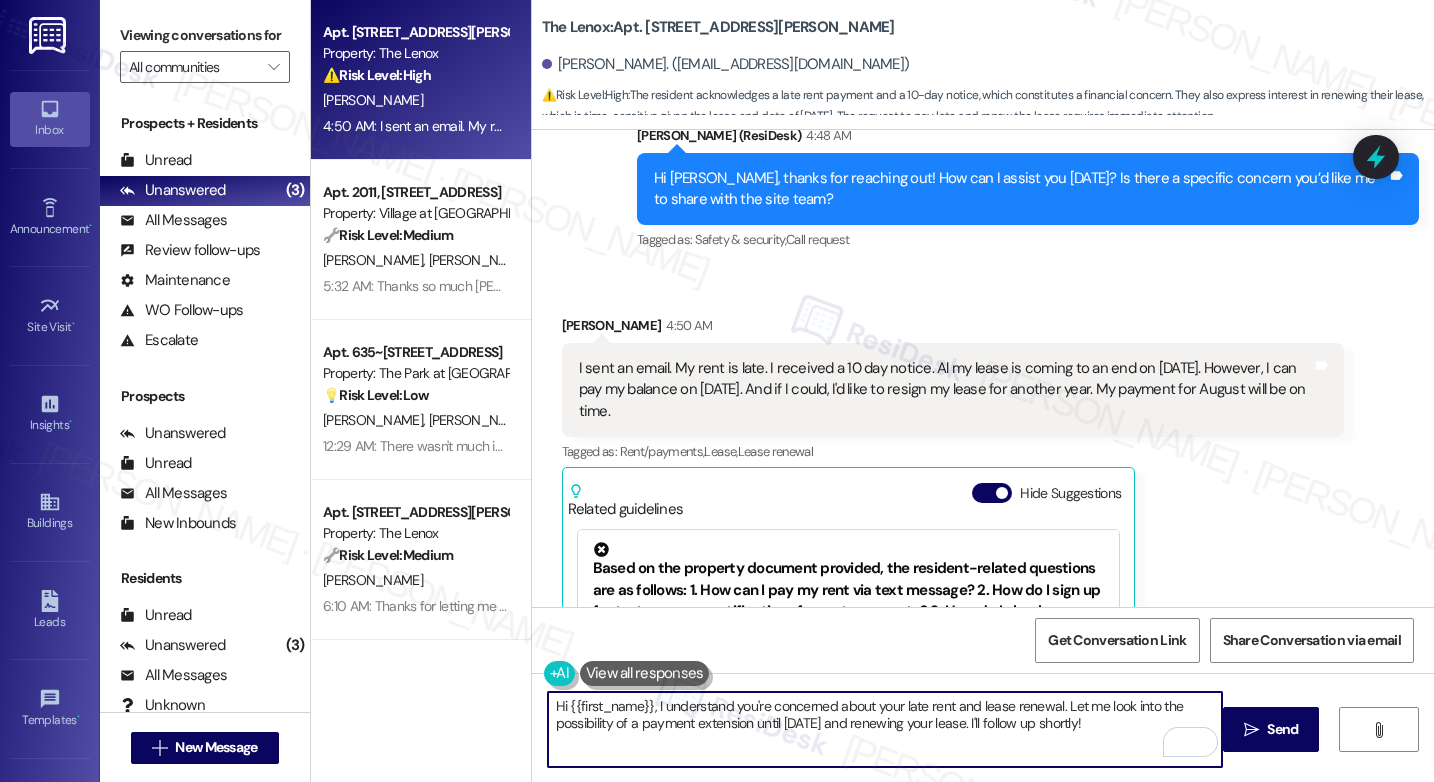 click on "Hi {{first_name}}, I understand you're concerned about your late rent and lease renewal. Let me look into the possibility of a payment extension until [DATE] and renewing your lease. I'll follow up shortly!" at bounding box center (885, 729) 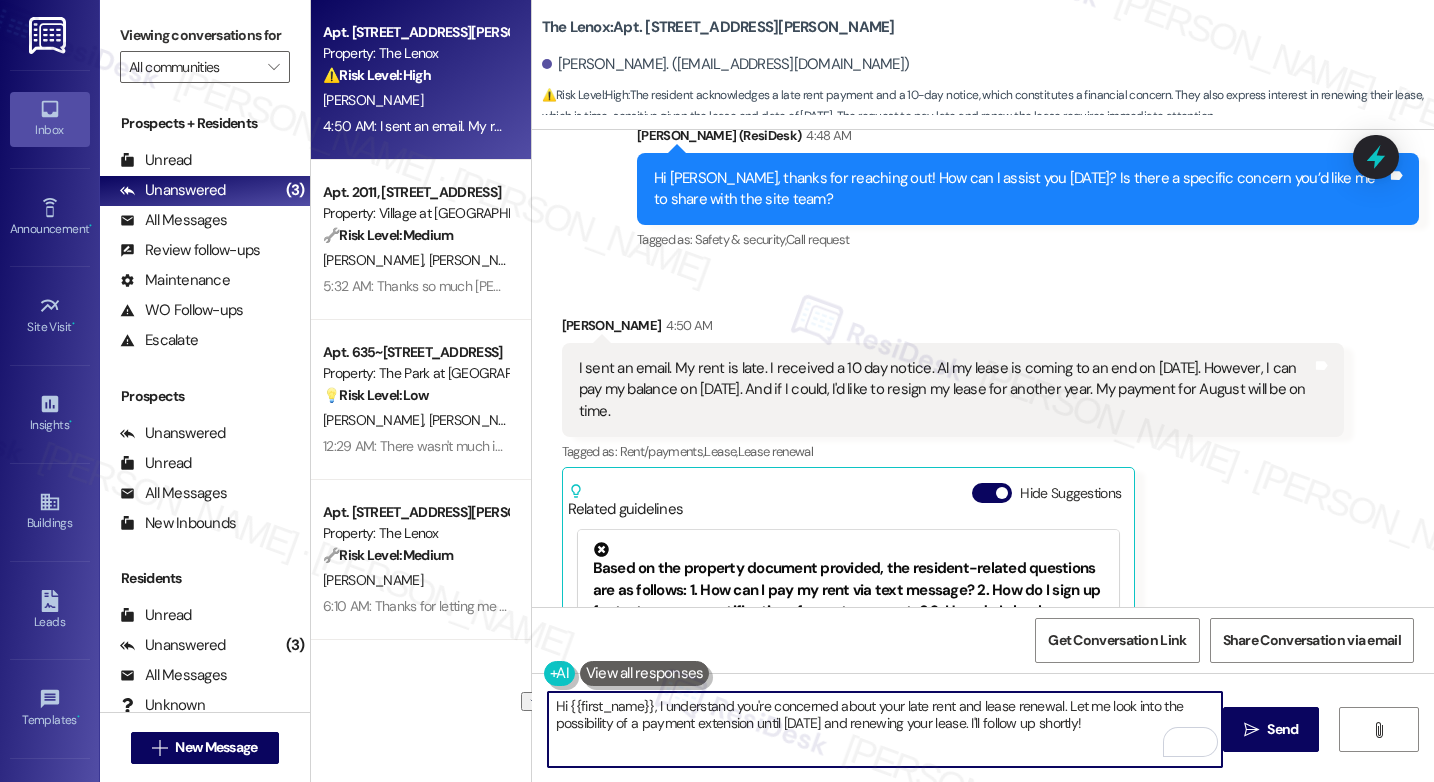drag, startPoint x: 829, startPoint y: 721, endPoint x: 752, endPoint y: 723, distance: 77.02597 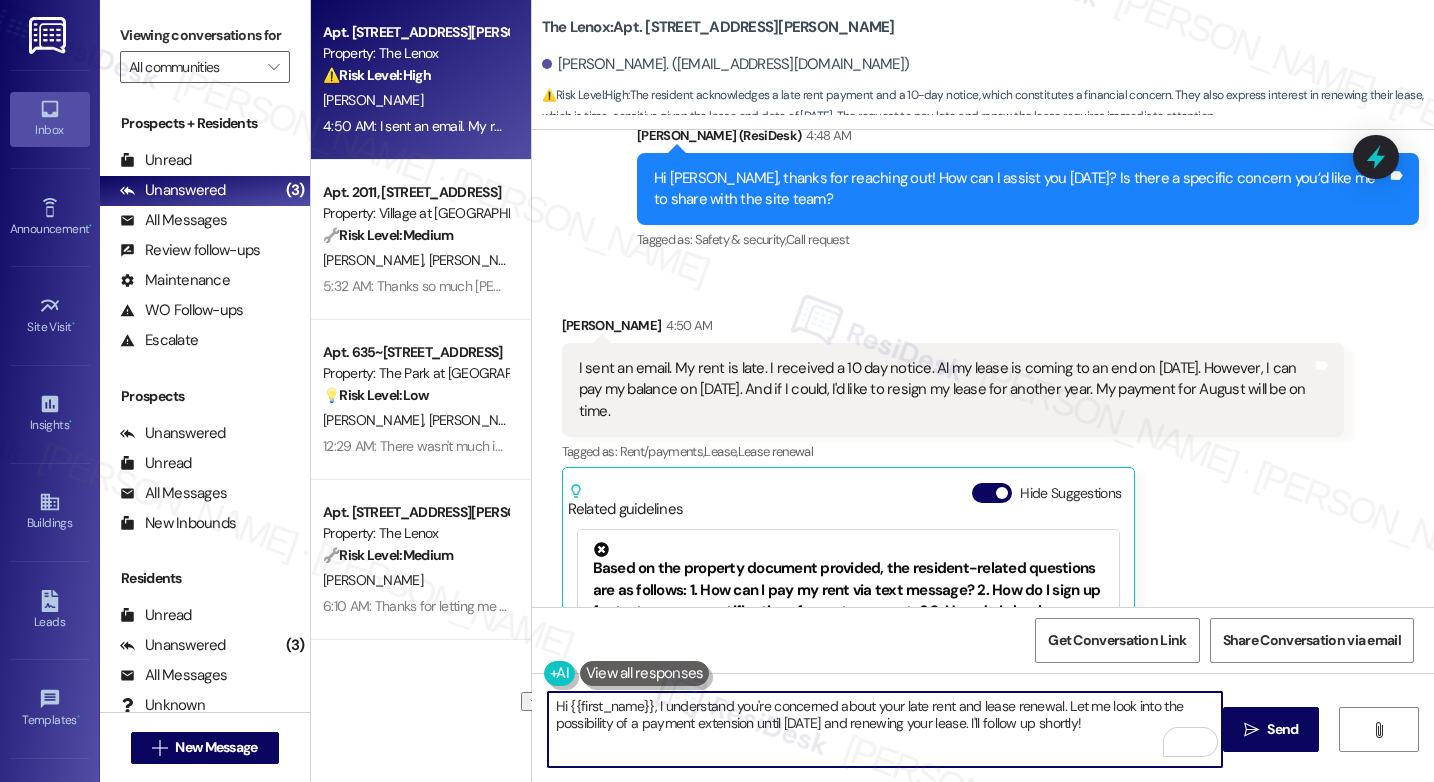 click on "Hi {{first_name}}, I understand you're concerned about your late rent and lease renewal. Let me look into the possibility of a payment extension until [DATE] and renewing your lease. I'll follow up shortly!" at bounding box center [885, 729] 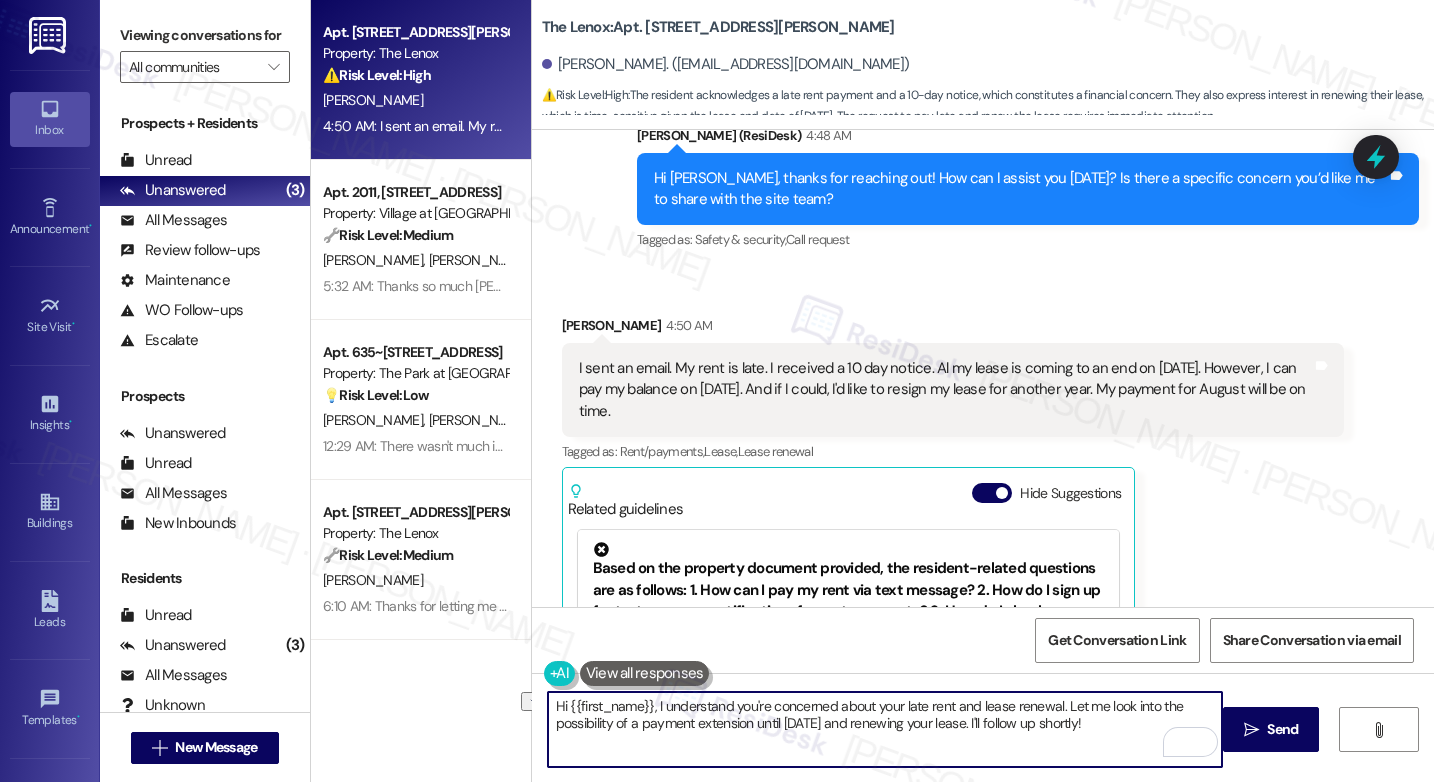 drag, startPoint x: 828, startPoint y: 728, endPoint x: 547, endPoint y: 725, distance: 281.01602 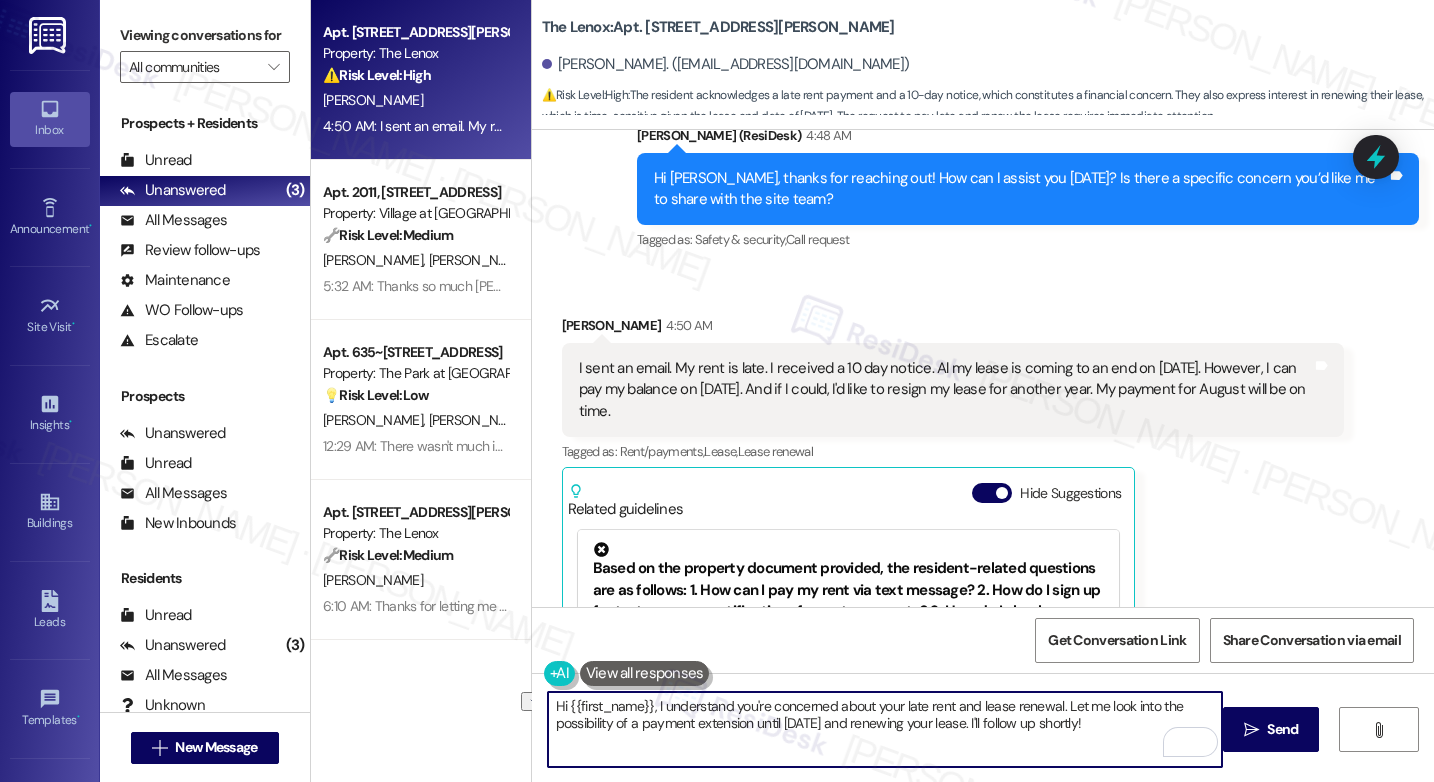 click on "Hi {{first_name}}, I understand you're concerned about your late rent and lease renewal. Let me look into the possibility of a payment extension until [DATE] and renewing your lease. I'll follow up shortly!" at bounding box center [885, 729] 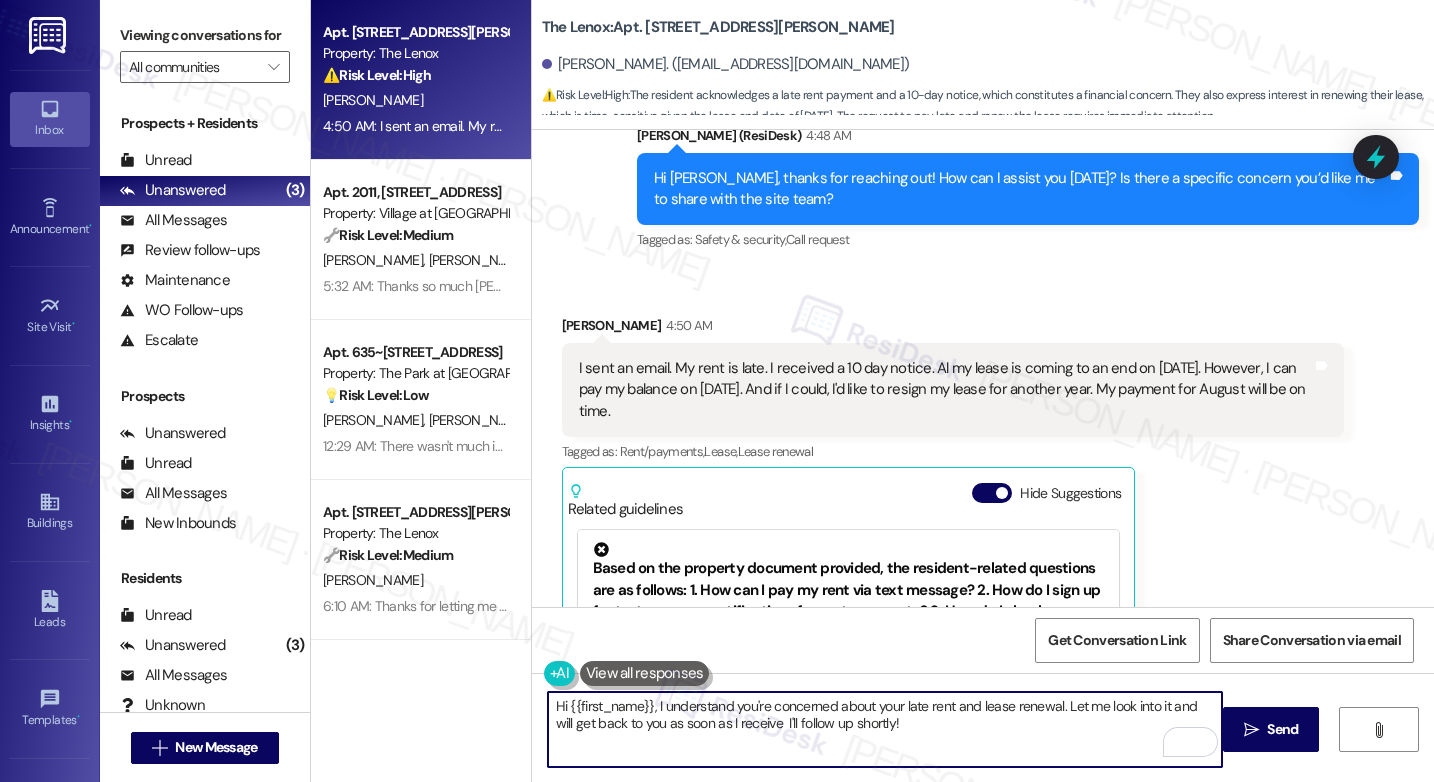 click on "I sent an email.  My rent is late.  I received a 10 day notice.  Al my lease is coming to an end on [DATE].  However, I can pay my balance on [DATE].  And if I could, I'd like to resign my lease for another year.  My payment for August will be on time." at bounding box center (945, 390) 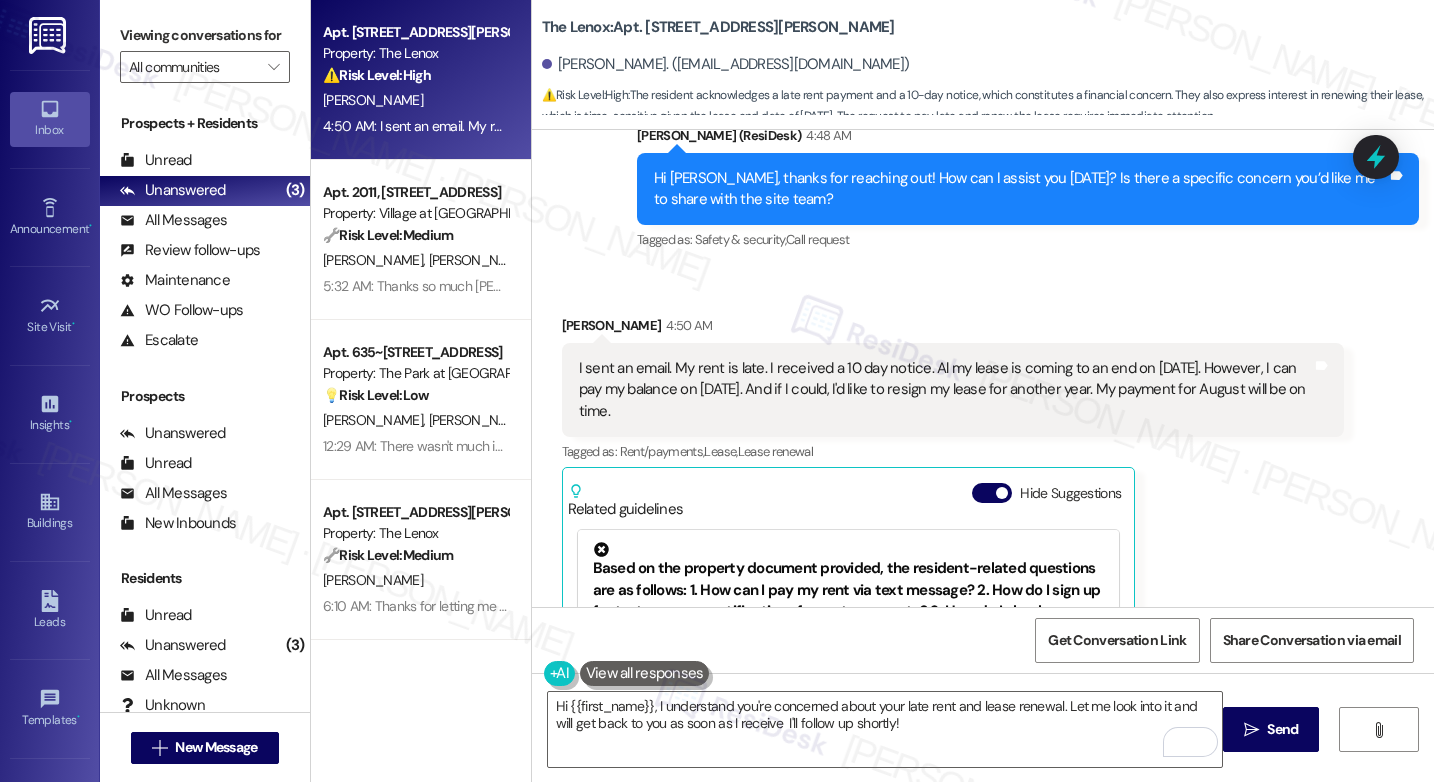 click on "I sent an email.  My rent is late.  I received a 10 day notice.  Al my lease is coming to an end on [DATE].  However, I can pay my balance on [DATE].  And if I could, I'd like to resign my lease for another year.  My payment for August will be on time." at bounding box center (945, 390) 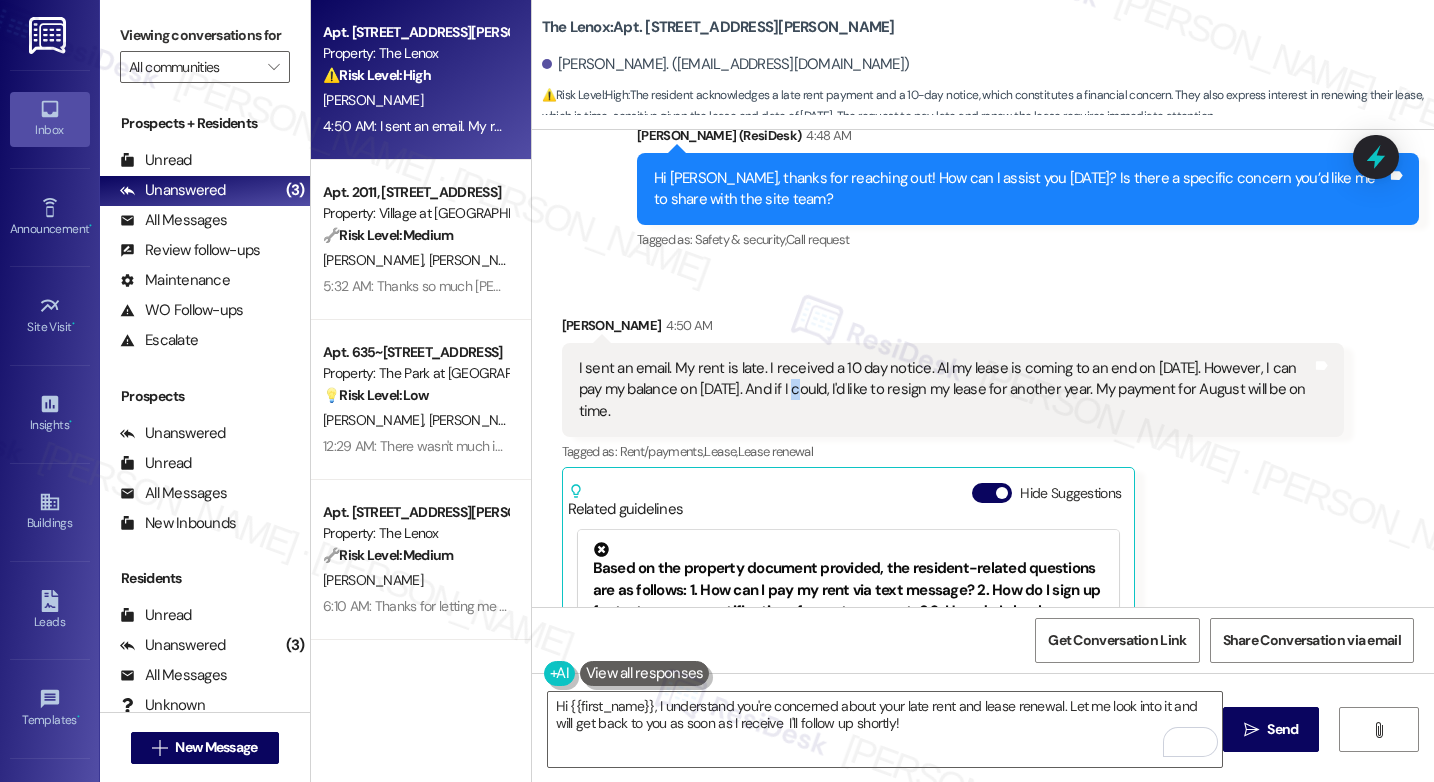 click on "I sent an email.  My rent is late.  I received a 10 day notice.  Al my lease is coming to an end on [DATE].  However, I can pay my balance on [DATE].  And if I could, I'd like to resign my lease for another year.  My payment for August will be on time." at bounding box center [945, 390] 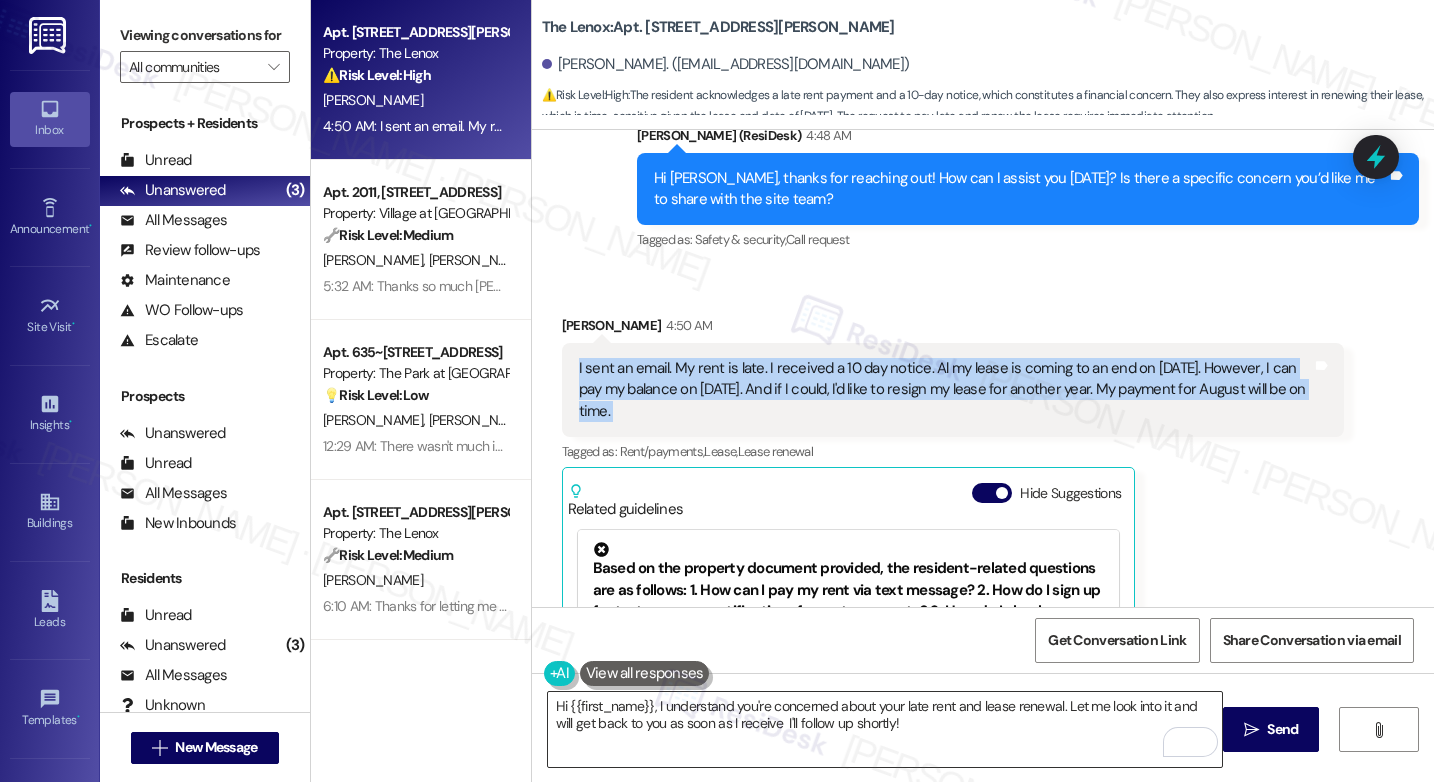 click on "Hi {{first_name}}, I understand you're concerned about your late rent and lease renewal. Let me look into it and will get back to you as soon as I receive  I'll follow up shortly!" at bounding box center [885, 729] 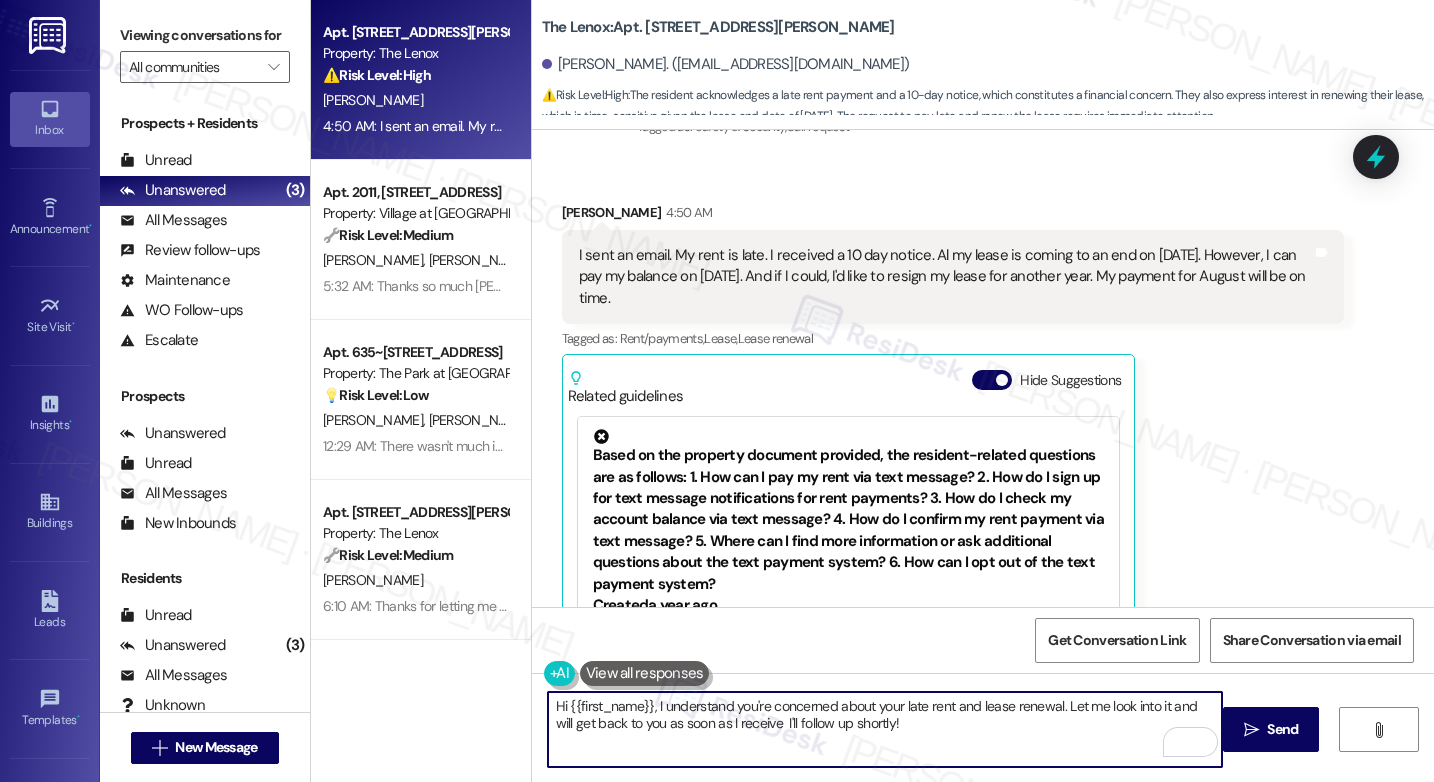 scroll, scrollTop: 2429, scrollLeft: 0, axis: vertical 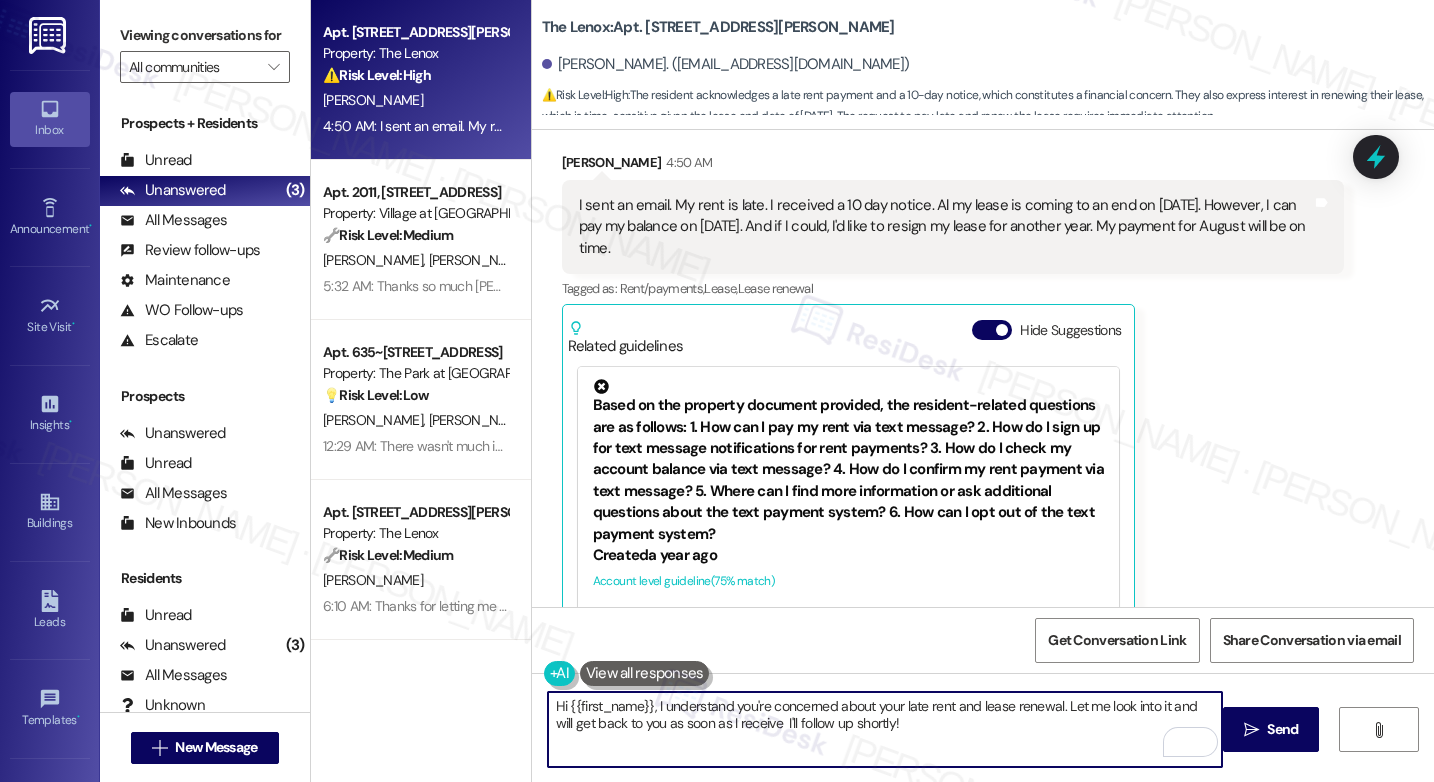click on "Hi {{first_name}}, I understand you're concerned about your late rent and lease renewal. Let me look into it and will get back to you as soon as I receive  I'll follow up shortly!" at bounding box center [885, 729] 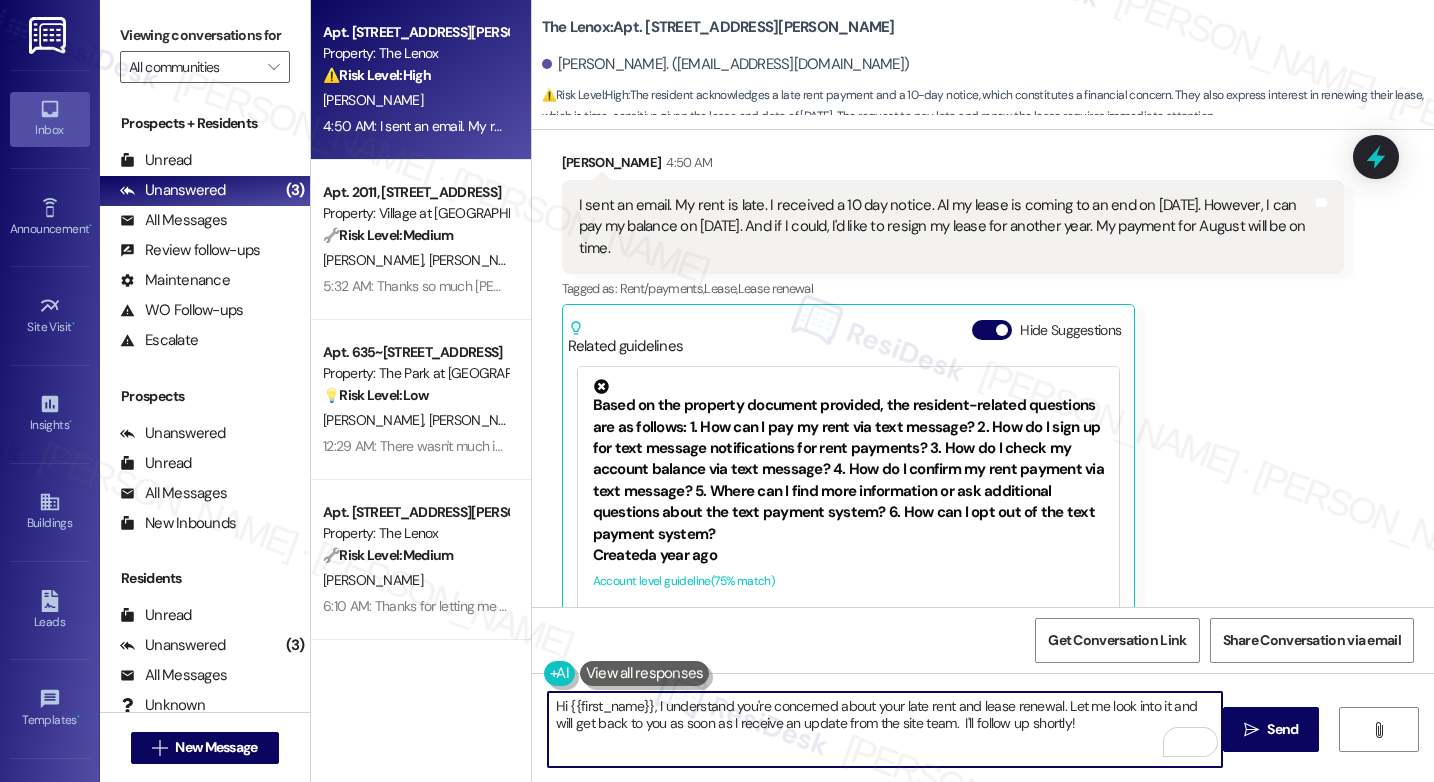 click on "[PERSON_NAME] 4:50 AM" at bounding box center [953, 166] 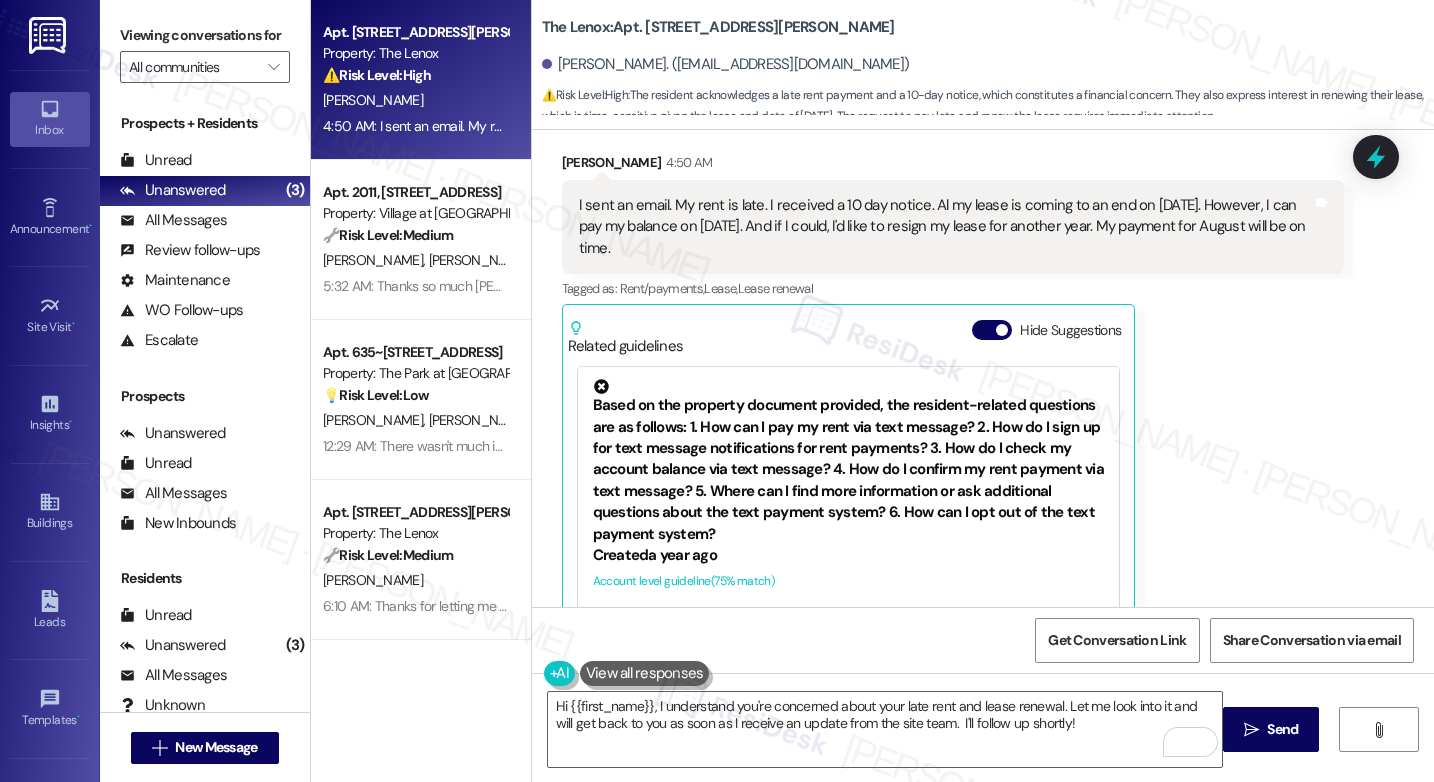 click on "[PERSON_NAME] 4:50 AM" at bounding box center (953, 166) 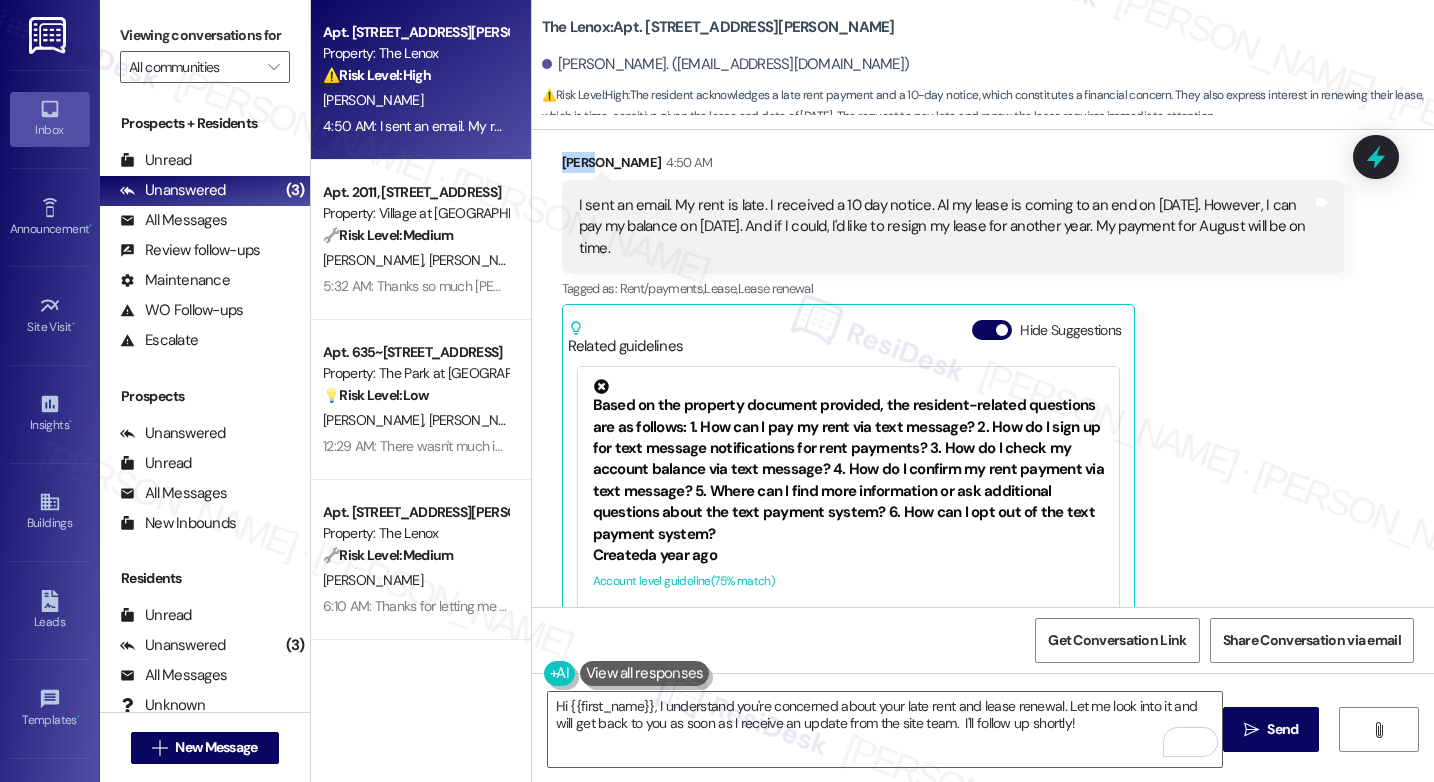 copy on "[PERSON_NAME]" 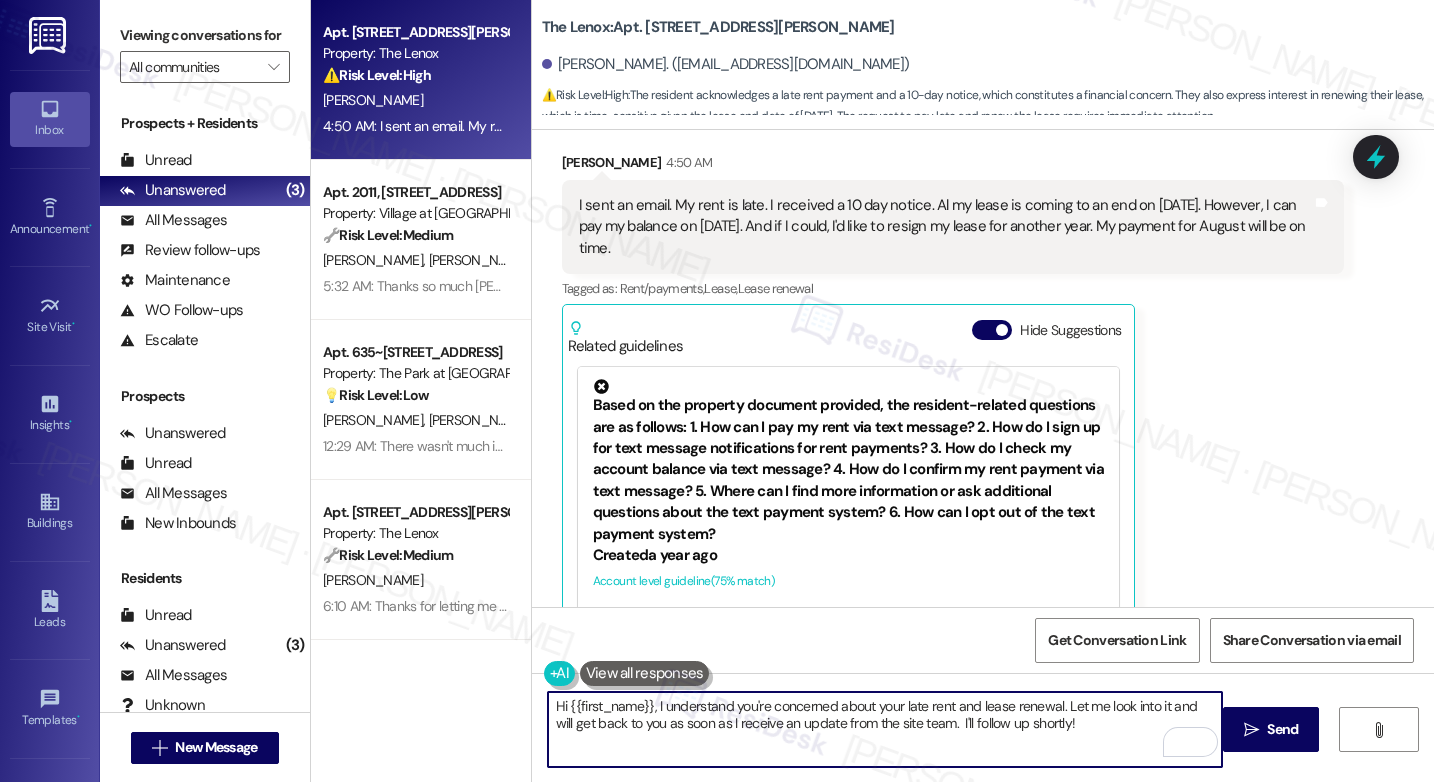 drag, startPoint x: 563, startPoint y: 706, endPoint x: 644, endPoint y: 702, distance: 81.09871 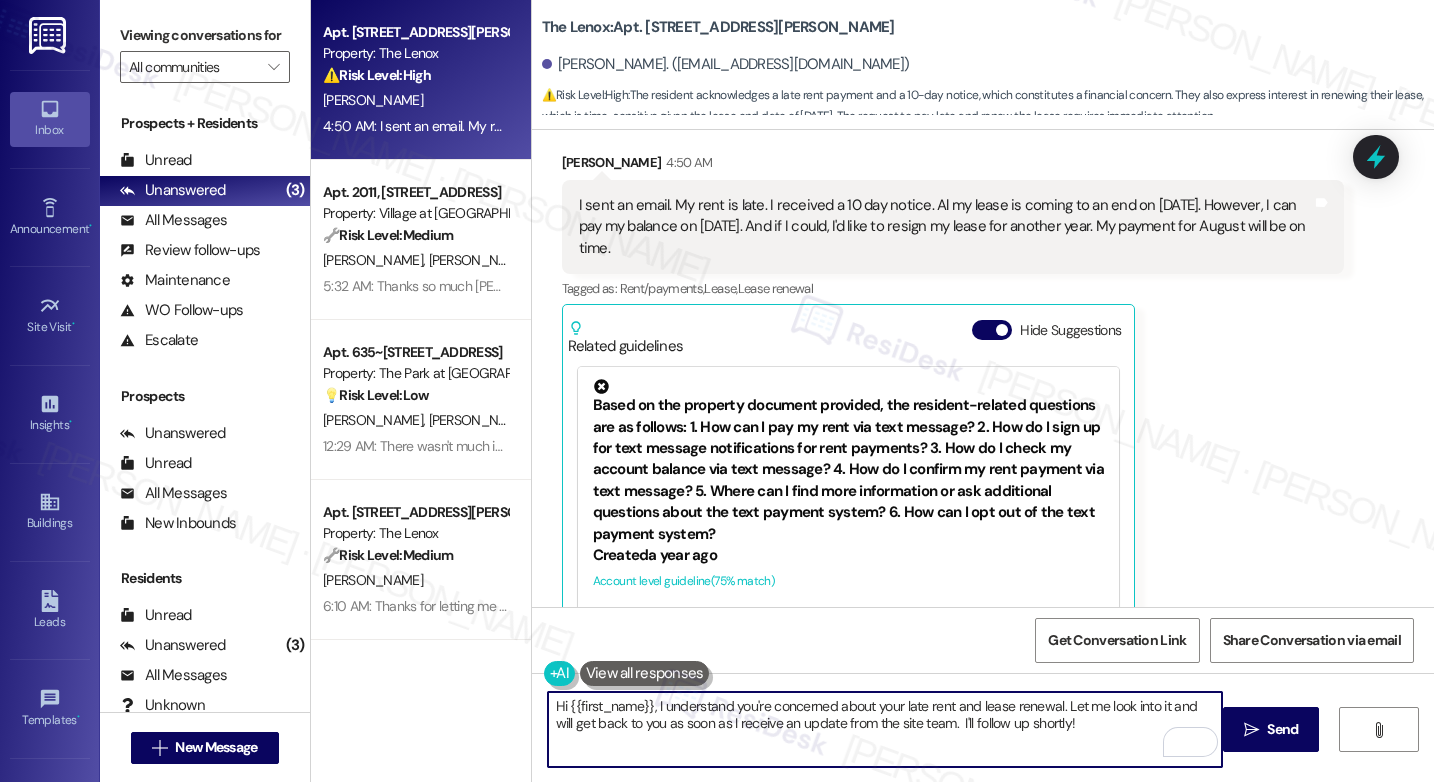 click on "Hi {{first_name}}, I understand you're concerned about your late rent and lease renewal. Let me look into it and will get back to you as soon as I receive an update from the site team.  I'll follow up shortly!" at bounding box center [885, 729] 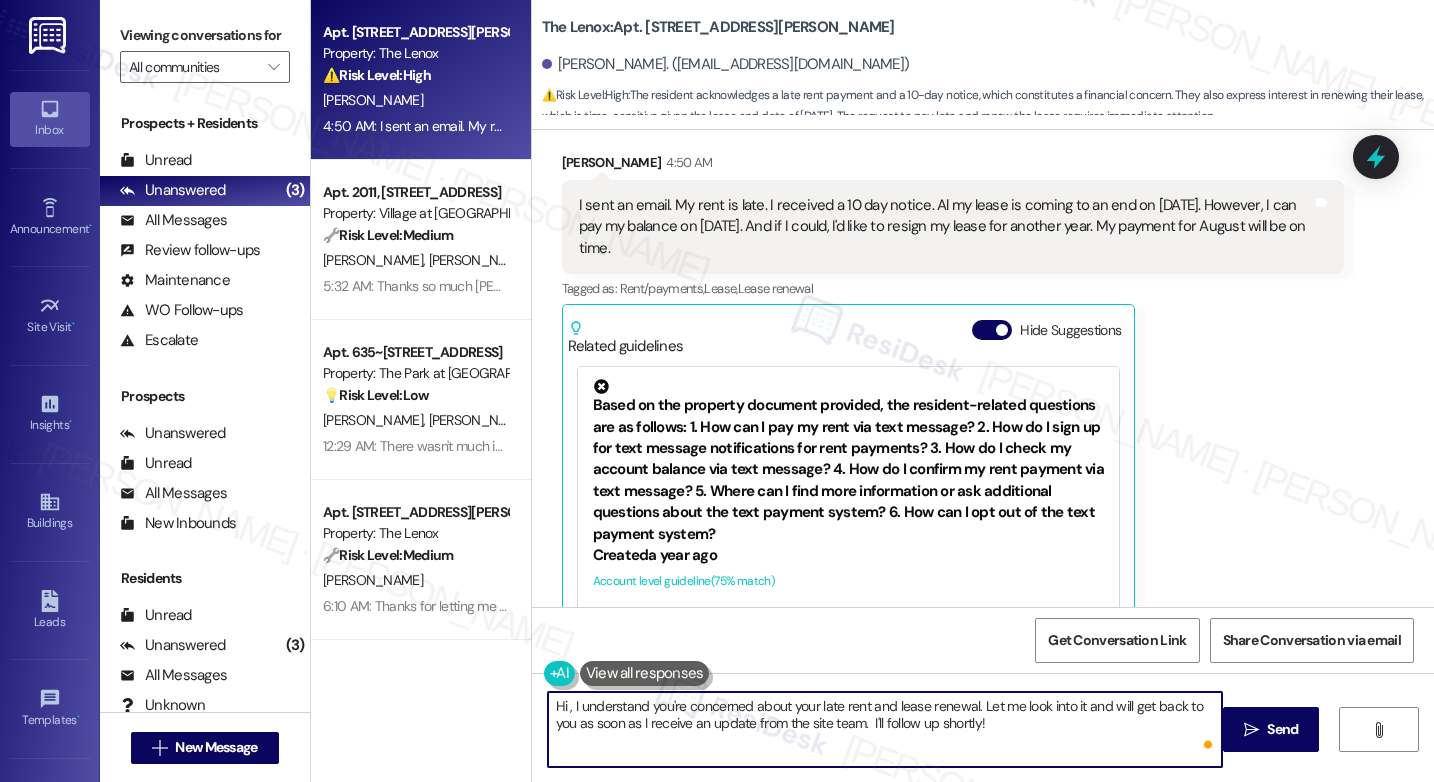 paste on "[PERSON_NAME]" 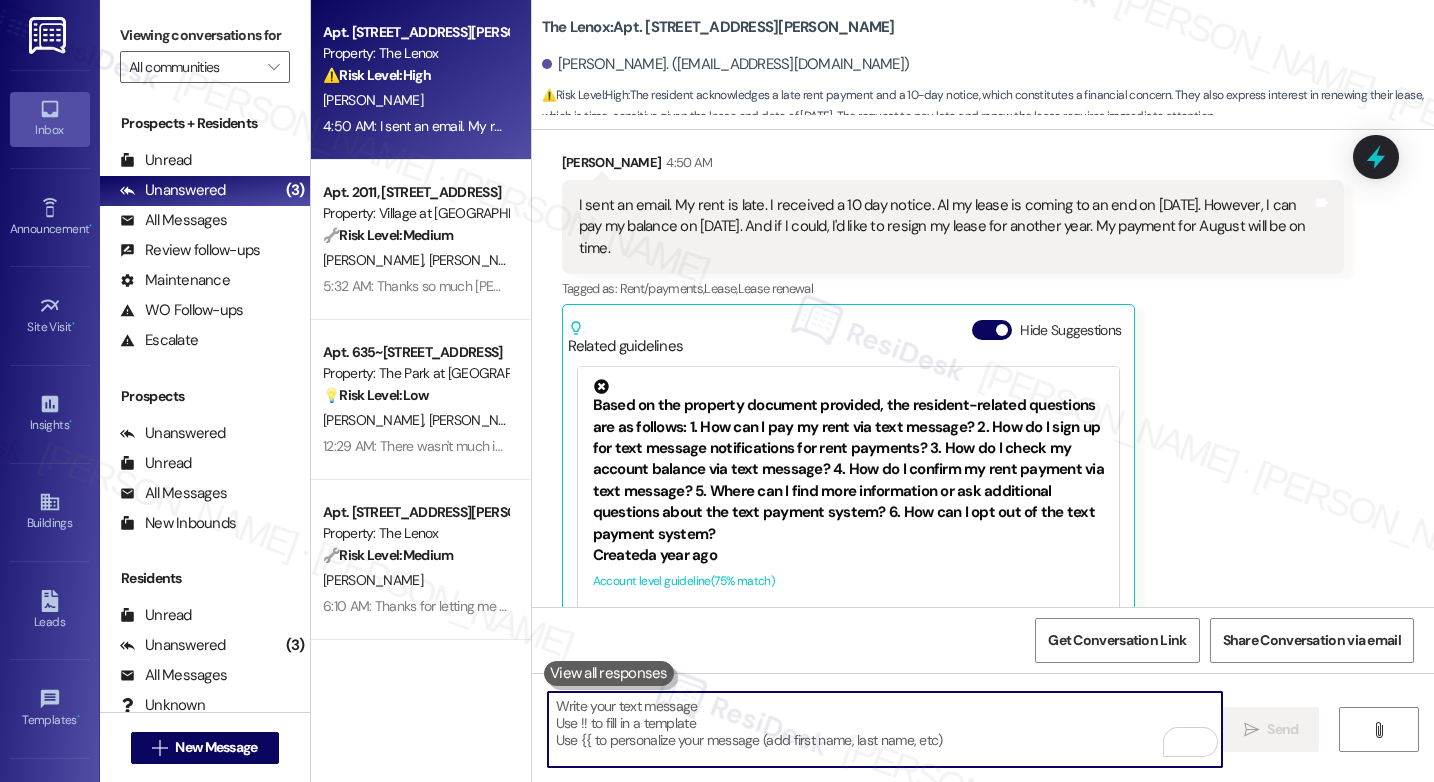 type 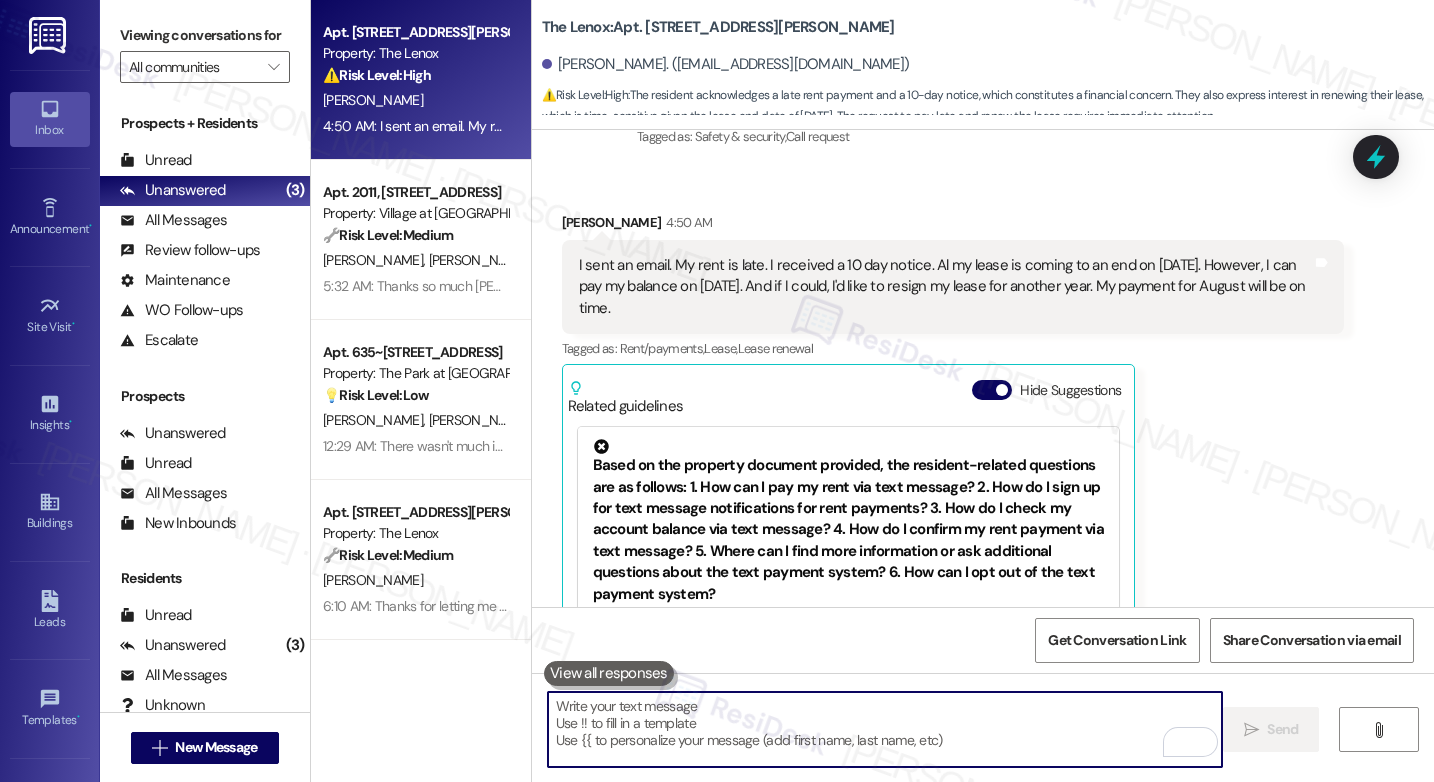 scroll, scrollTop: 2339, scrollLeft: 0, axis: vertical 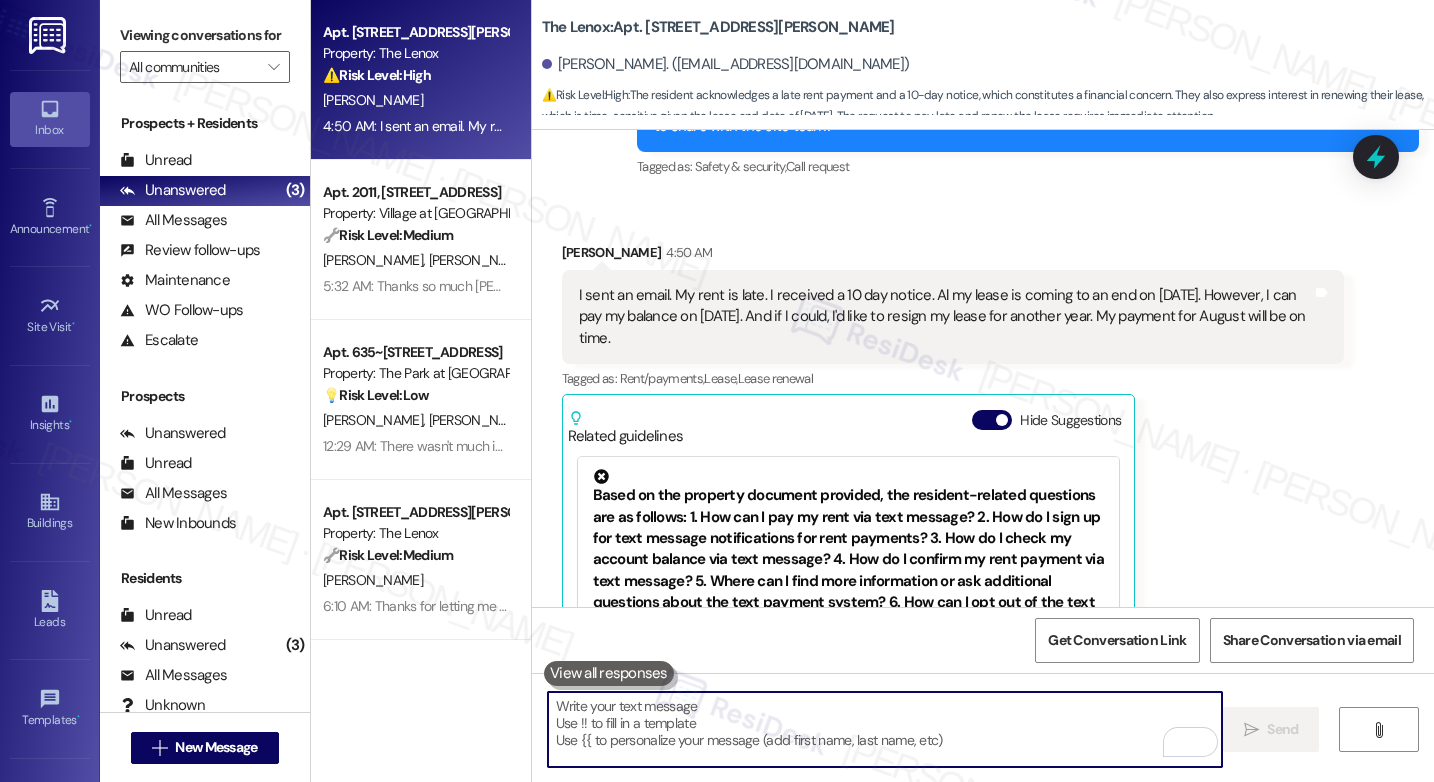 click at bounding box center (885, 729) 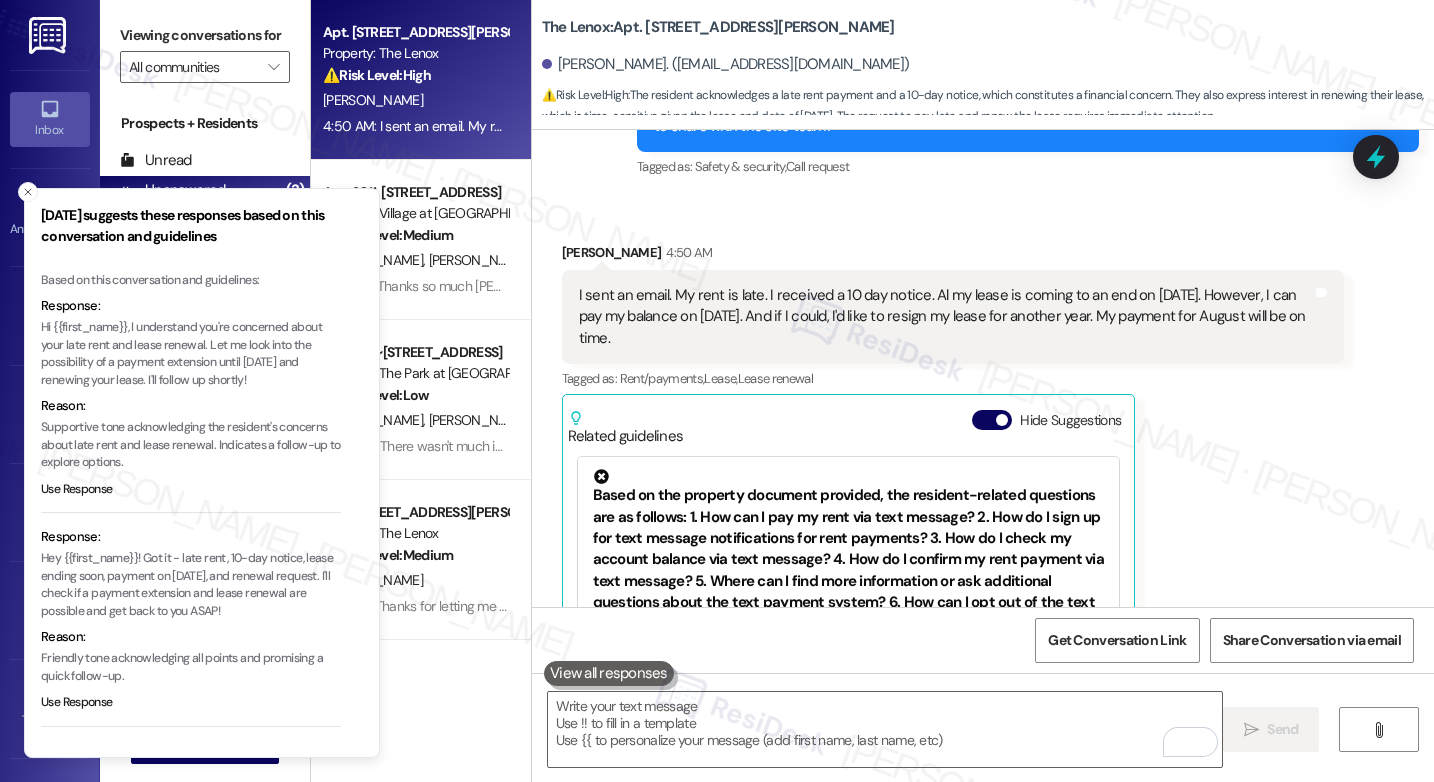 click on "Friendly tone acknowledging all points and promising a quick follow-up." at bounding box center (191, 667) 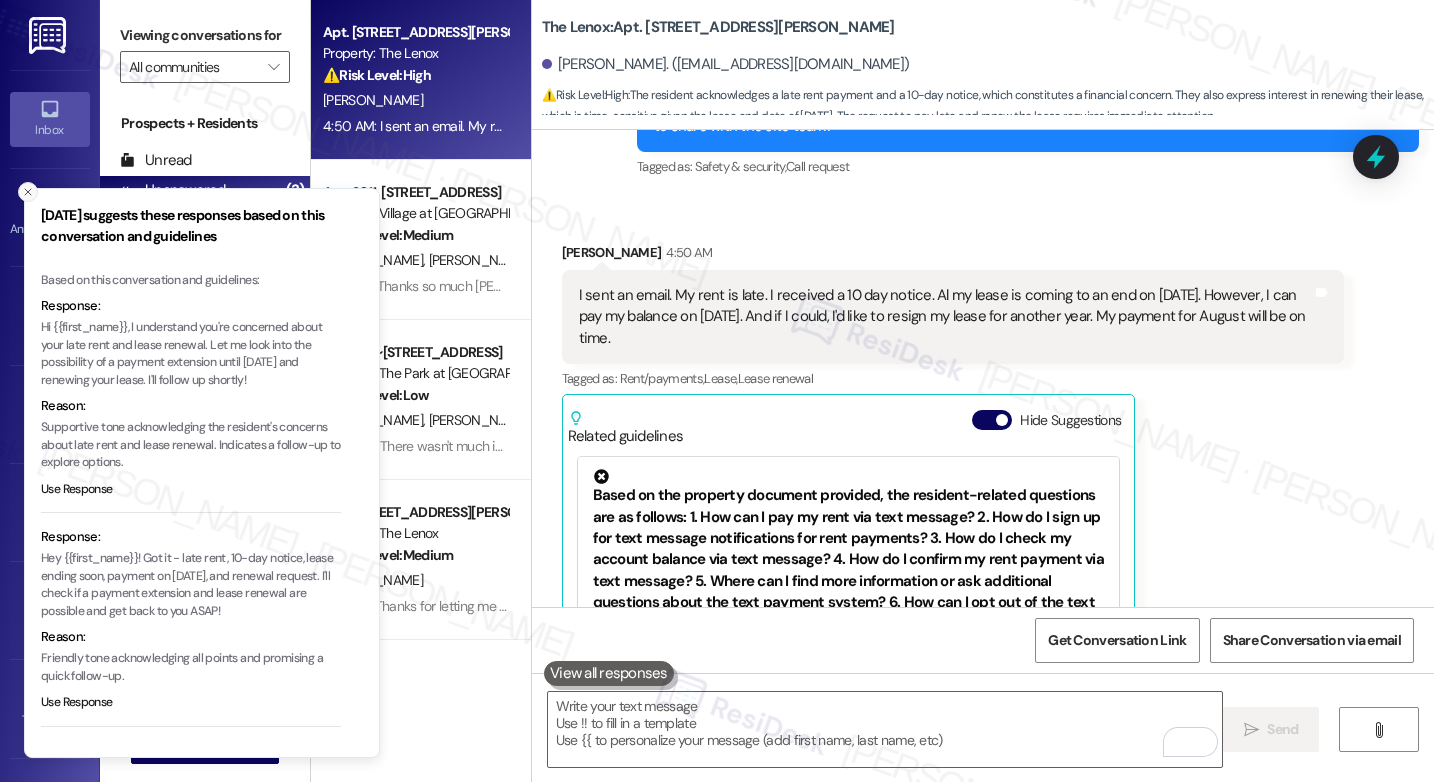 click 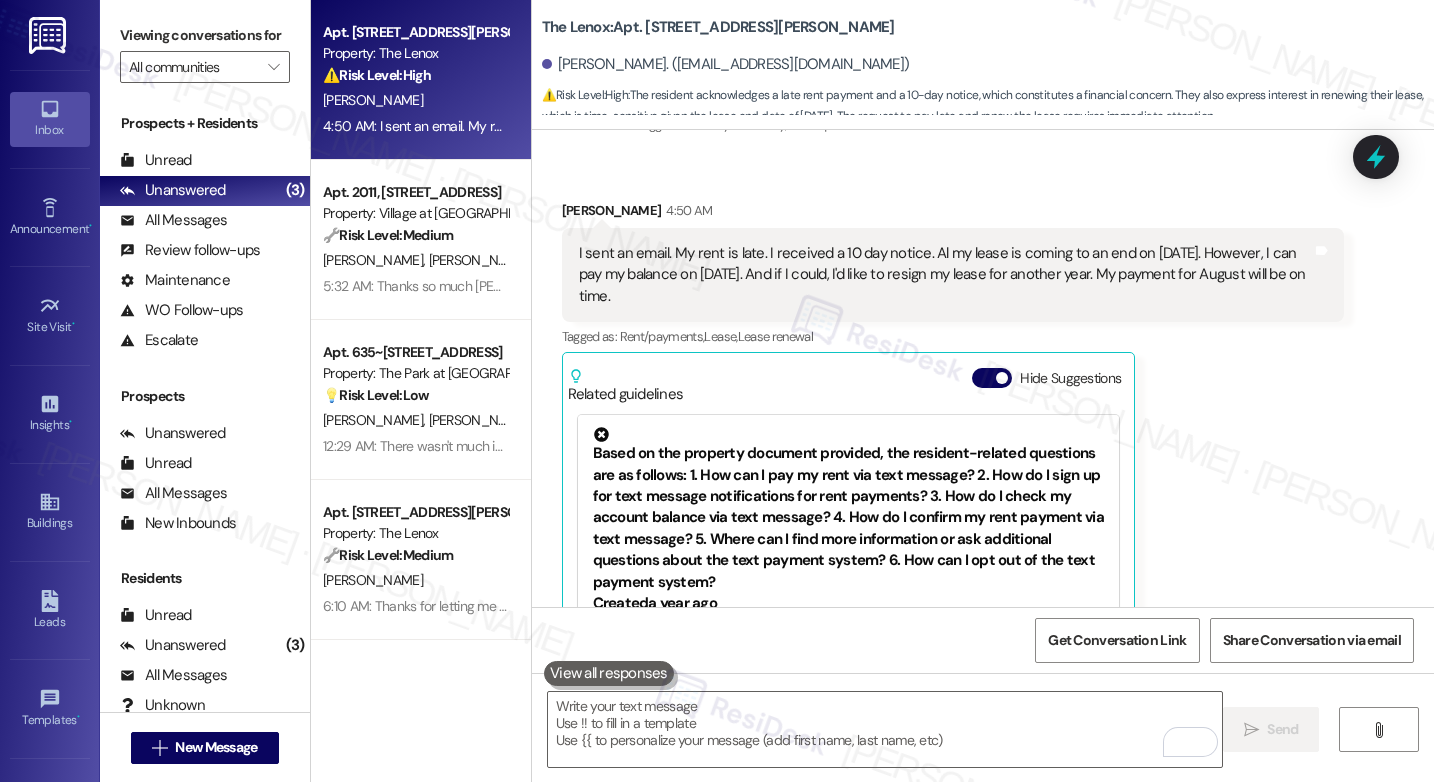 scroll, scrollTop: 2379, scrollLeft: 0, axis: vertical 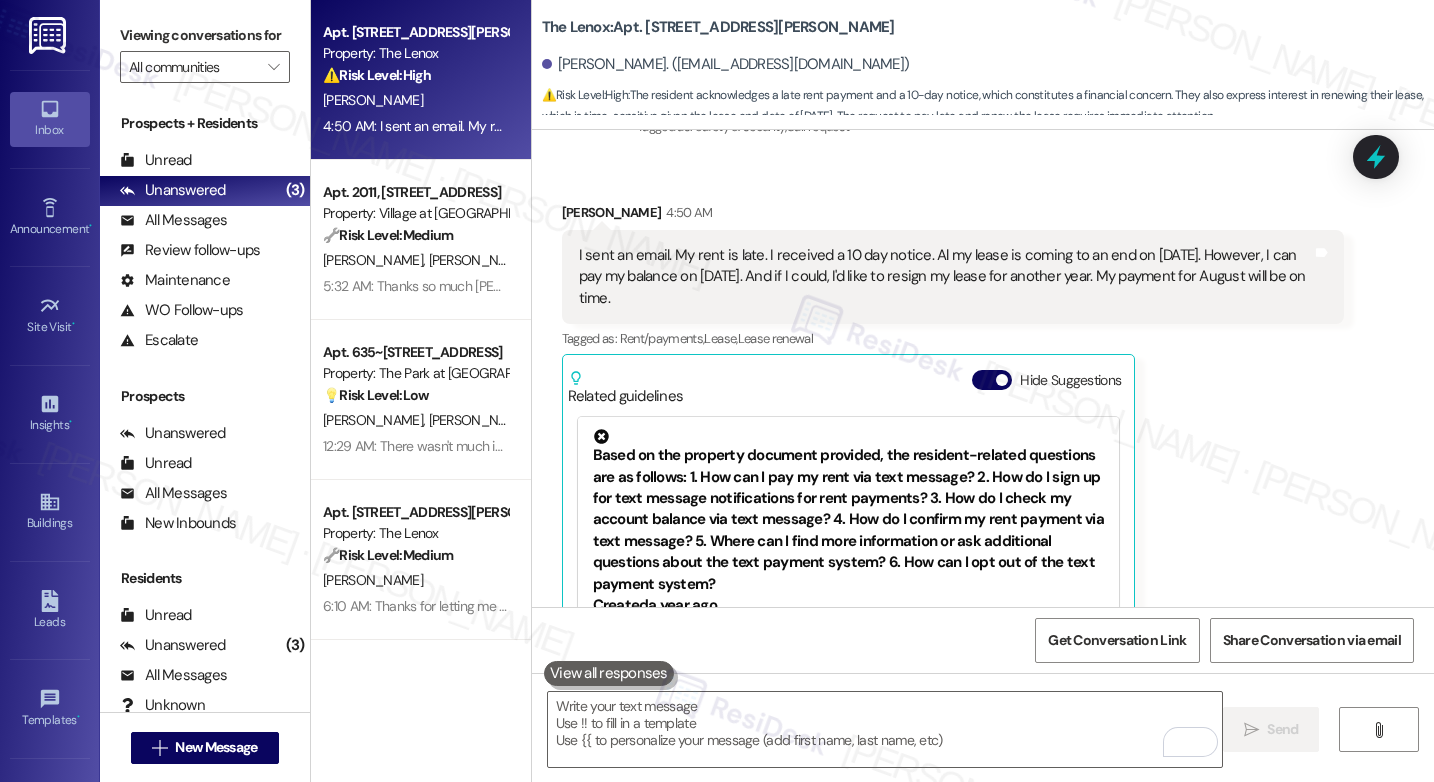 click on "Related guidelines Hide Suggestions" at bounding box center [849, 383] 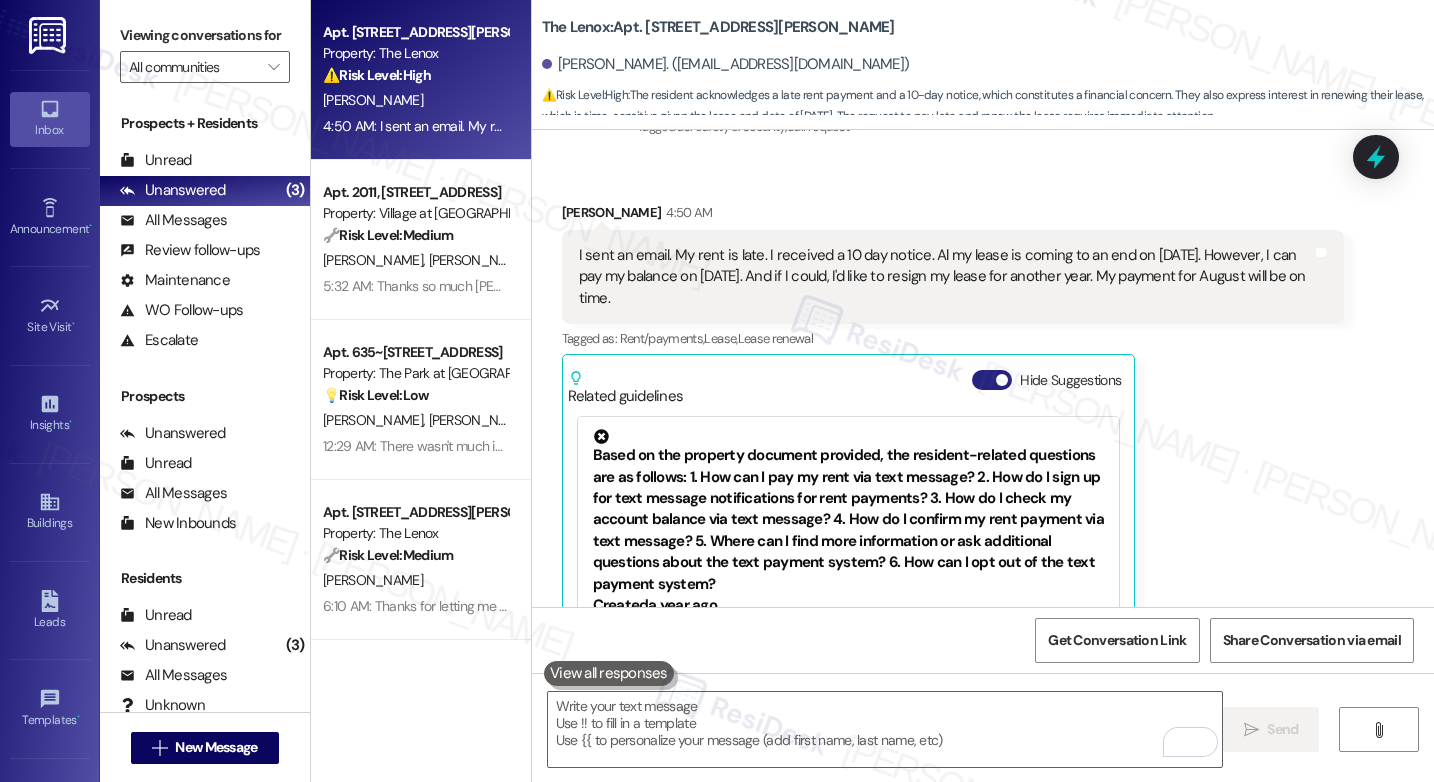click on "Hide Suggestions" at bounding box center (992, 380) 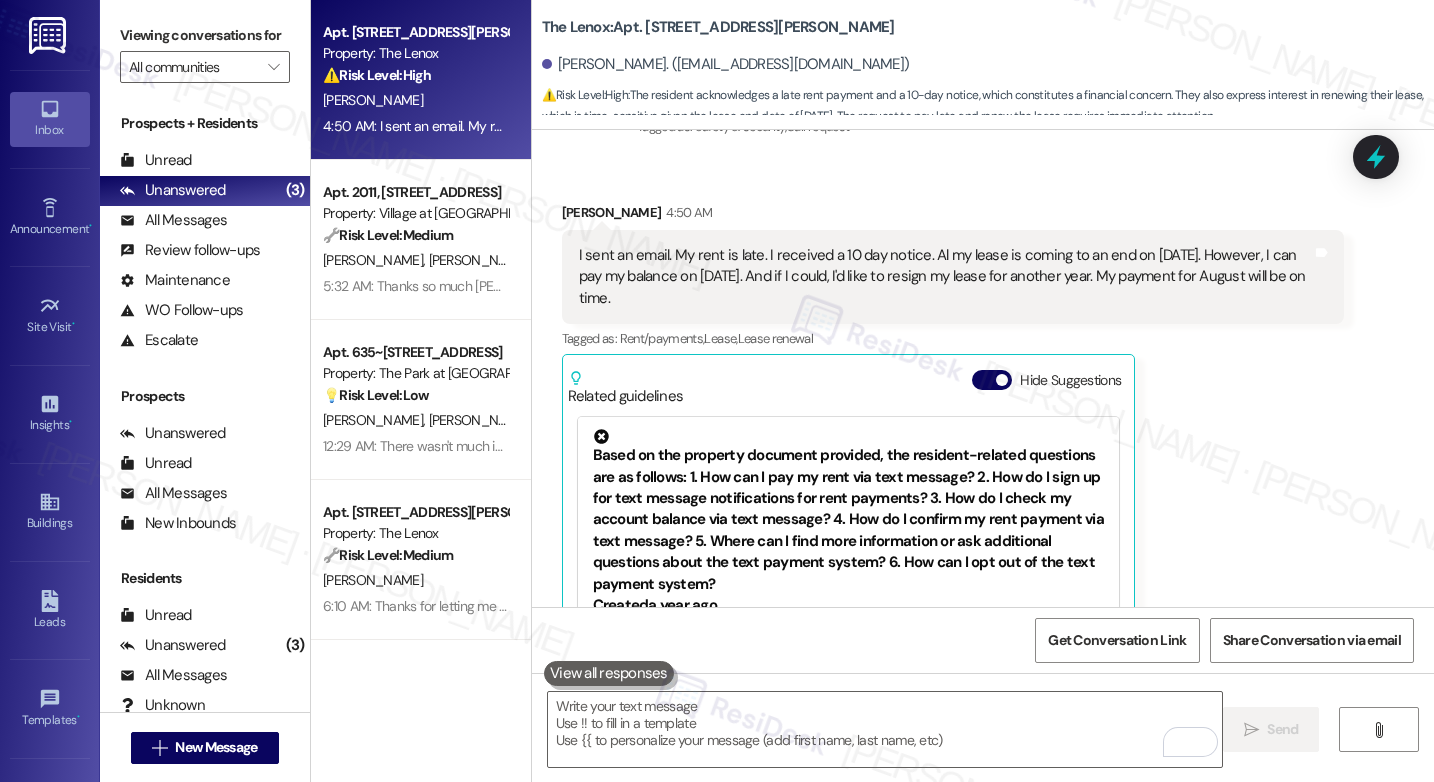 scroll, scrollTop: 2180, scrollLeft: 0, axis: vertical 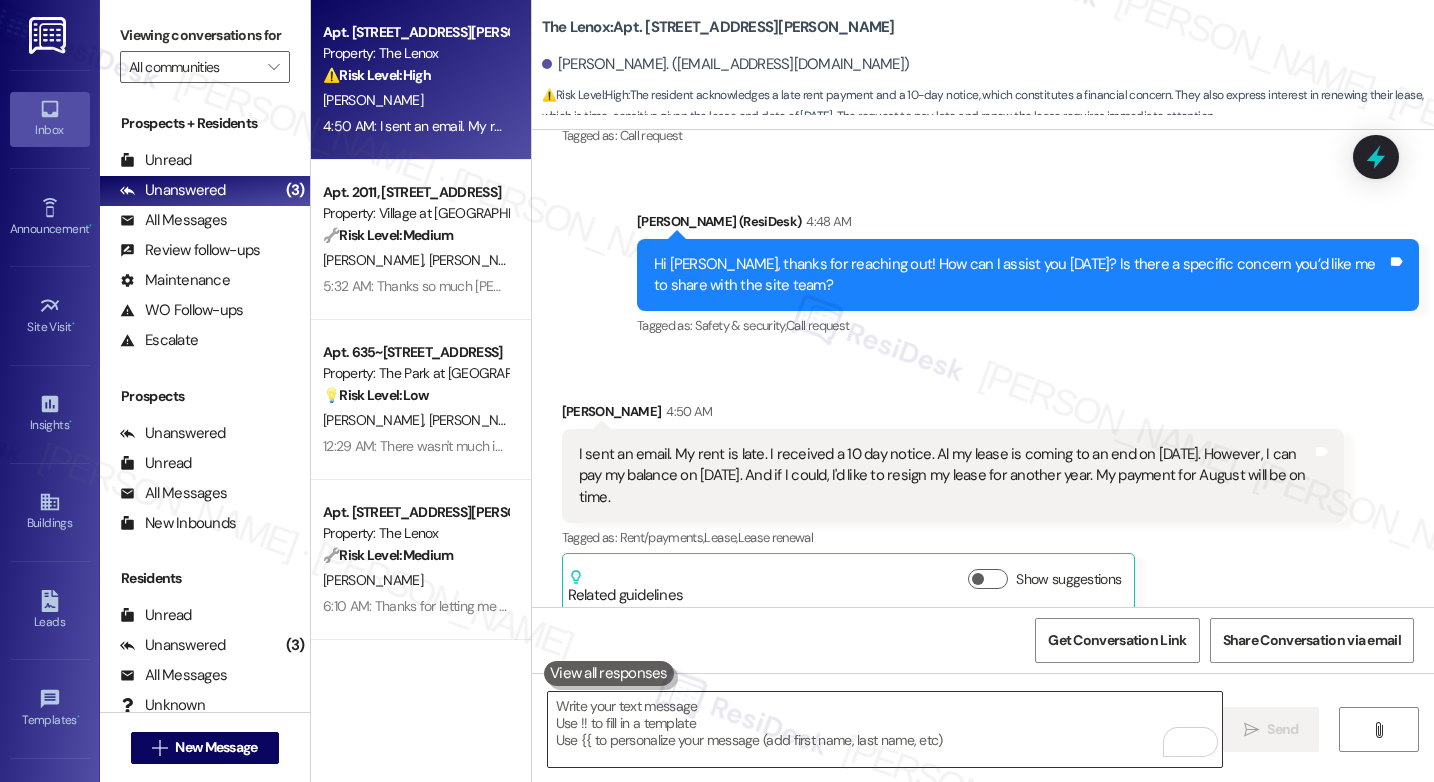 click at bounding box center [885, 729] 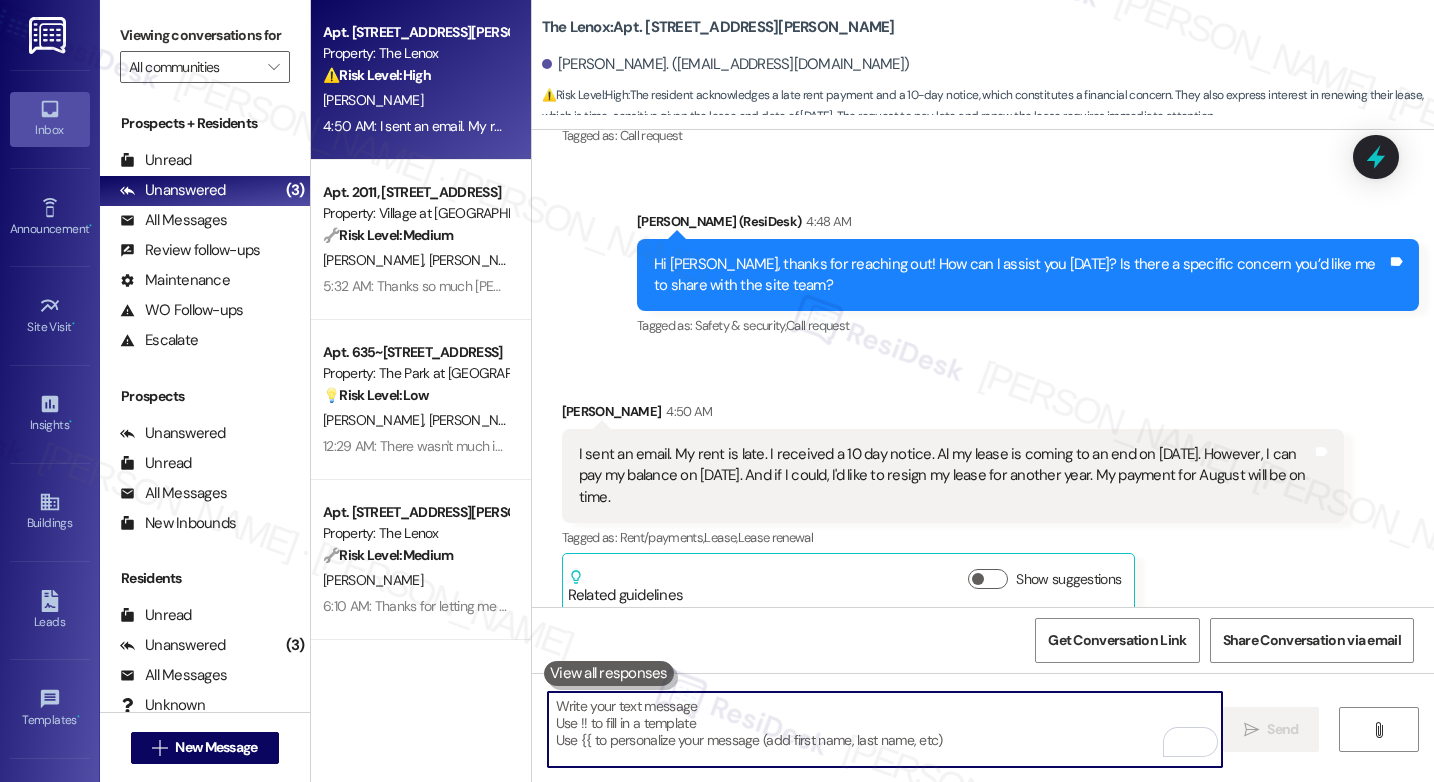 click on "I sent an email.  My rent is late.  I received a 10 day notice.  Al my lease is coming to an end on [DATE].  However, I can pay my balance on [DATE].  And if I could, I'd like to resign my lease for another year.  My payment for August will be on time." at bounding box center [945, 476] 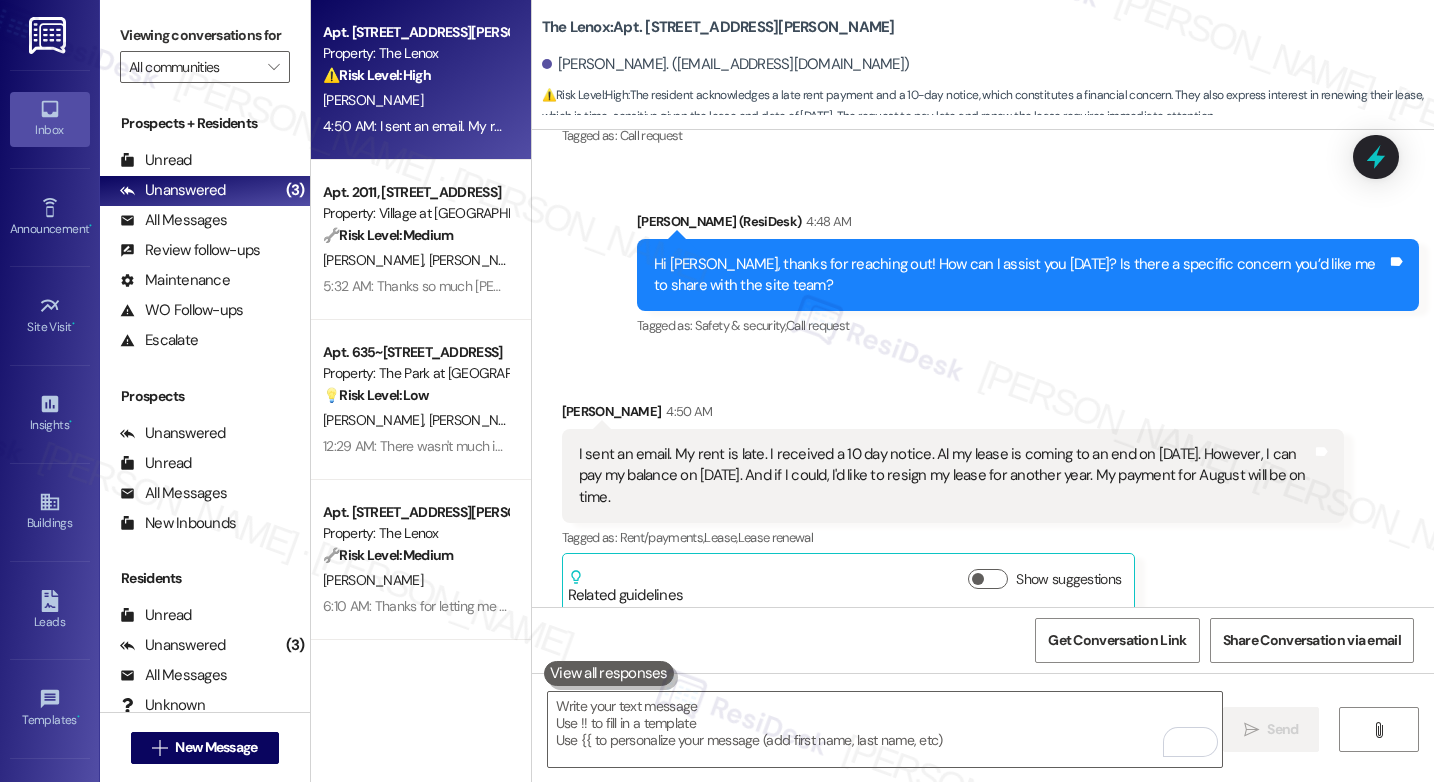 click on "I sent an email.  My rent is late.  I received a 10 day notice.  Al my lease is coming to an end on [DATE].  However, I can pay my balance on [DATE].  And if I could, I'd like to resign my lease for another year.  My payment for August will be on time." at bounding box center [945, 476] 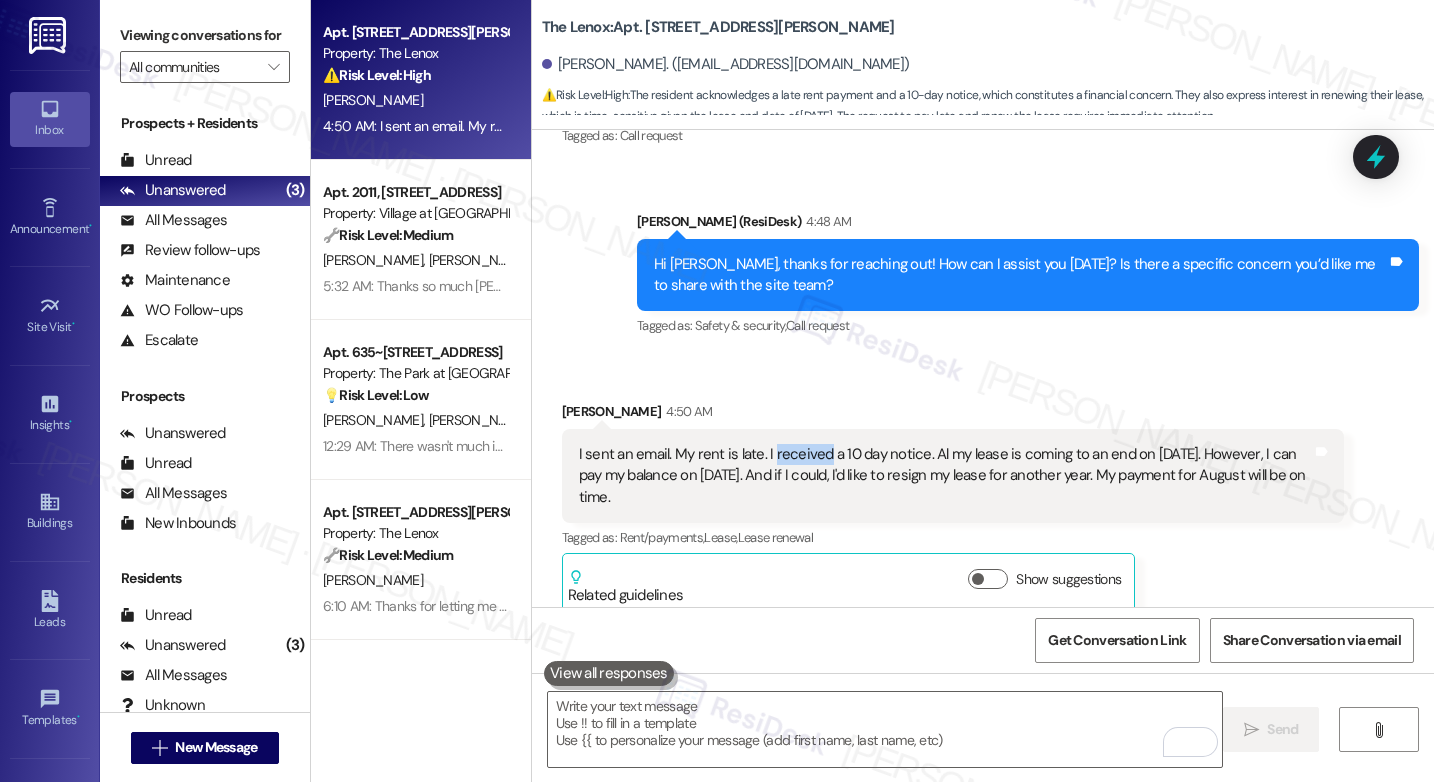 click on "I sent an email.  My rent is late.  I received a 10 day notice.  Al my lease is coming to an end on [DATE].  However, I can pay my balance on [DATE].  And if I could, I'd like to resign my lease for another year.  My payment for August will be on time." at bounding box center [945, 476] 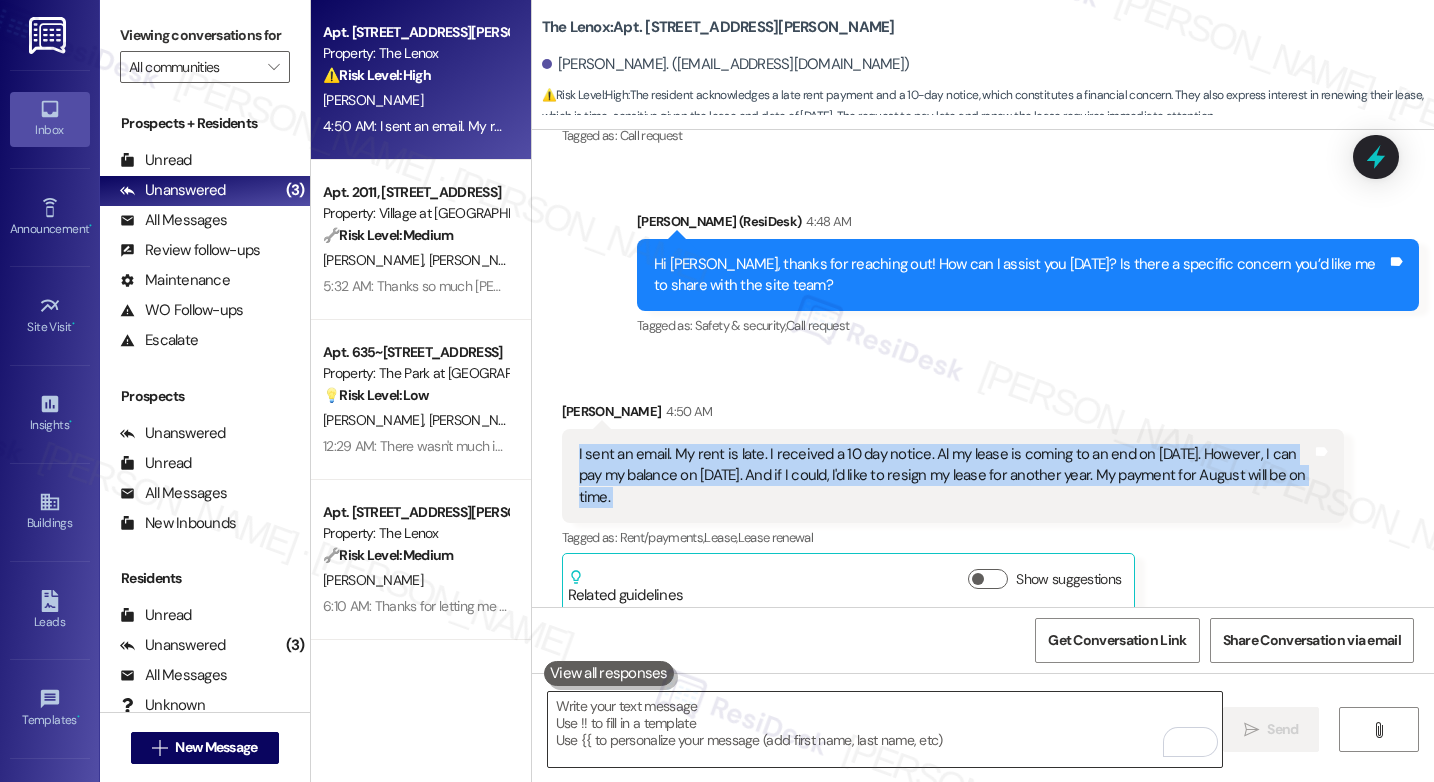 click at bounding box center [885, 729] 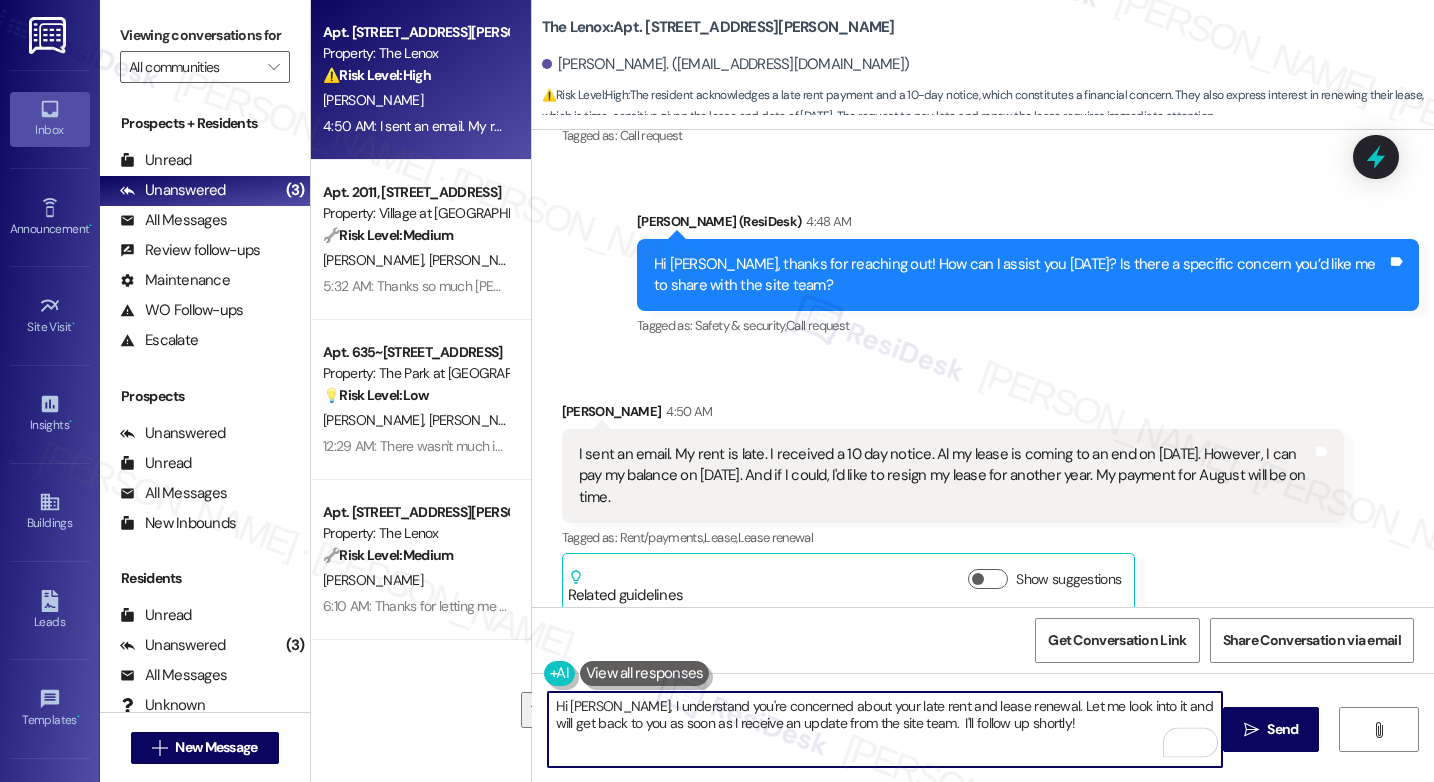 click on "Hi [PERSON_NAME], I understand you're concerned about your late rent and lease renewal. Let me look into it and will get back to you as soon as I receive an update from the site team.  I'll follow up shortly!" at bounding box center [885, 729] 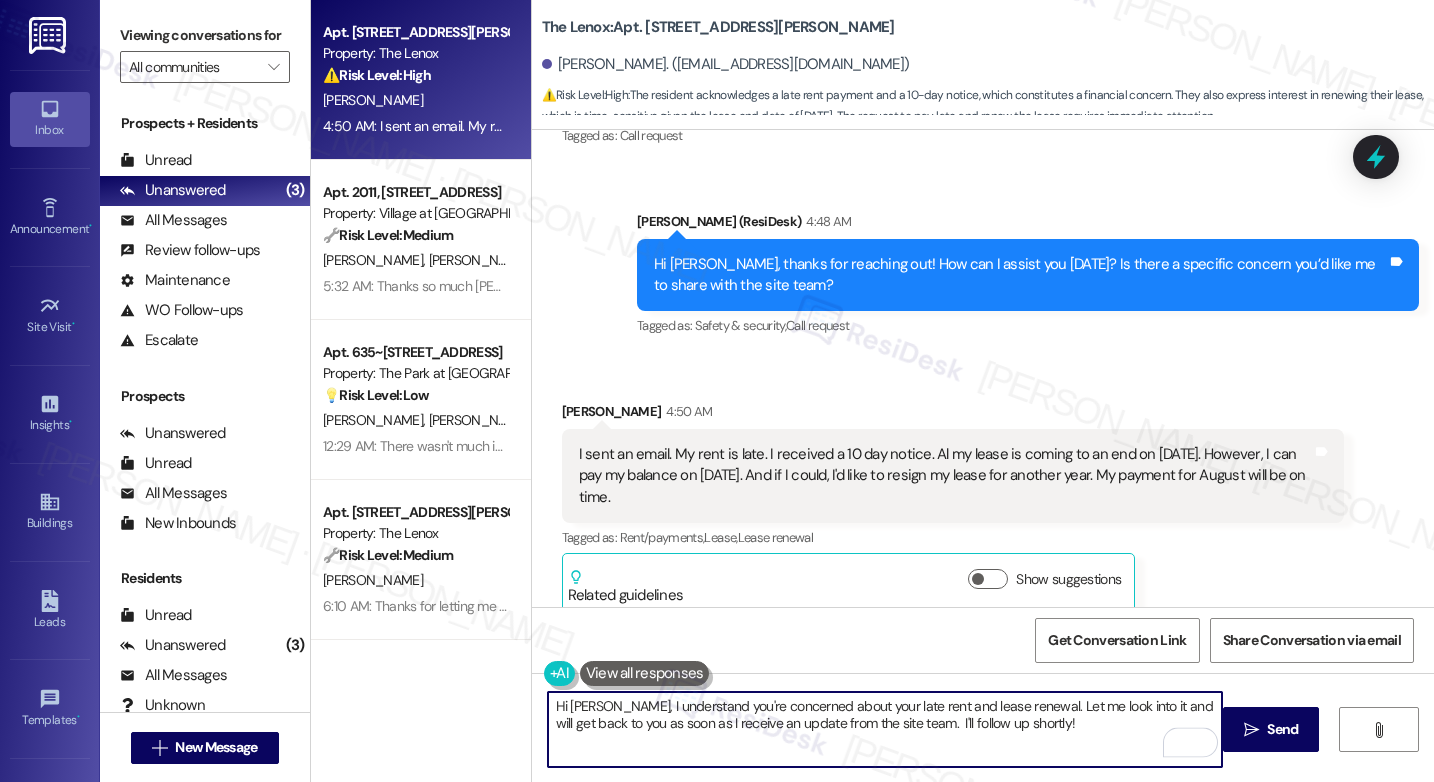 scroll, scrollTop: 0, scrollLeft: 0, axis: both 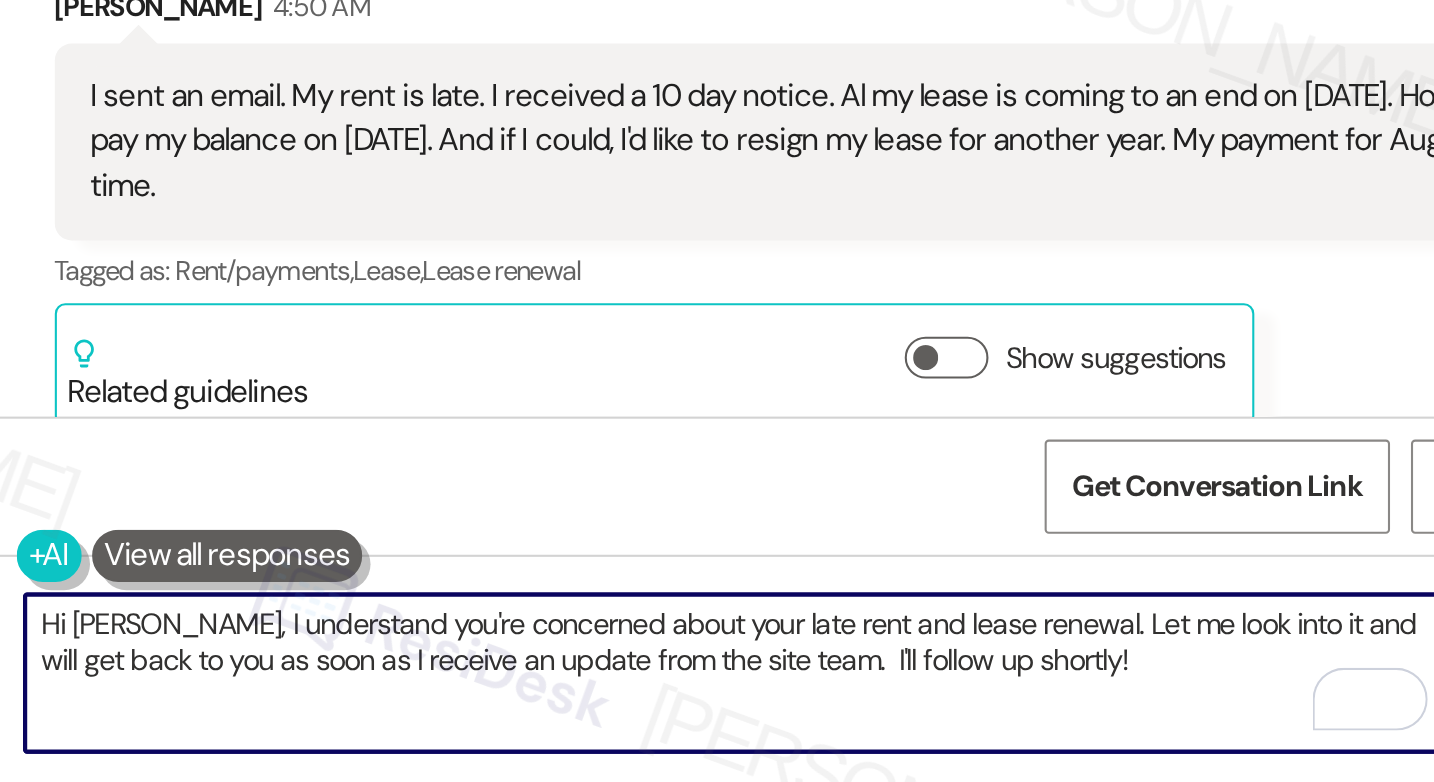 click on "Hi [PERSON_NAME], I understand you're concerned about your late rent and lease renewal. Let me look into it and will get back to you as soon as I receive an update from the site team.  I'll follow up shortly!" at bounding box center (885, 729) 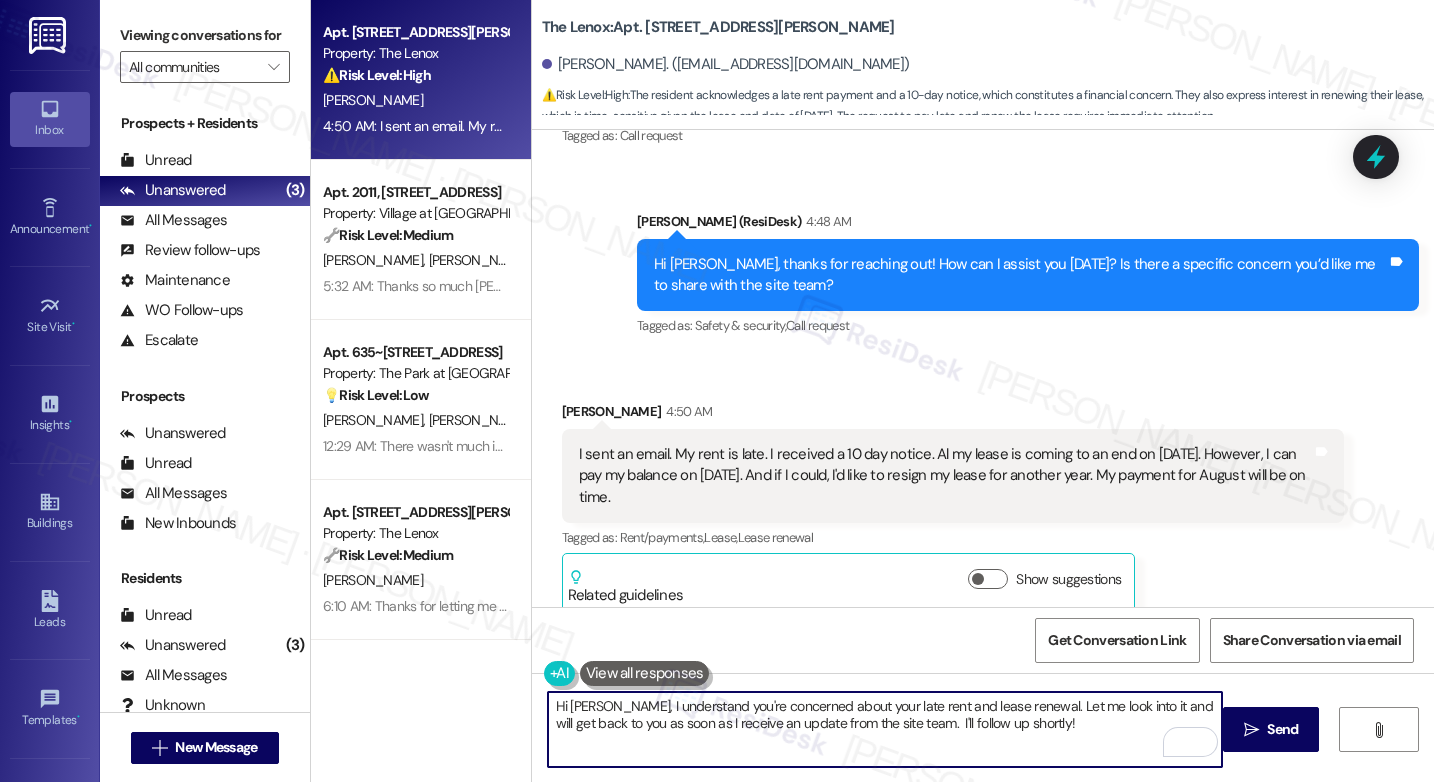 click on "Hi [PERSON_NAME], I understand you're concerned about your late rent and lease renewal. Let me look into it and will get back to you as soon as I receive an update from the site team.  I'll follow up shortly!" at bounding box center (885, 729) 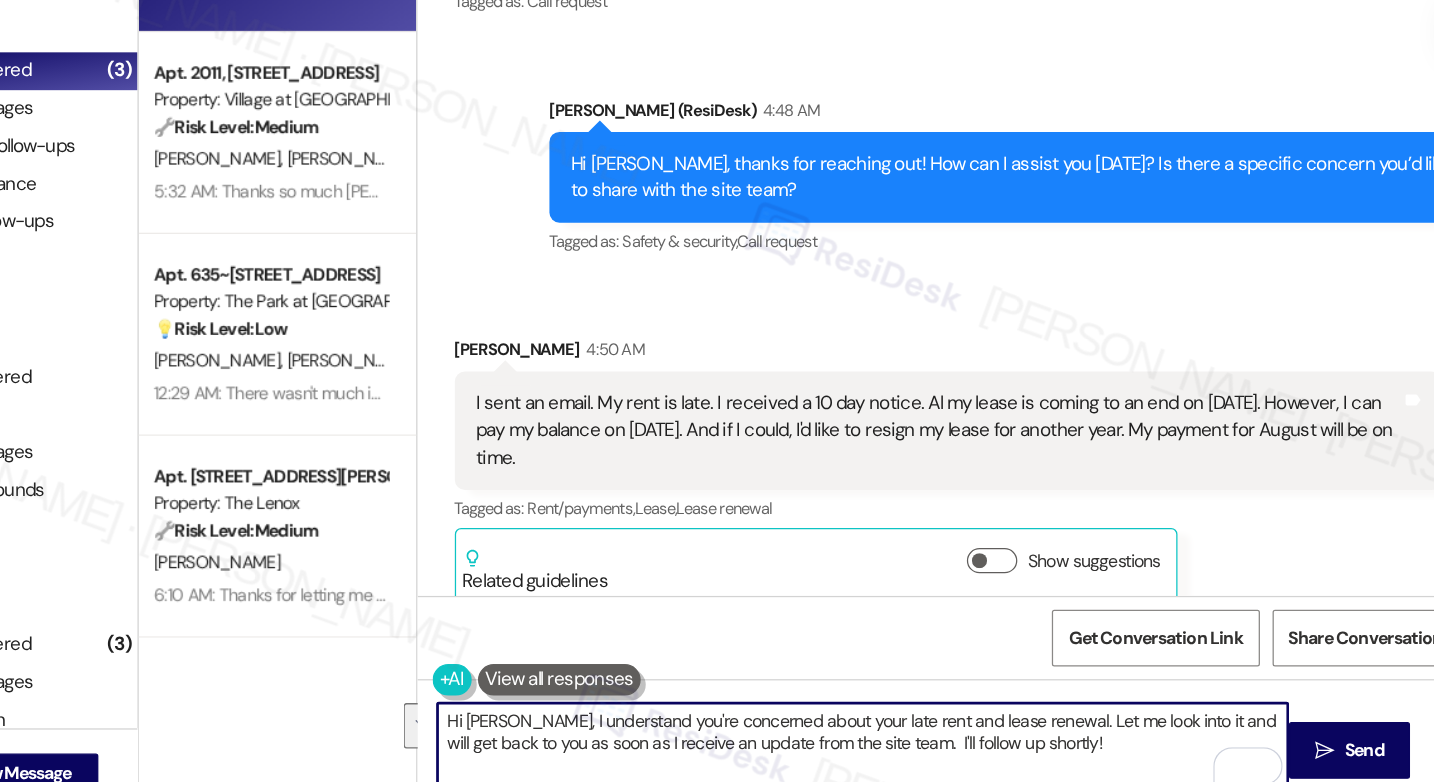 scroll, scrollTop: 0, scrollLeft: 0, axis: both 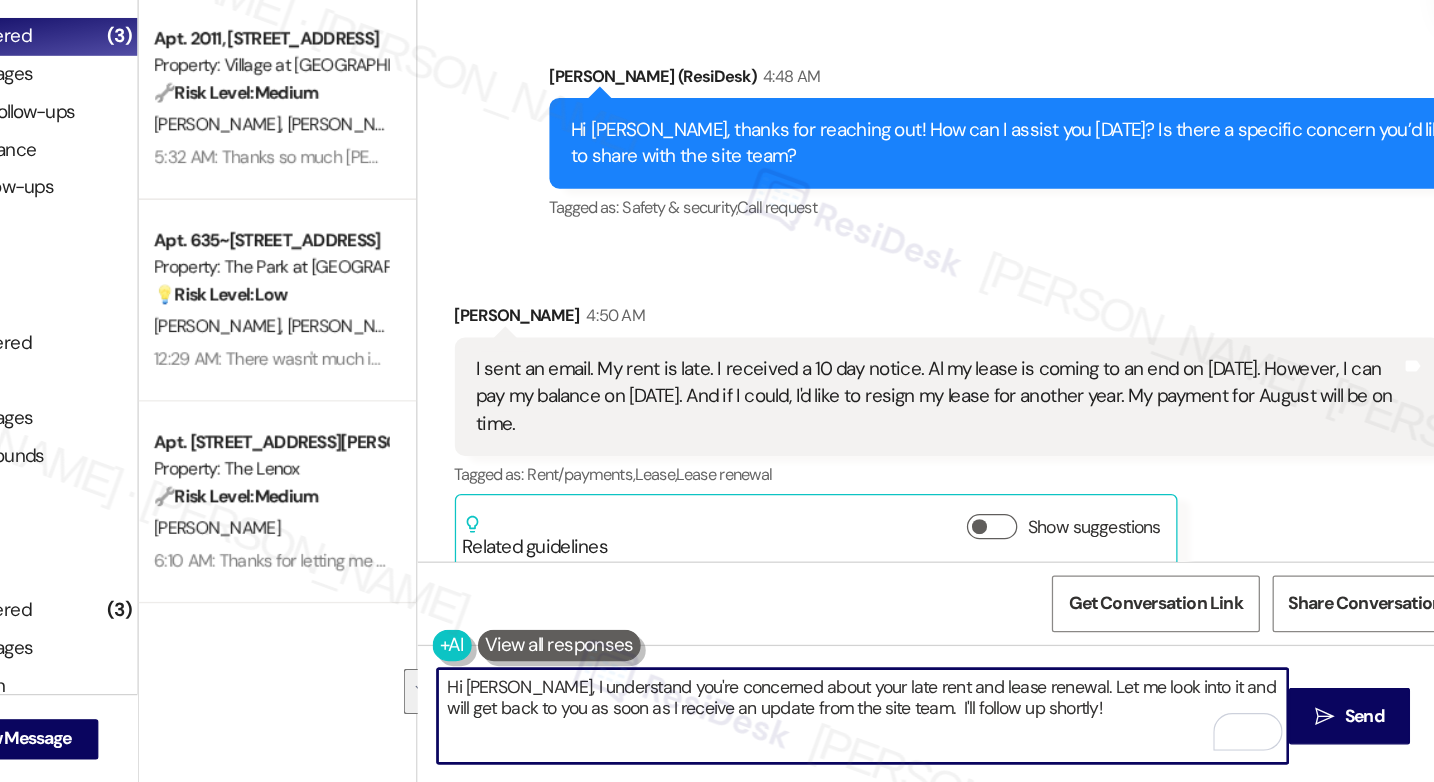 click on "Hi [PERSON_NAME], I understand you're concerned about your late rent and lease renewal. Let me look into it and will get back to you as soon as I receive an update from the site team.  I'll follow up shortly!" at bounding box center (885, 729) 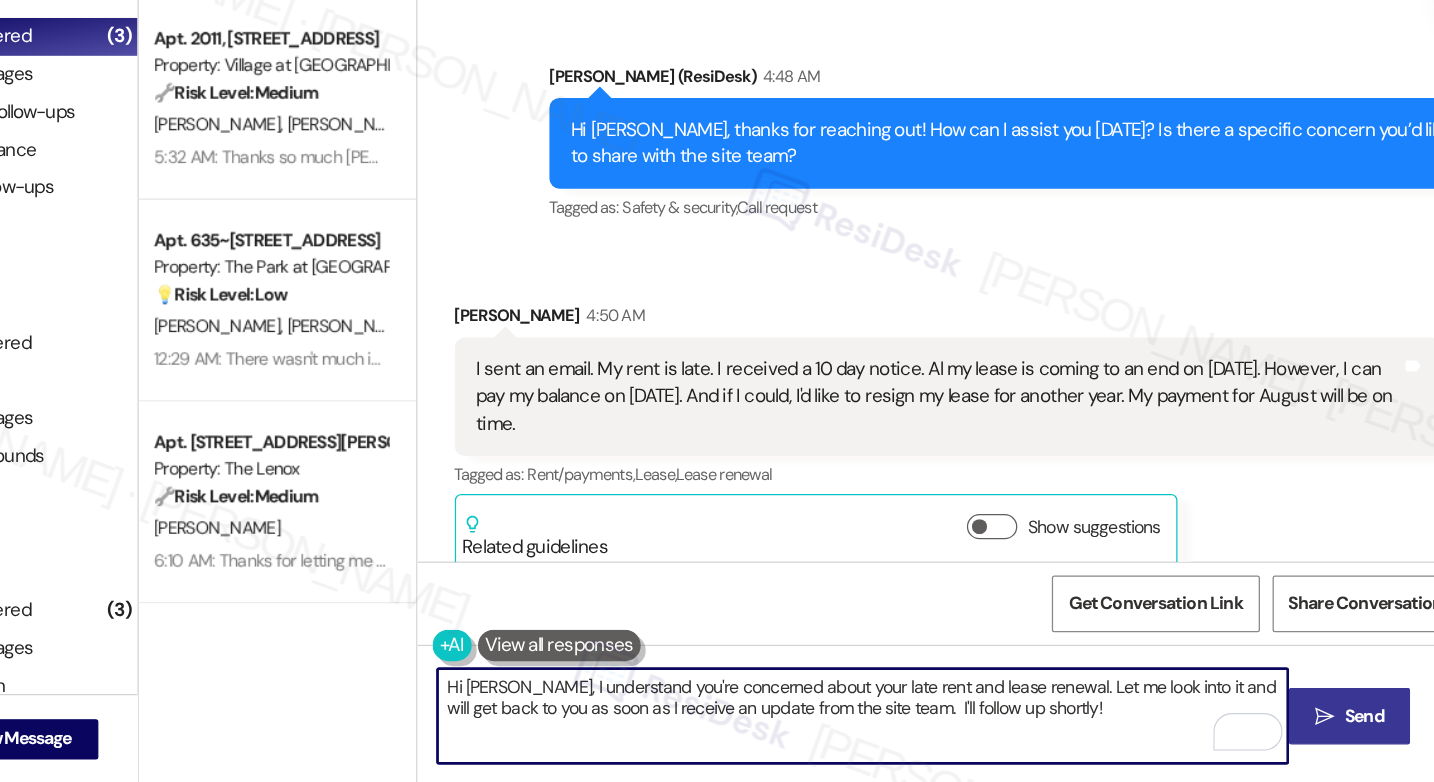 click on "Send" at bounding box center [1282, 729] 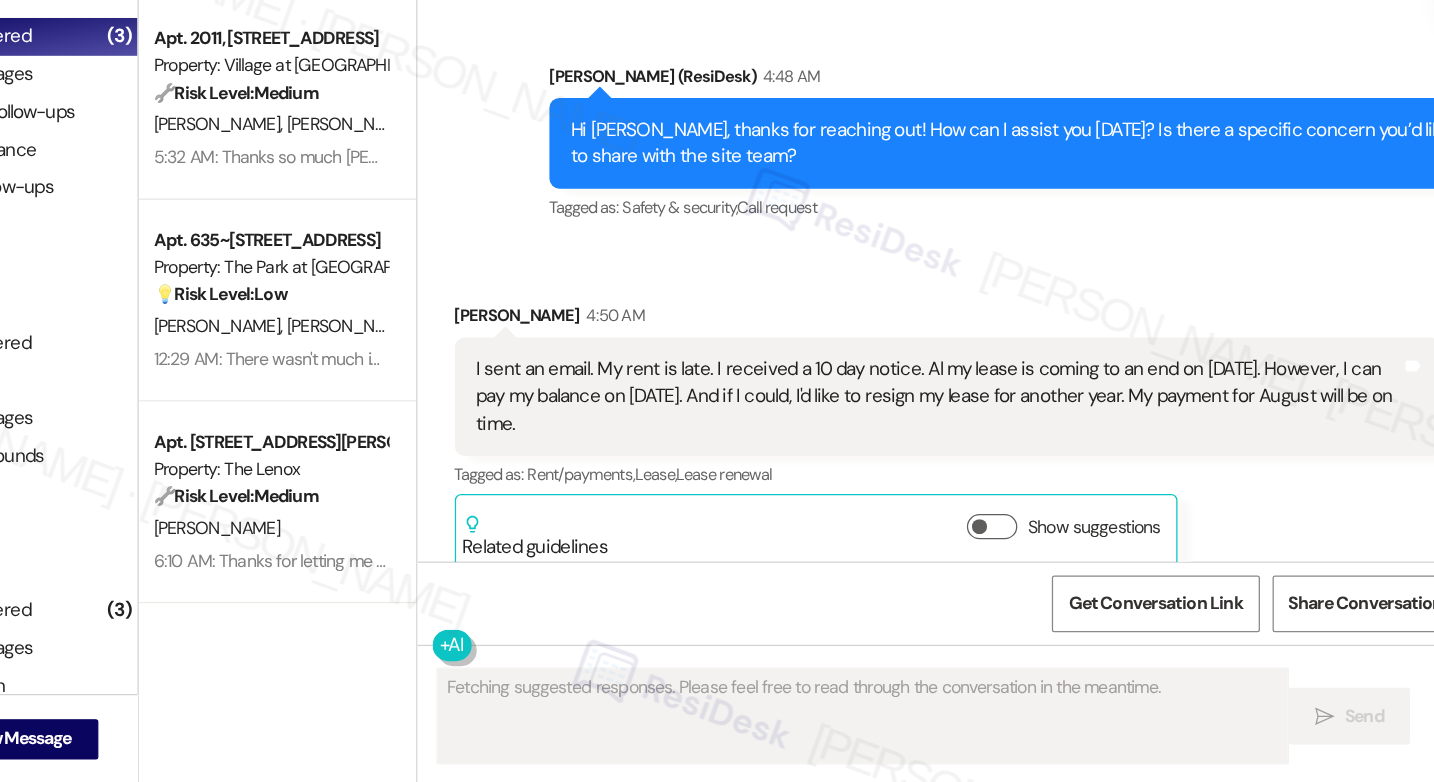 scroll, scrollTop: 0, scrollLeft: 0, axis: both 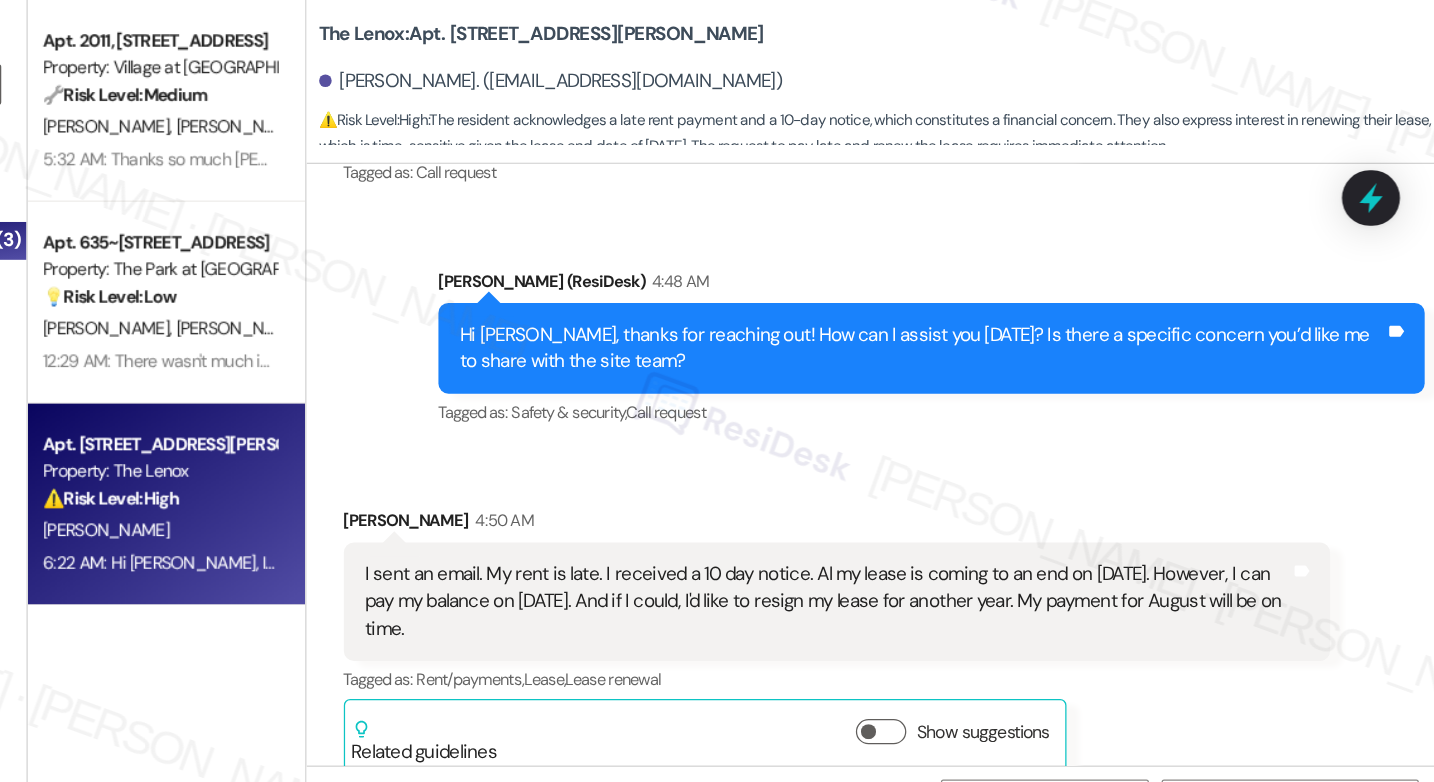 type on "Hi {{first_name}}, I understand your concern about the late rent, 10-day notice, lease renewal, and payment on [DATE]. Let me ensure the site team is aware of your situation and I'll follow up with their response ASAP." 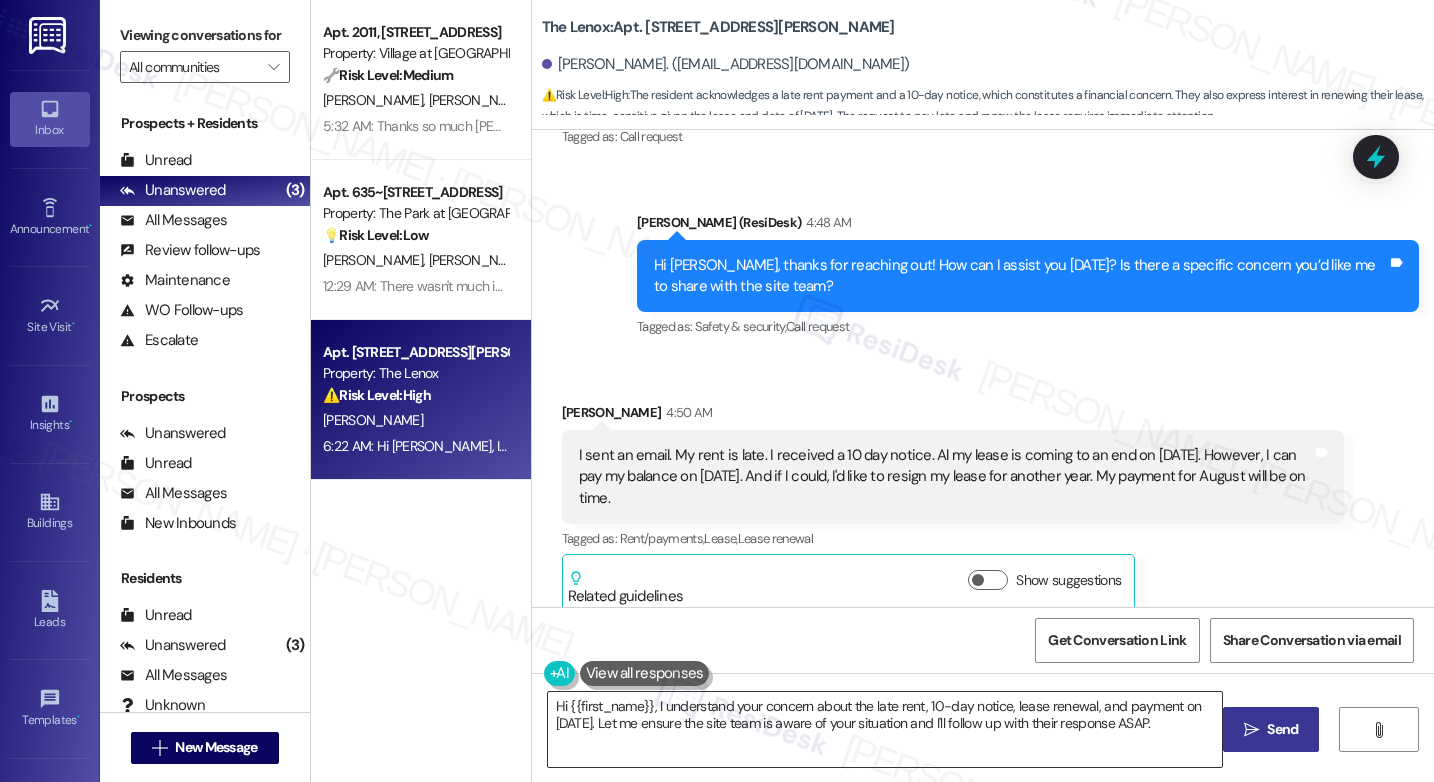 click on "Hi {{first_name}}, I understand your concern about the late rent, 10-day notice, lease renewal, and payment on [DATE]. Let me ensure the site team is aware of your situation and I'll follow up with their response ASAP." at bounding box center (885, 729) 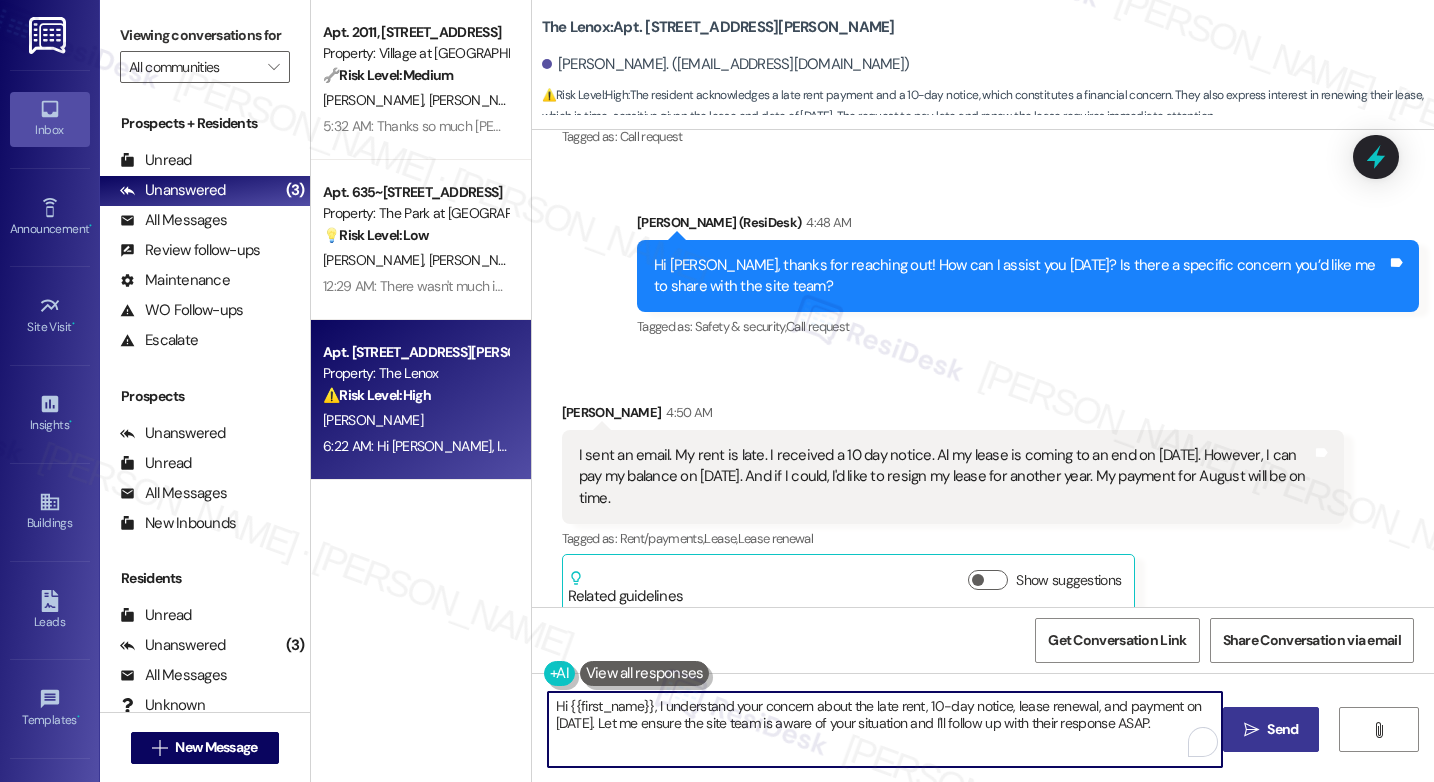 click on "Hi {{first_name}}, I understand your concern about the late rent, 10-day notice, lease renewal, and payment on [DATE]. Let me ensure the site team is aware of your situation and I'll follow up with their response ASAP." at bounding box center [885, 729] 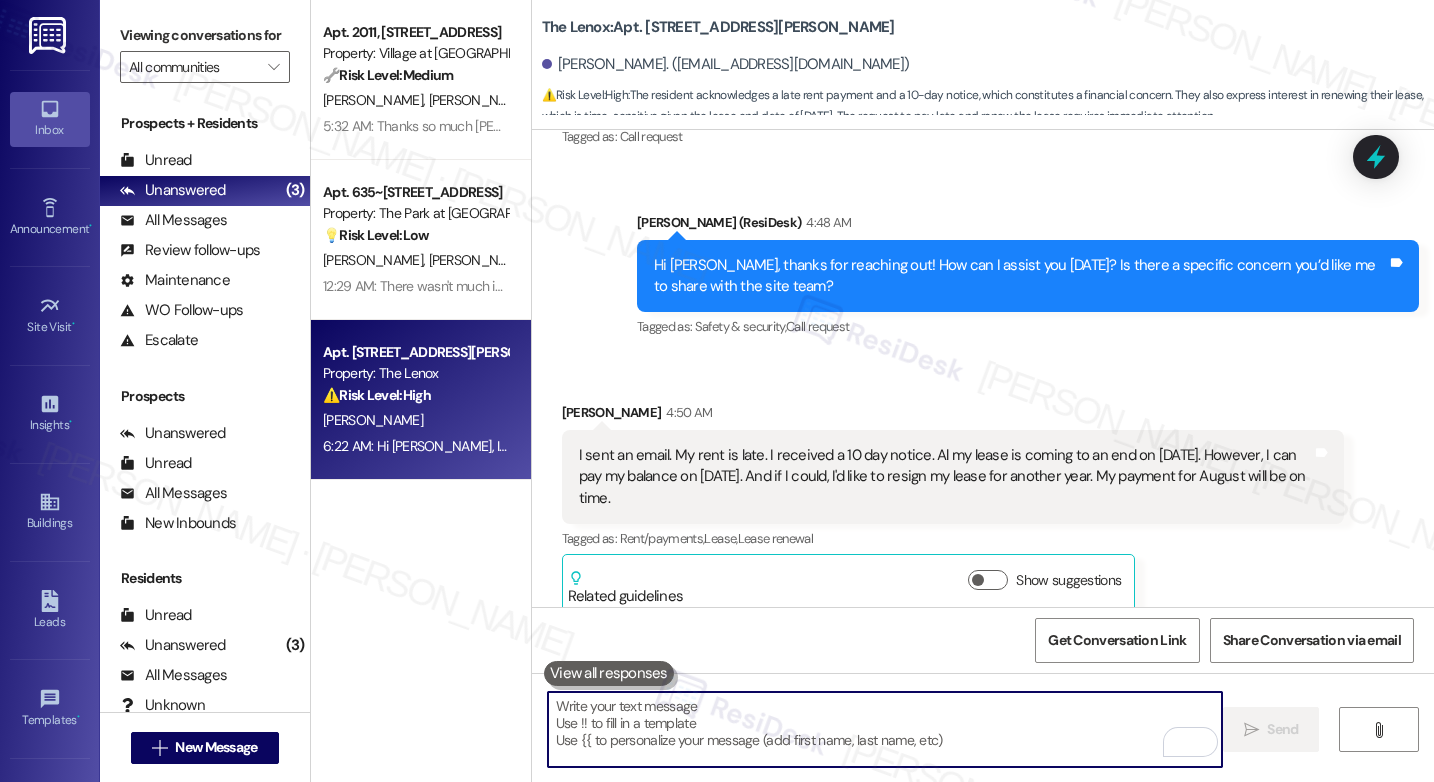 type 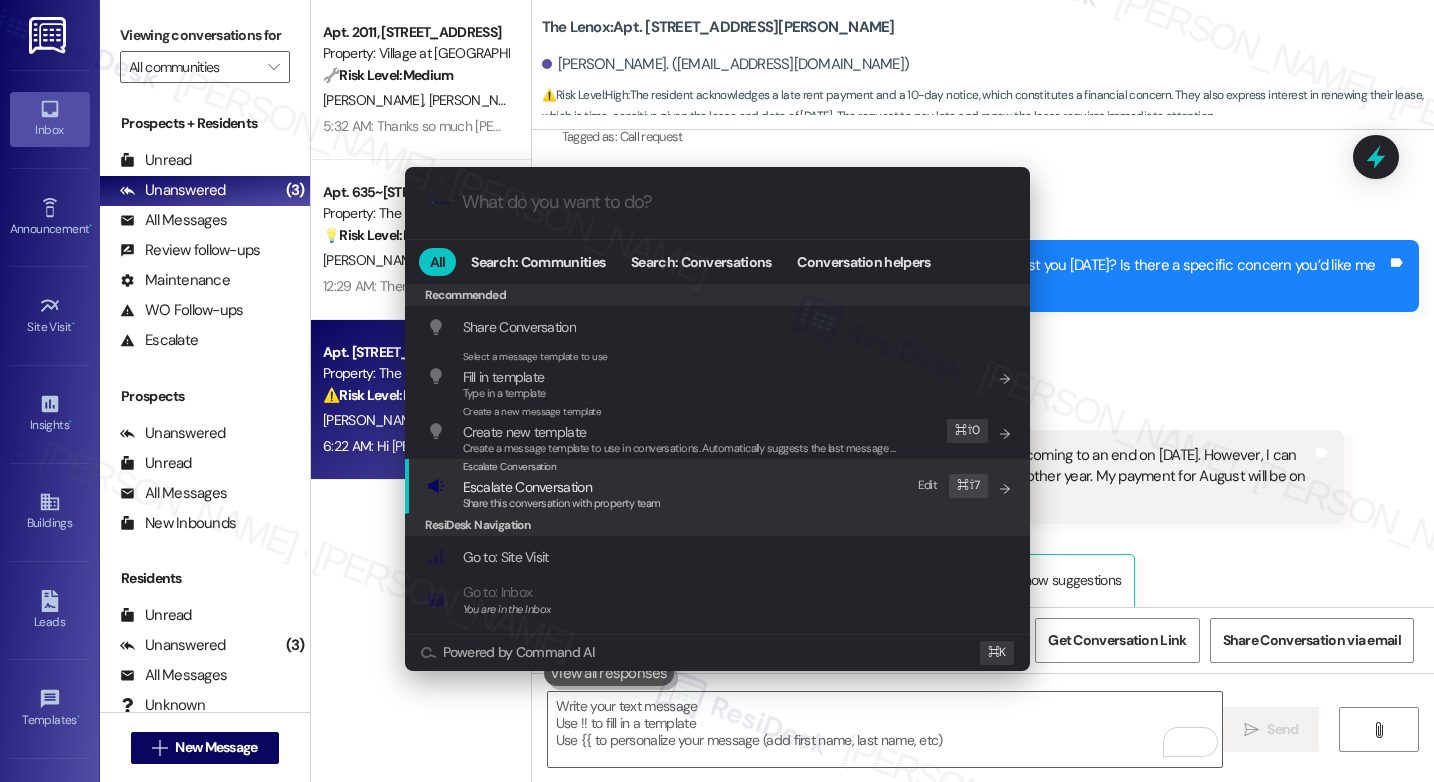 click on "Escalate Conversation Escalate Conversation Share this conversation with property team Edit ⌘ ⇧ 7" at bounding box center [719, 486] 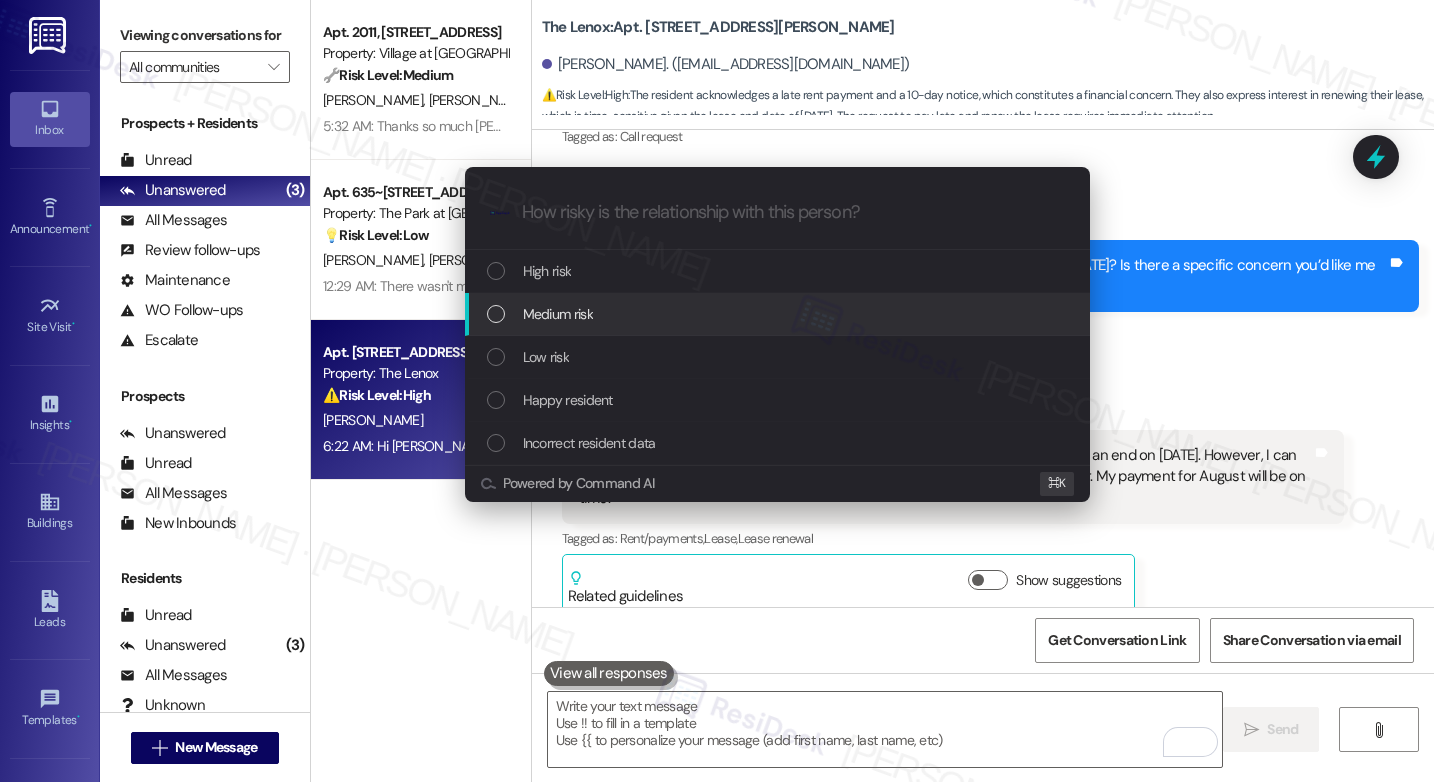 click on "Medium risk" at bounding box center (779, 314) 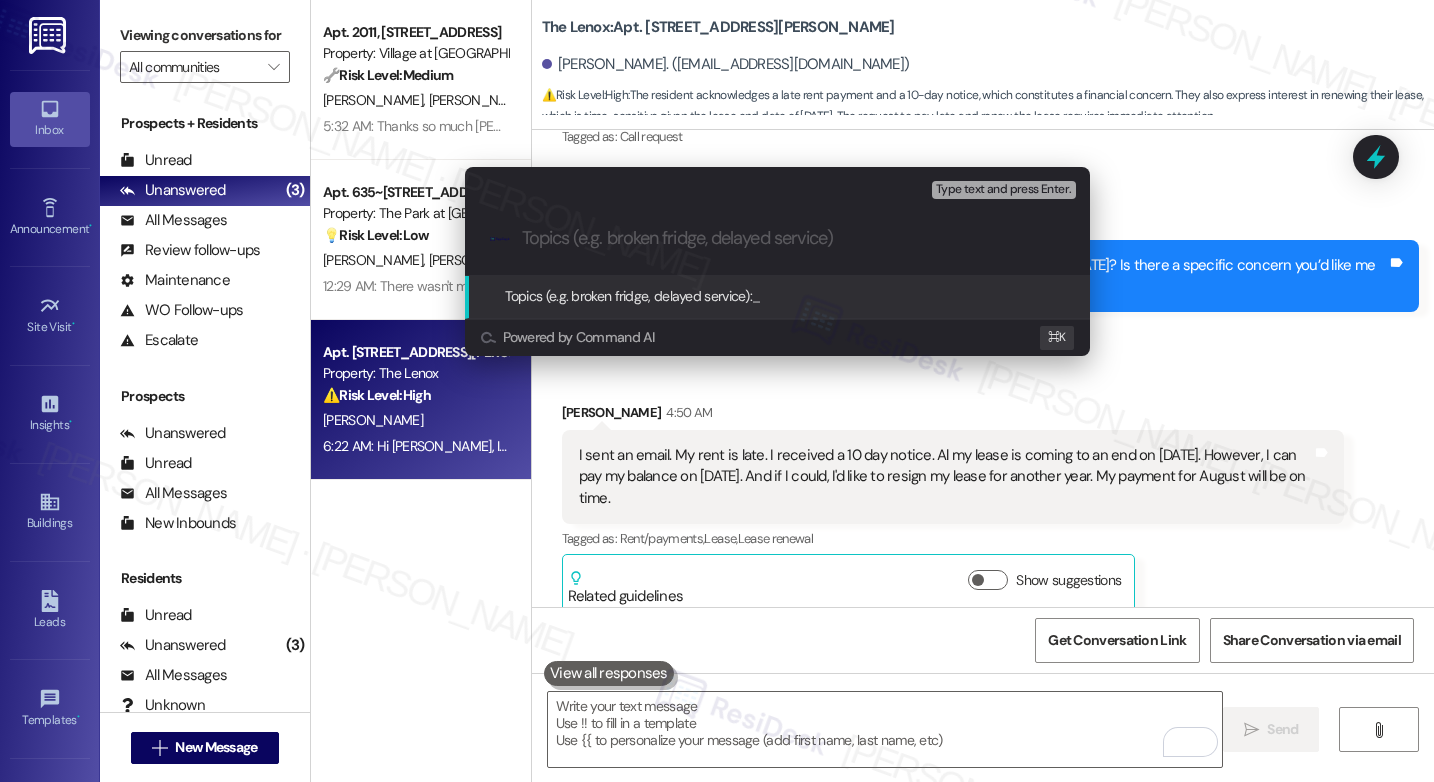 paste on "Follow-Up on Rent and Lease Renewal Concerns" 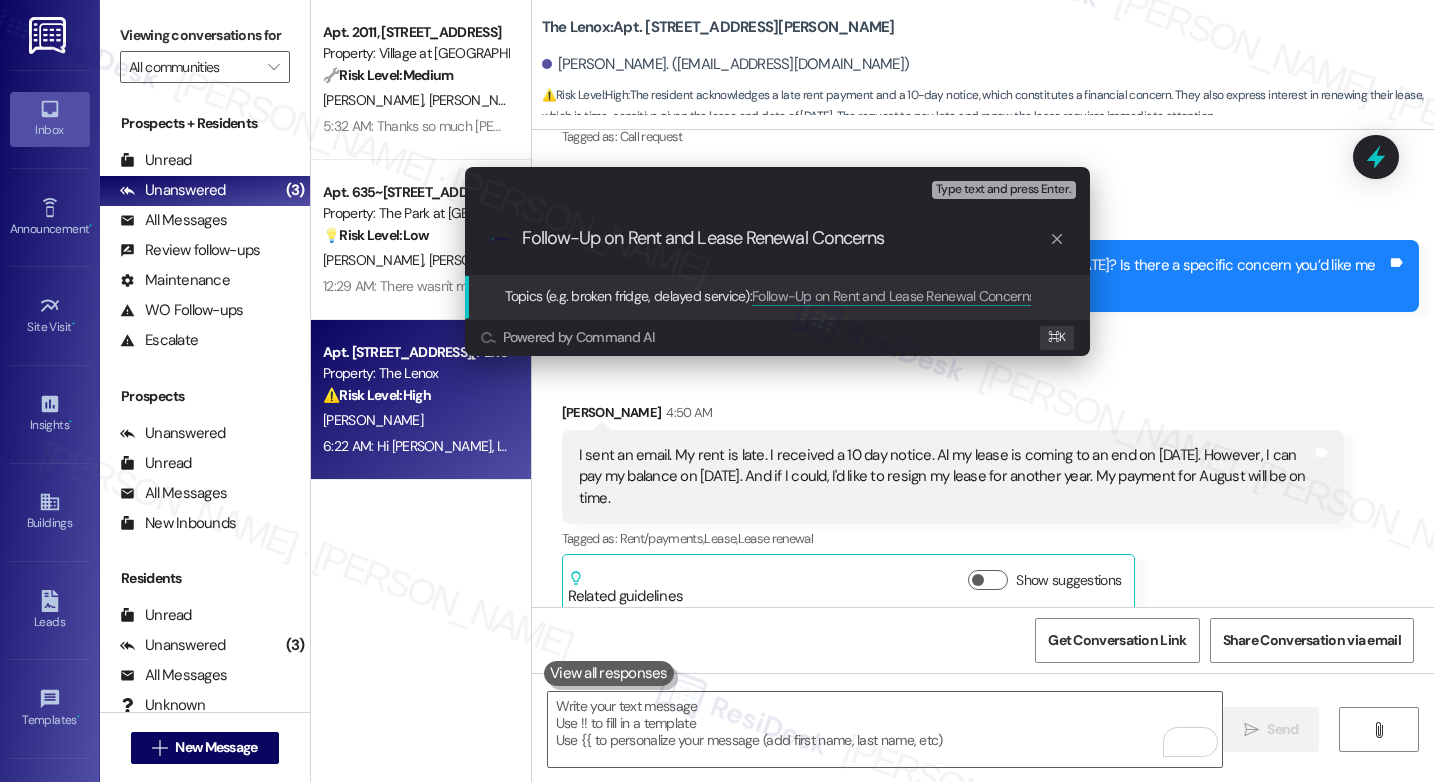 type 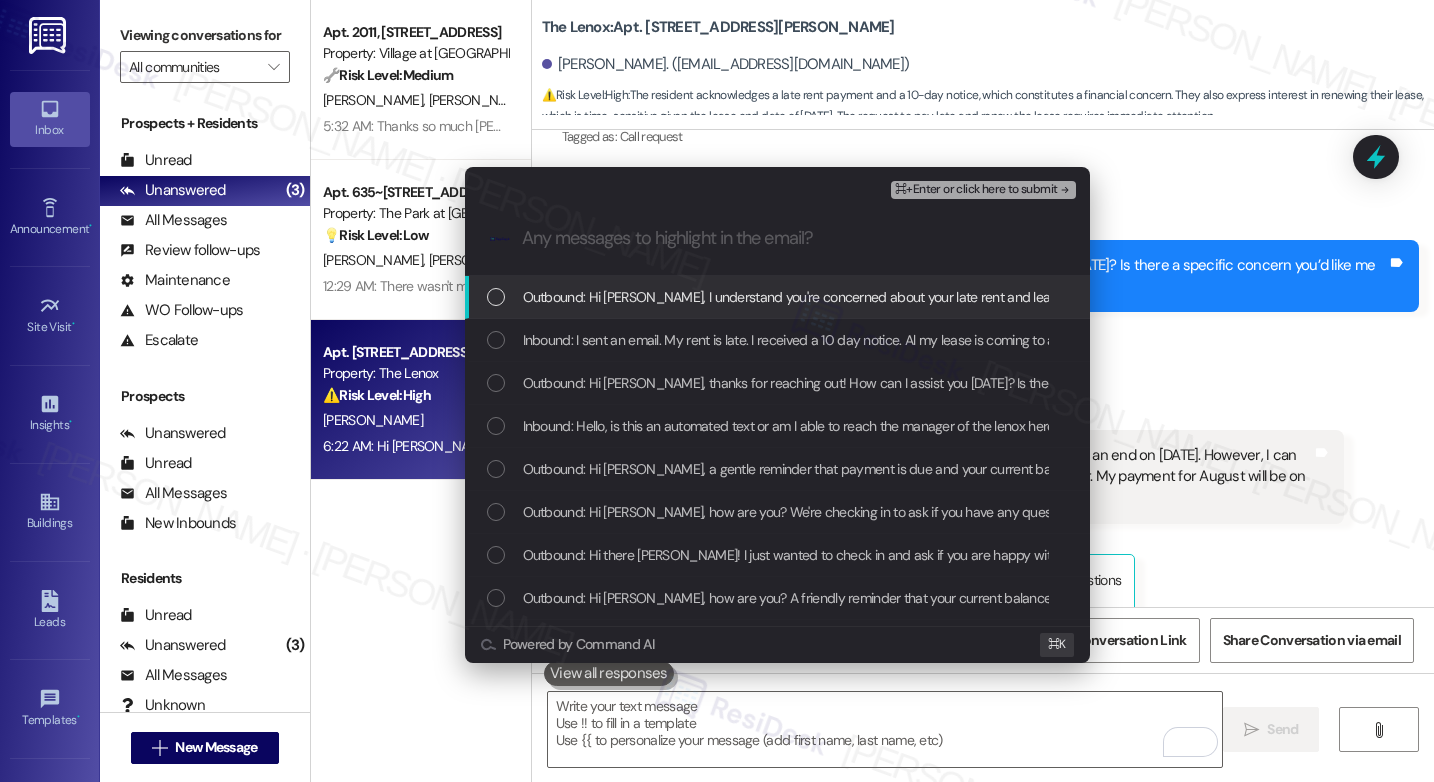click on "Outbound: Hi [PERSON_NAME], I understand you're concerned about your late rent and lease renewal. Let me look into it and will get back to you as soon as I receive an update from the site team.  I'll follow up shortly!" at bounding box center (1144, 297) 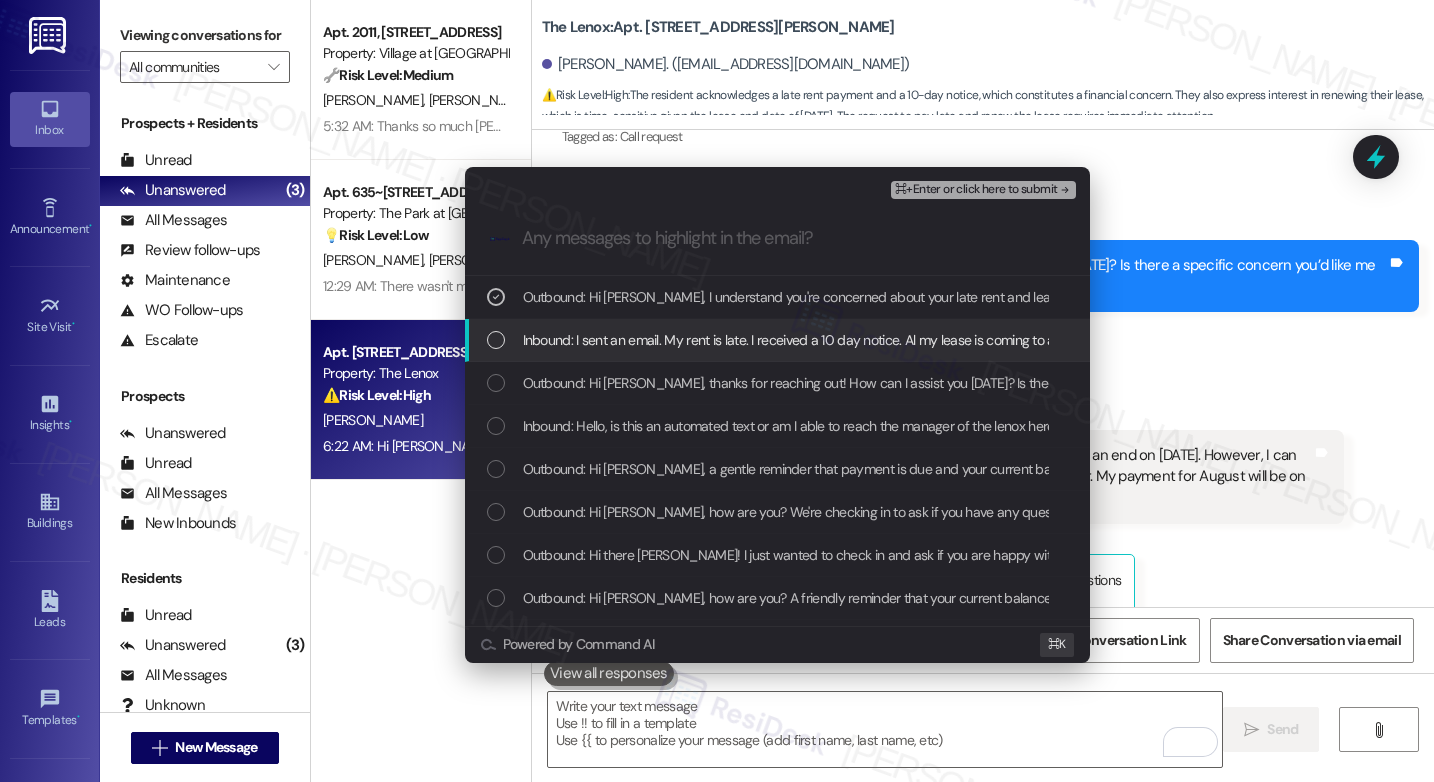 click on "Inbound: I sent an email.  My rent is late.  I received a 10 day notice.  Al my lease is coming to an end on [DATE].  However, I can pay my balance on [DATE].  And if I could, I'd like to resign my lease for another year.  My payment for August will be on time." at bounding box center (777, 340) 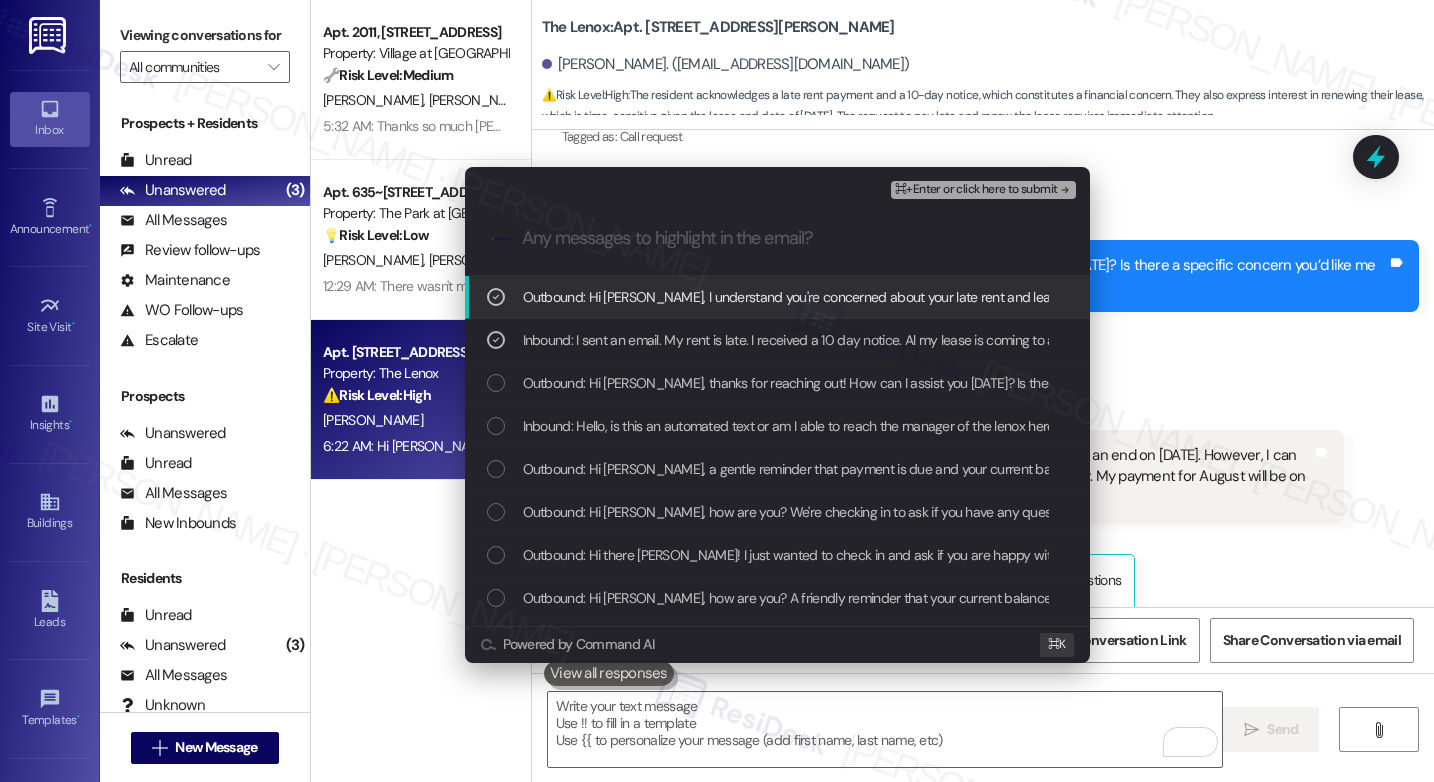 click on "⌘+Enter or click here to submit" at bounding box center (983, 190) 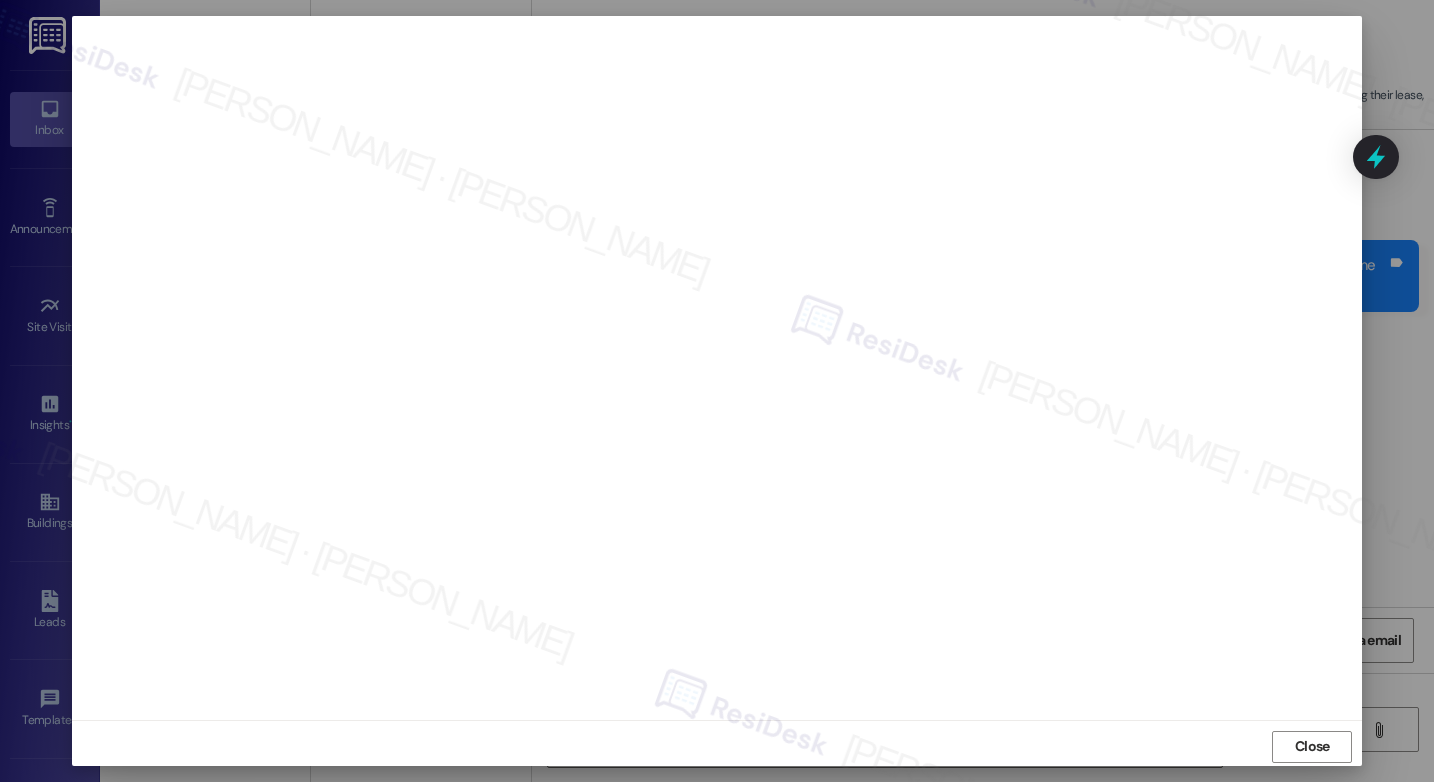 scroll, scrollTop: 7, scrollLeft: 0, axis: vertical 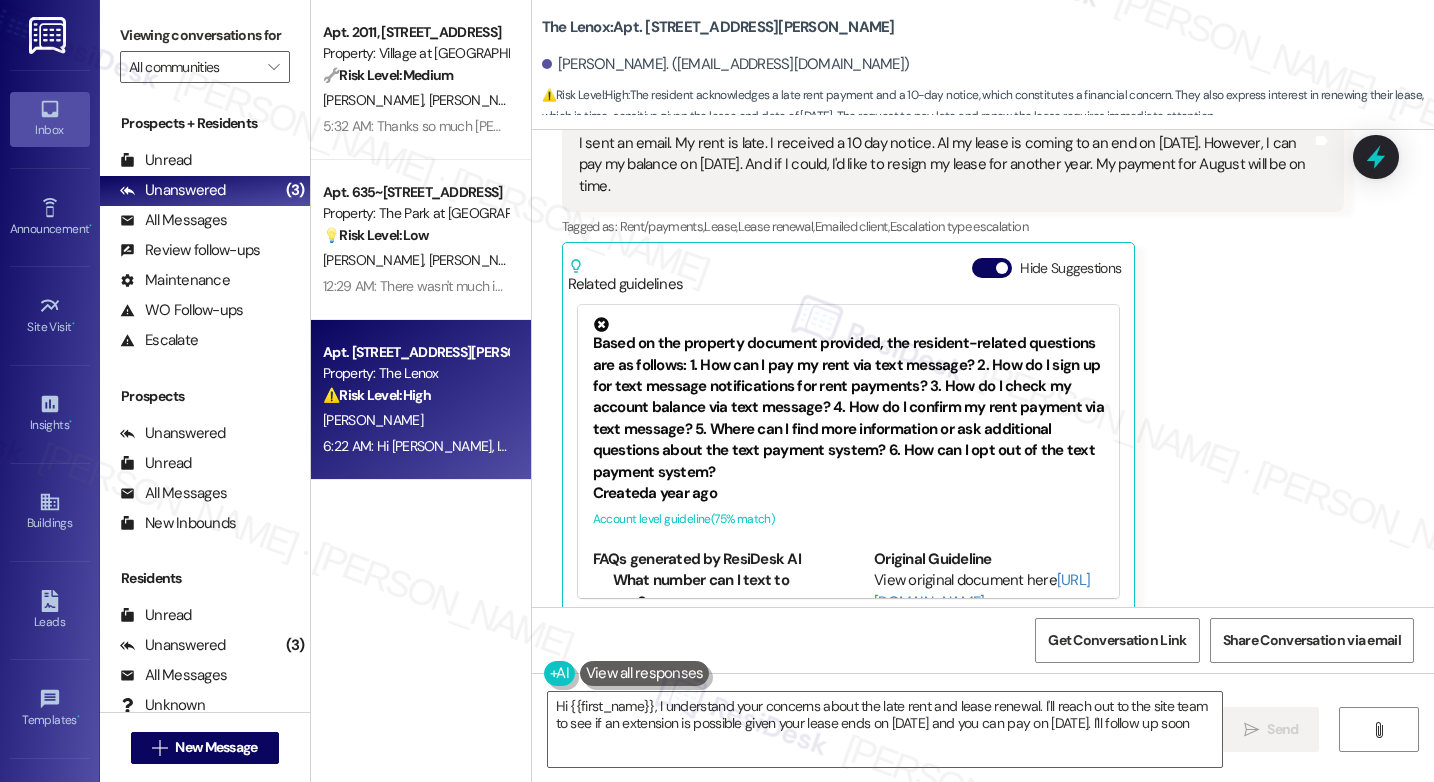 type on "Hi {{first_name}}, I understand your concerns about the late rent and lease renewal. I'll reach out to the site team to see if an extension is possible given your lease ends on [DATE] and you can pay on [DATE]. I'll follow up soon!" 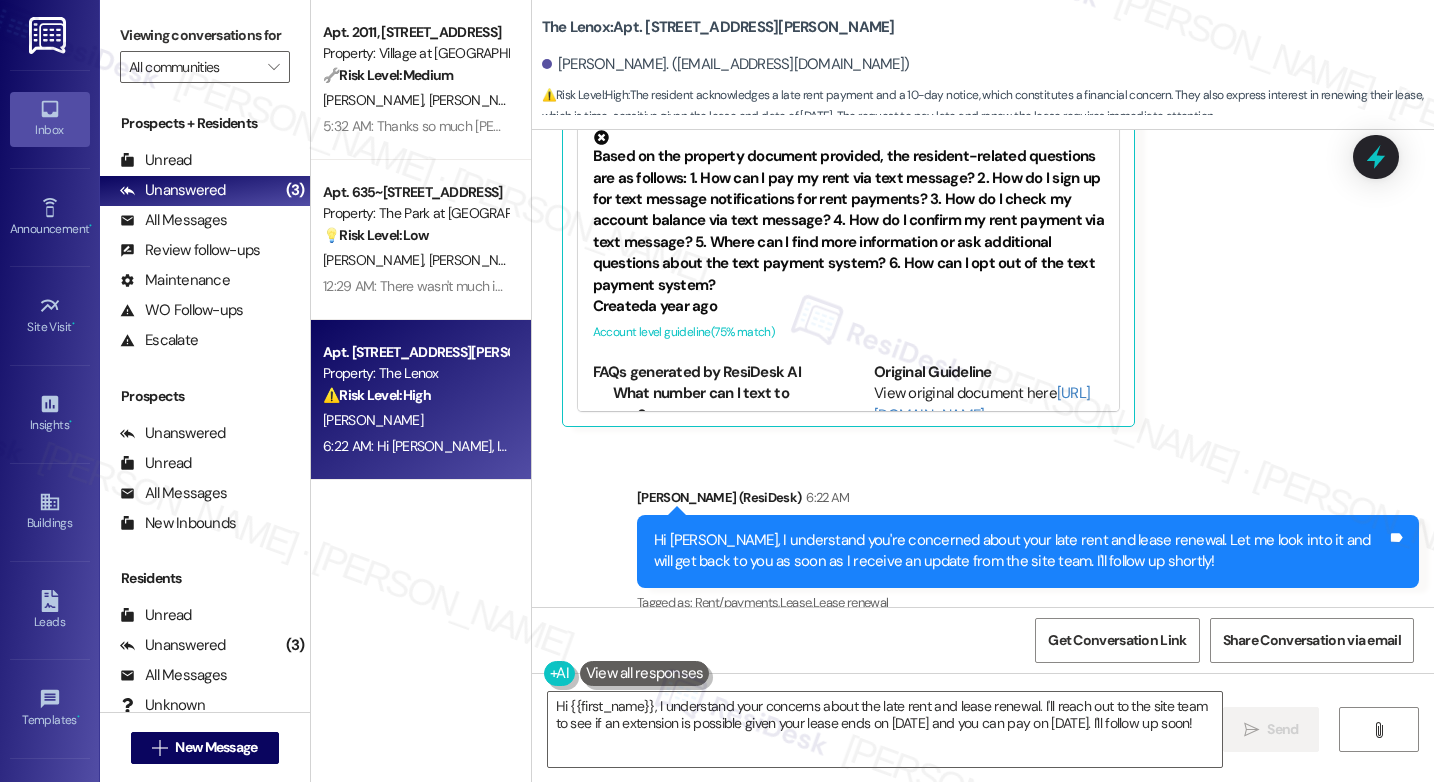 scroll, scrollTop: 2683, scrollLeft: 0, axis: vertical 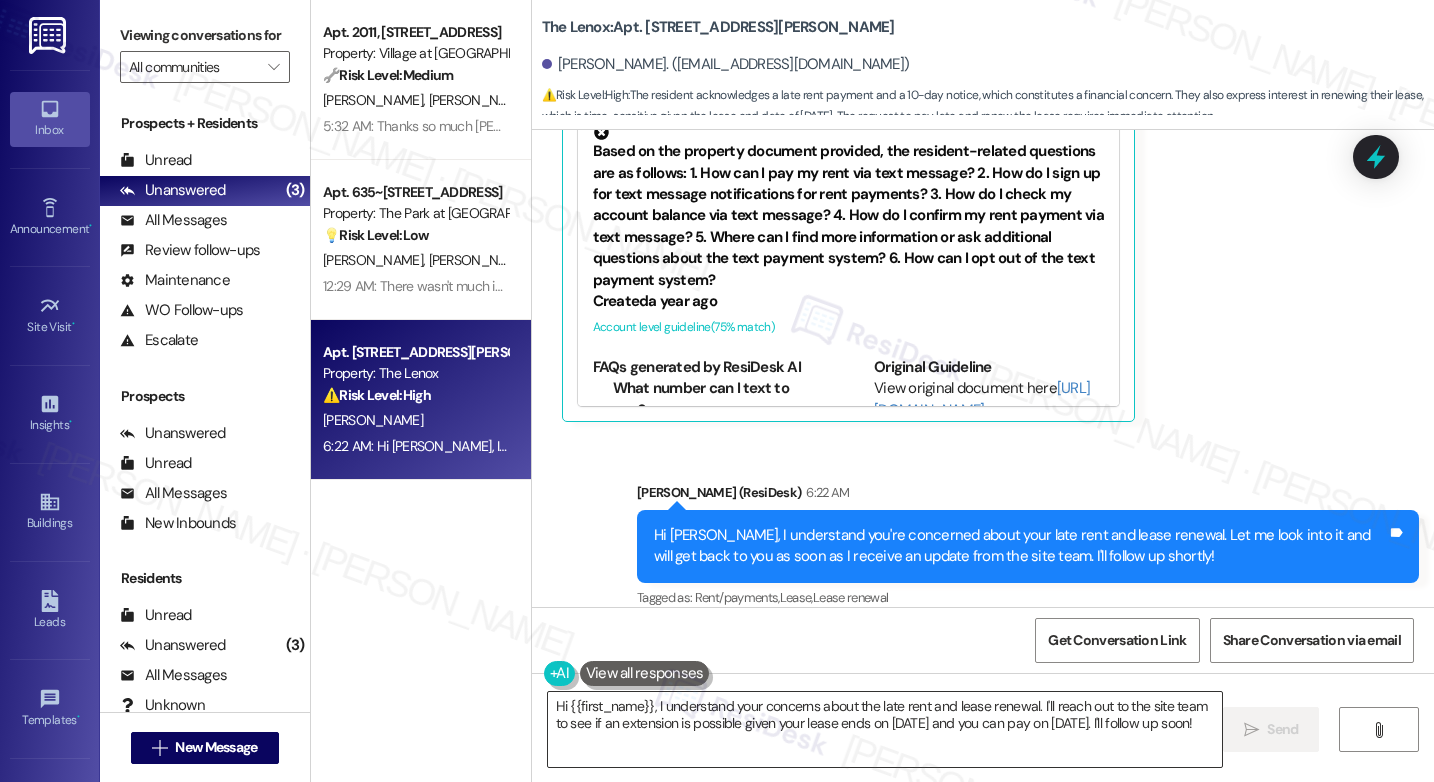 click on "Hi {{first_name}}, I understand your concerns about the late rent and lease renewal. I'll reach out to the site team to see if an extension is possible given your lease ends on [DATE] and you can pay on [DATE]. I'll follow up soon!" at bounding box center [885, 729] 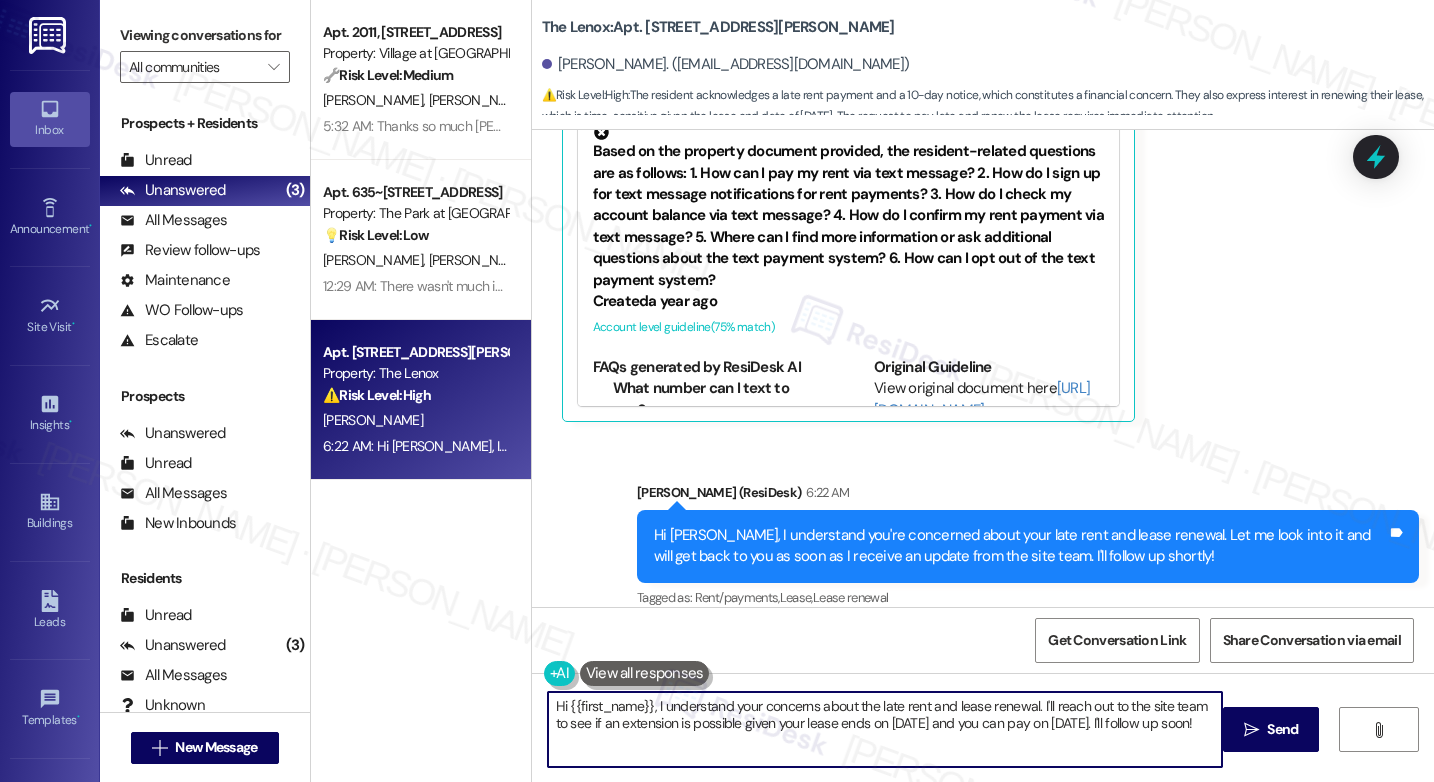 click on "Hi {{first_name}}, I understand your concerns about the late rent and lease renewal. I'll reach out to the site team to see if an extension is possible given your lease ends on [DATE] and you can pay on [DATE]. I'll follow up soon!" at bounding box center (885, 729) 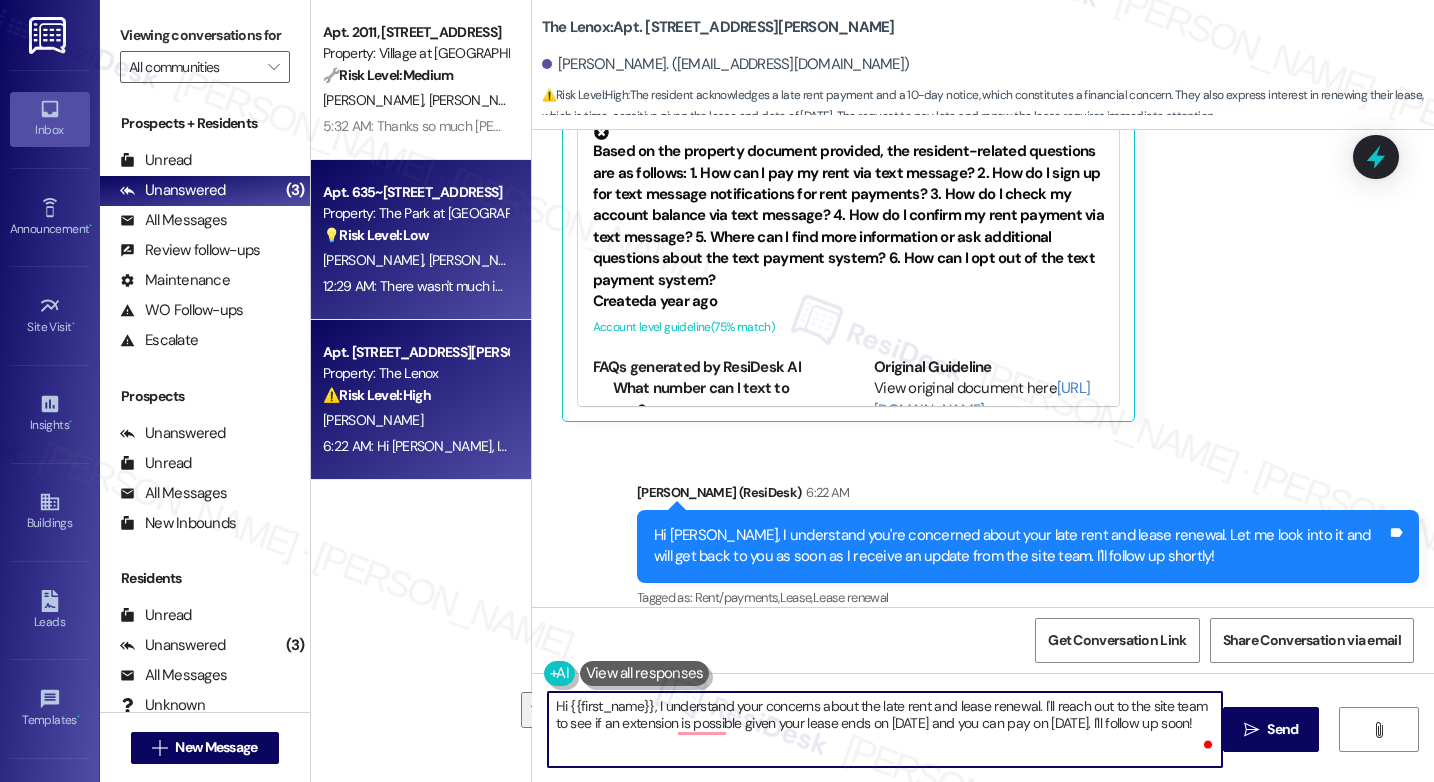 click on "[PERSON_NAME] [PERSON_NAME]" at bounding box center [415, 260] 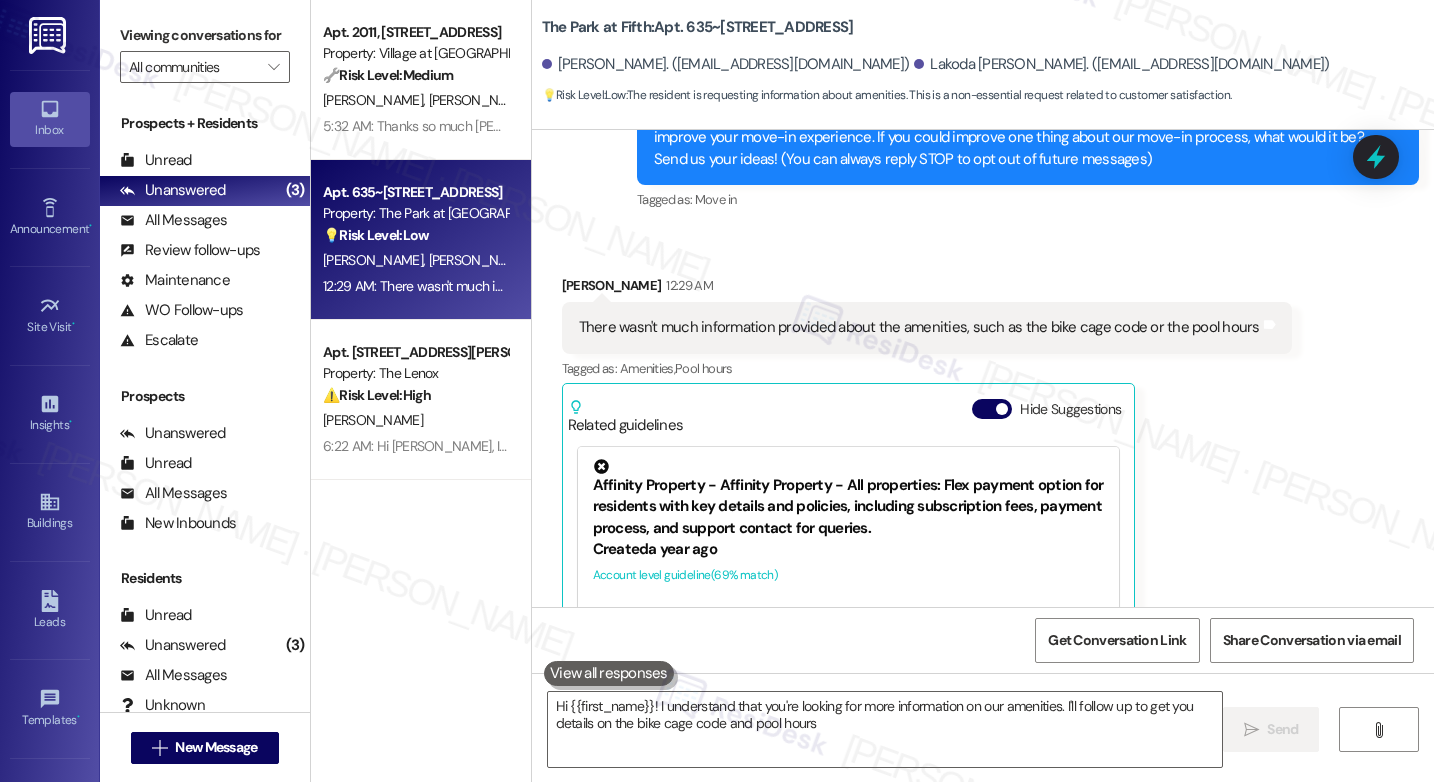 type on "Hi {{first_name}}! I understand that you're looking for more information on our amenities. I'll follow up to get you details on the bike cage code and pool hours!" 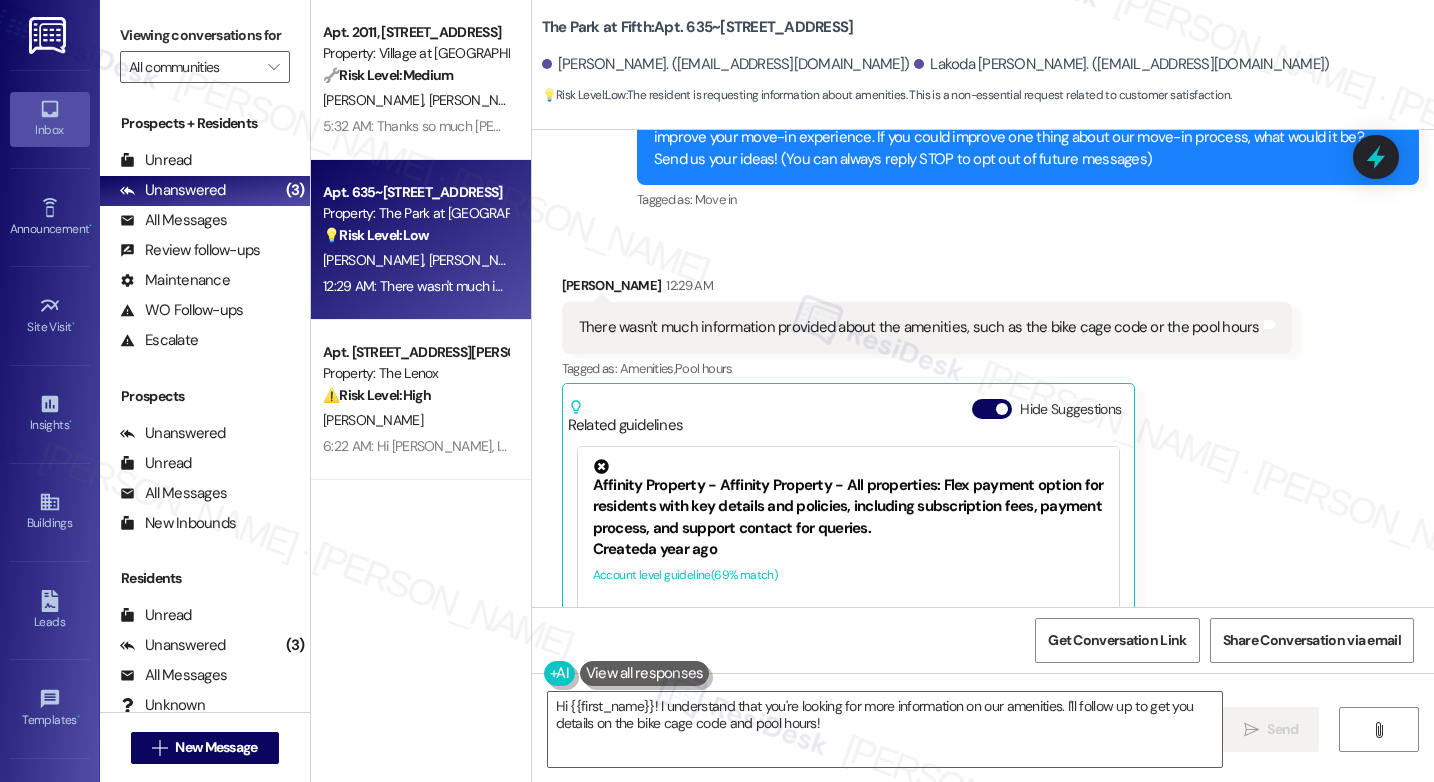 scroll, scrollTop: 377, scrollLeft: 0, axis: vertical 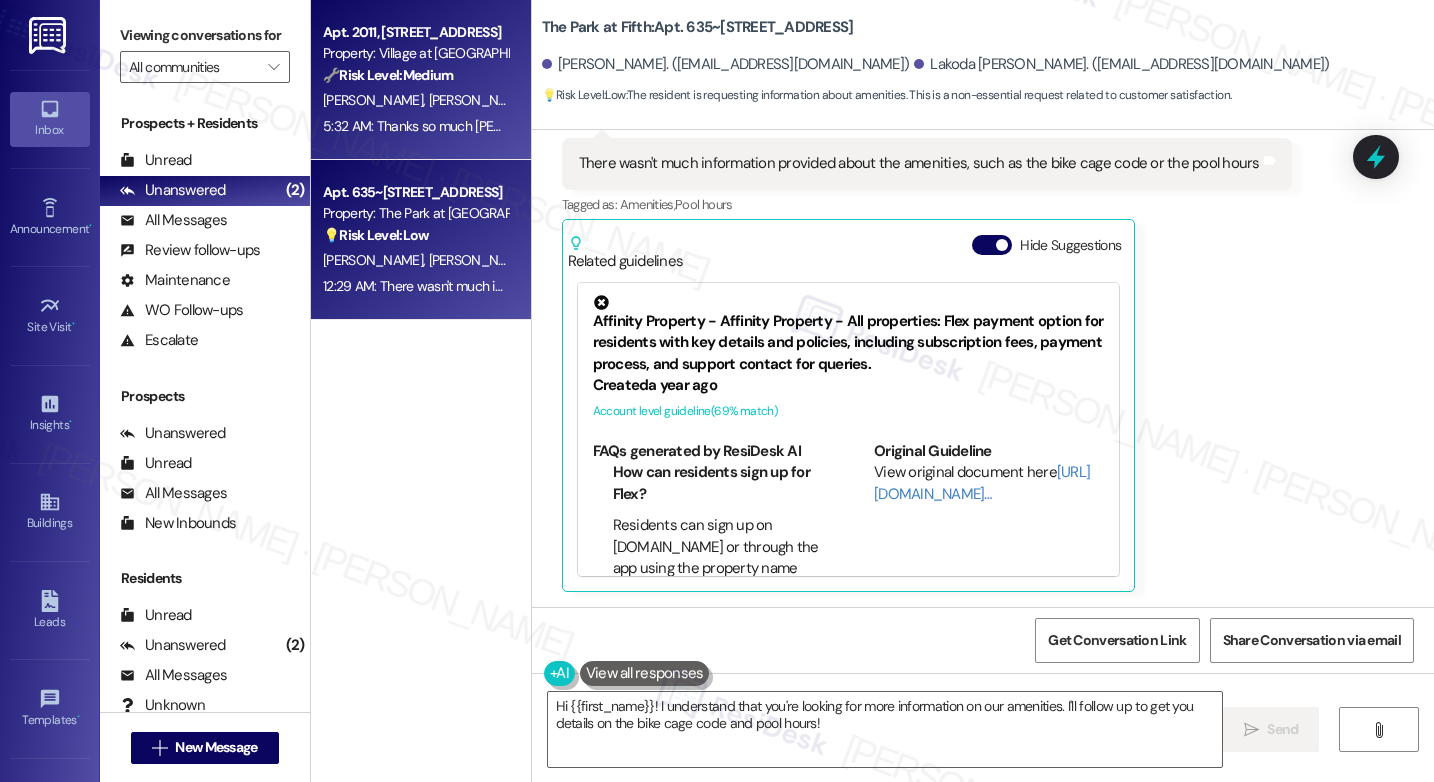 click on "🔧  Risk Level:  Medium" at bounding box center [388, 75] 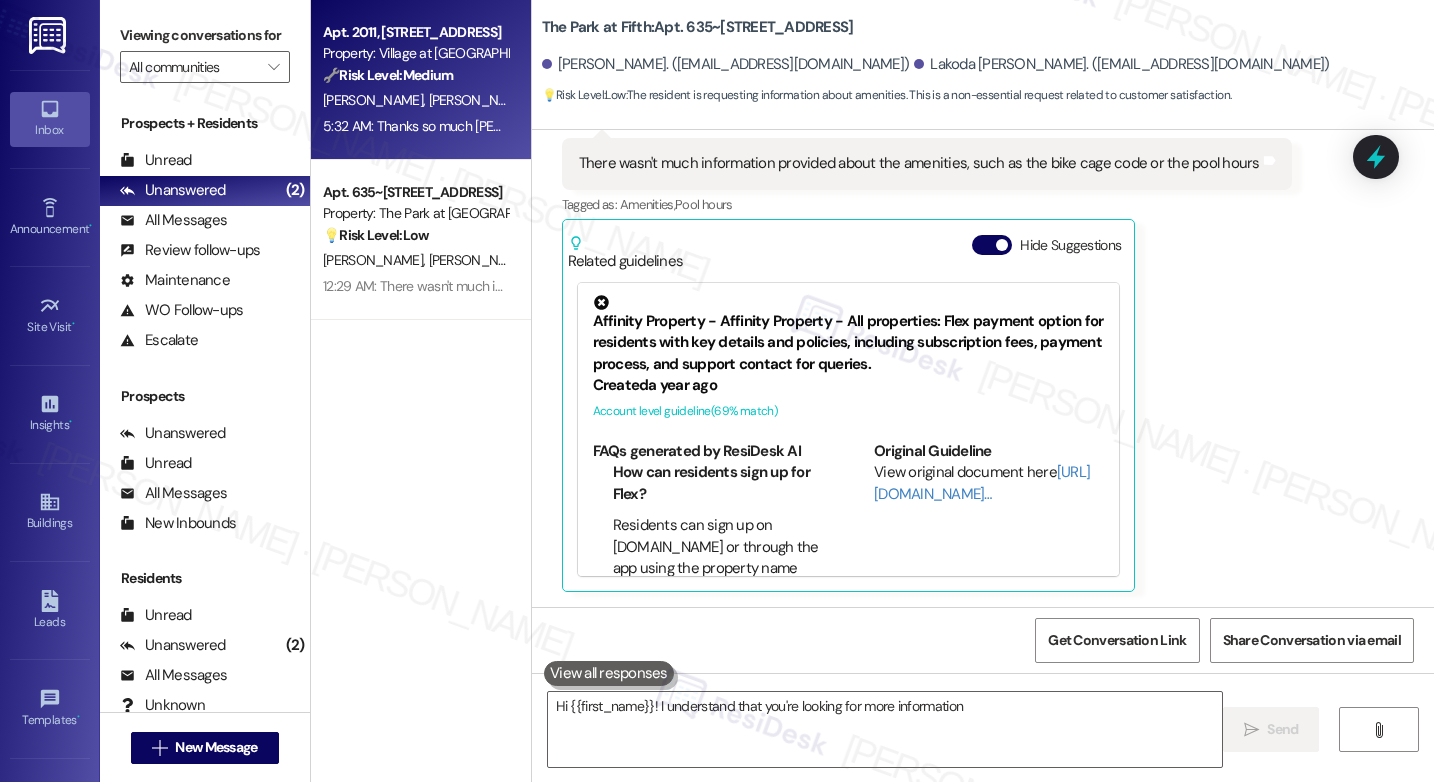 click on "🔧  Risk Level:  Medium" at bounding box center [388, 75] 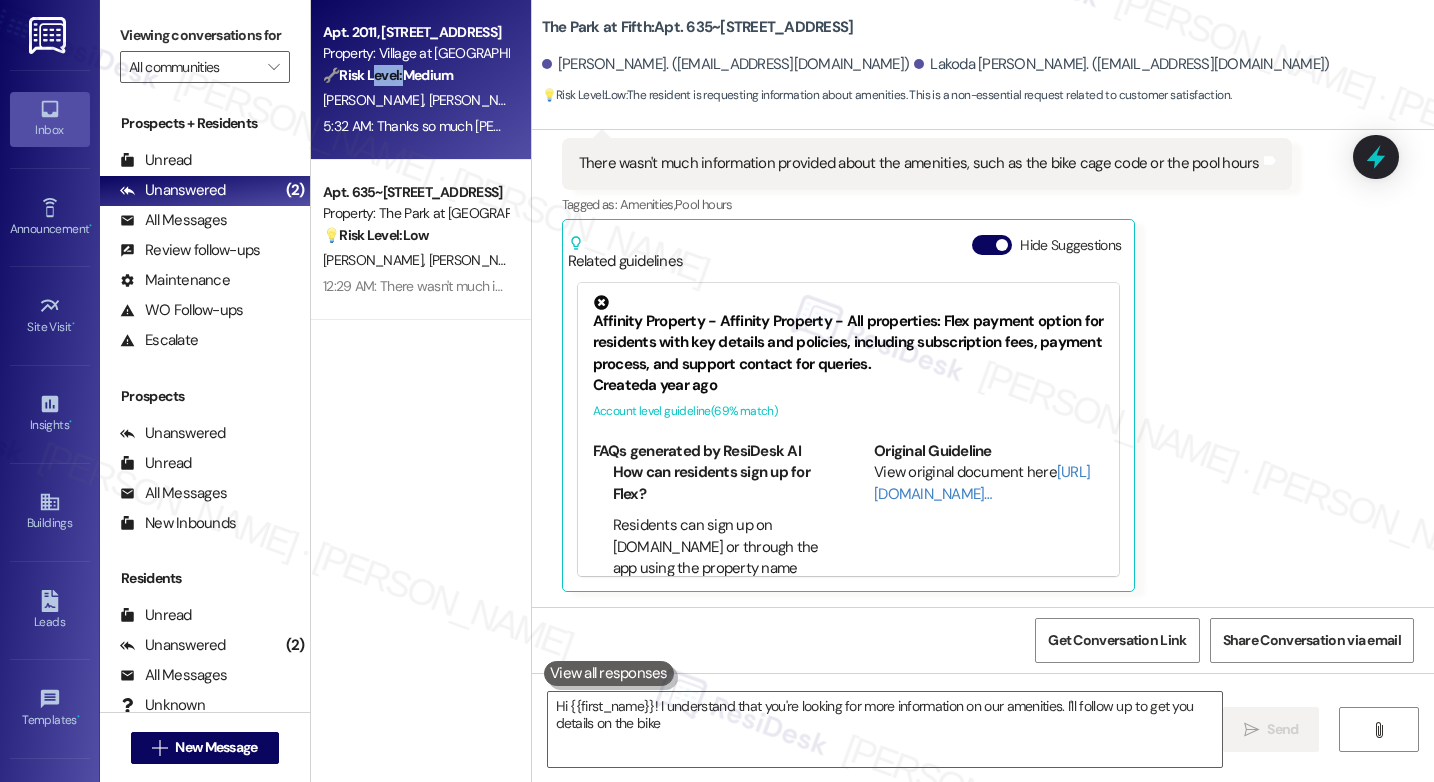 click on "🔧  Risk Level:  Medium" at bounding box center (388, 75) 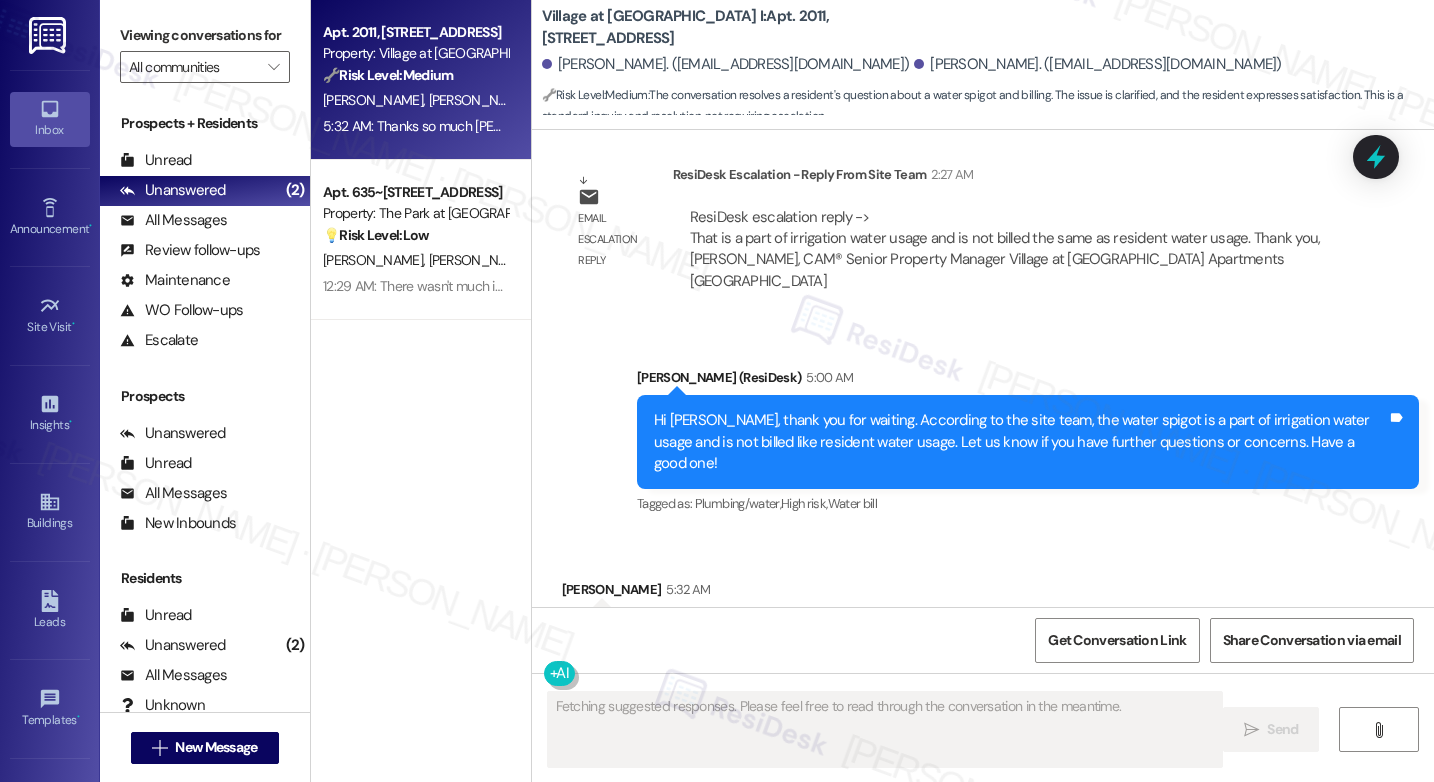 scroll, scrollTop: 2703, scrollLeft: 0, axis: vertical 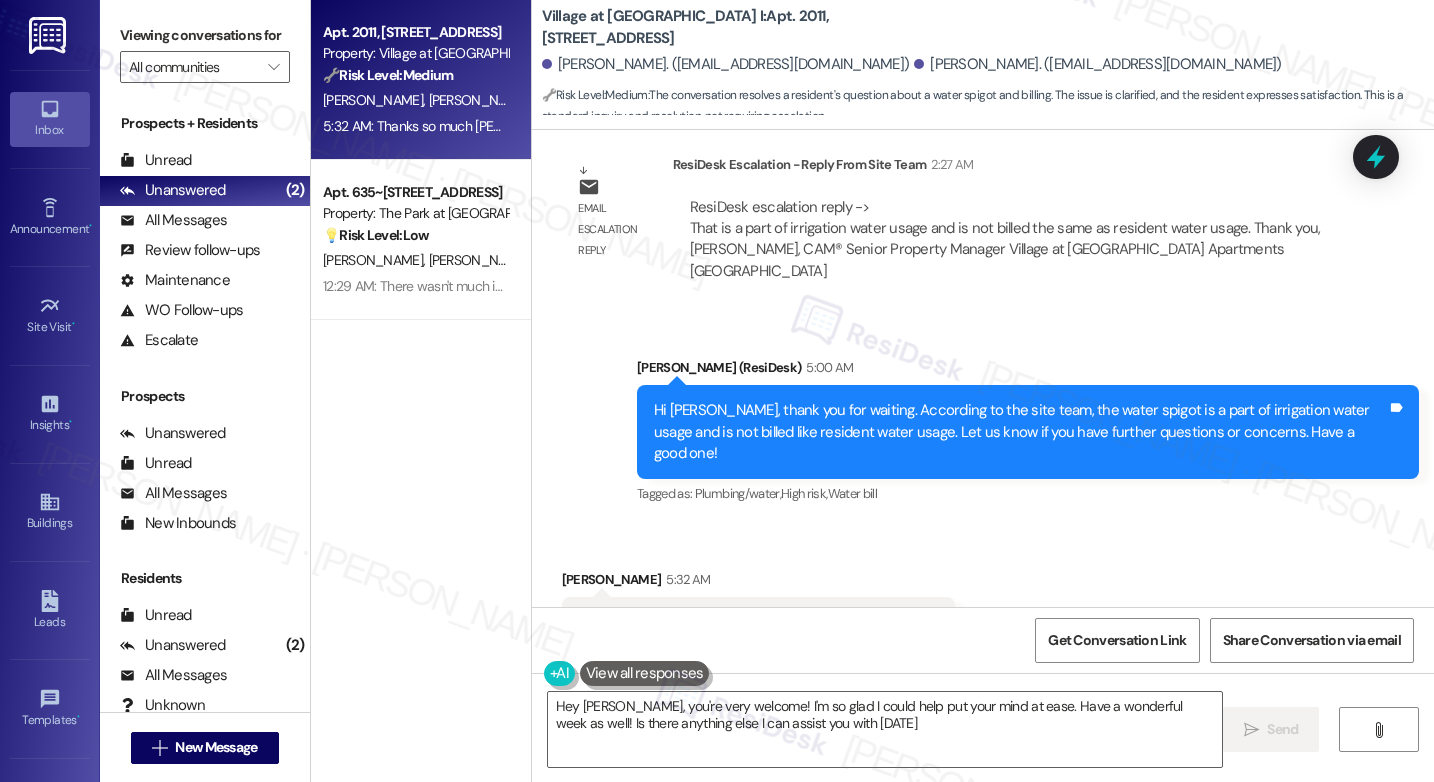 type on "Hey [PERSON_NAME], you're very welcome! I'm so glad I could help put your mind at ease. Have a wonderful week as well! Is there anything else I can assist you with [DATE]?" 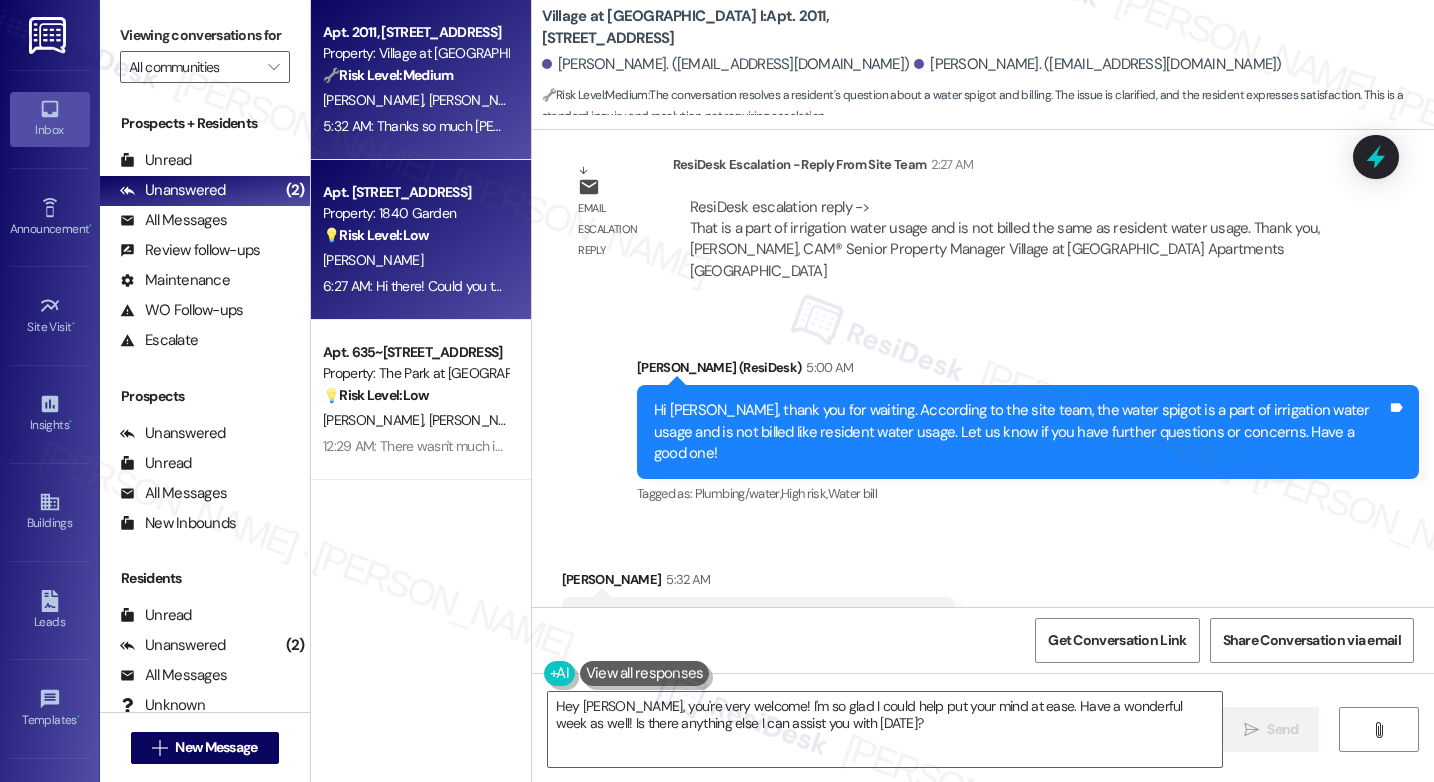 click on "6:27 AM: Hi there! Could you tell me the email/phone number of the landlord company? I am having a hard time tracking down the email especially and need it for a rental application  6:27 AM: Hi there! Could you tell me the email/phone number of the landlord company? I am having a hard time tracking down the email especially and need it for a rental application" at bounding box center (415, 286) 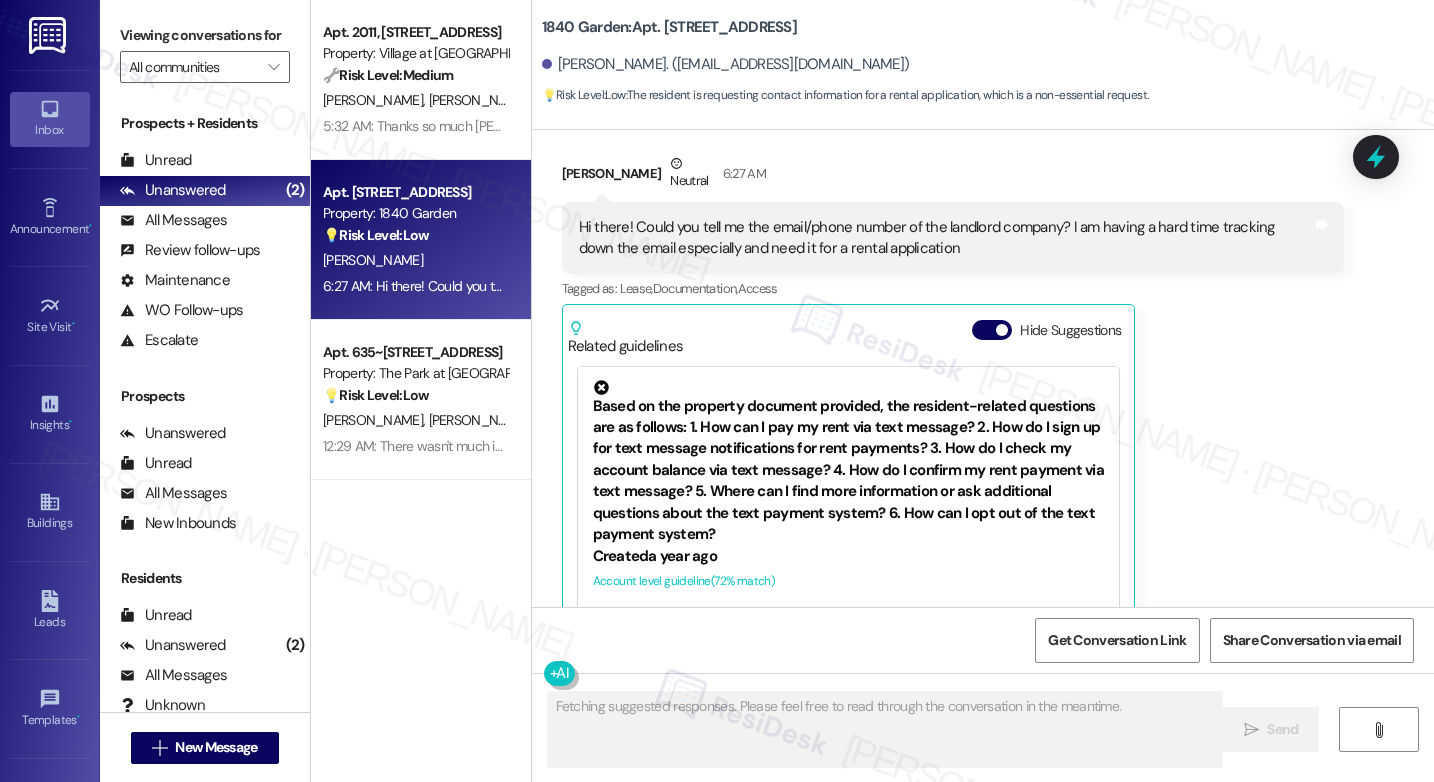 scroll, scrollTop: 20283, scrollLeft: 0, axis: vertical 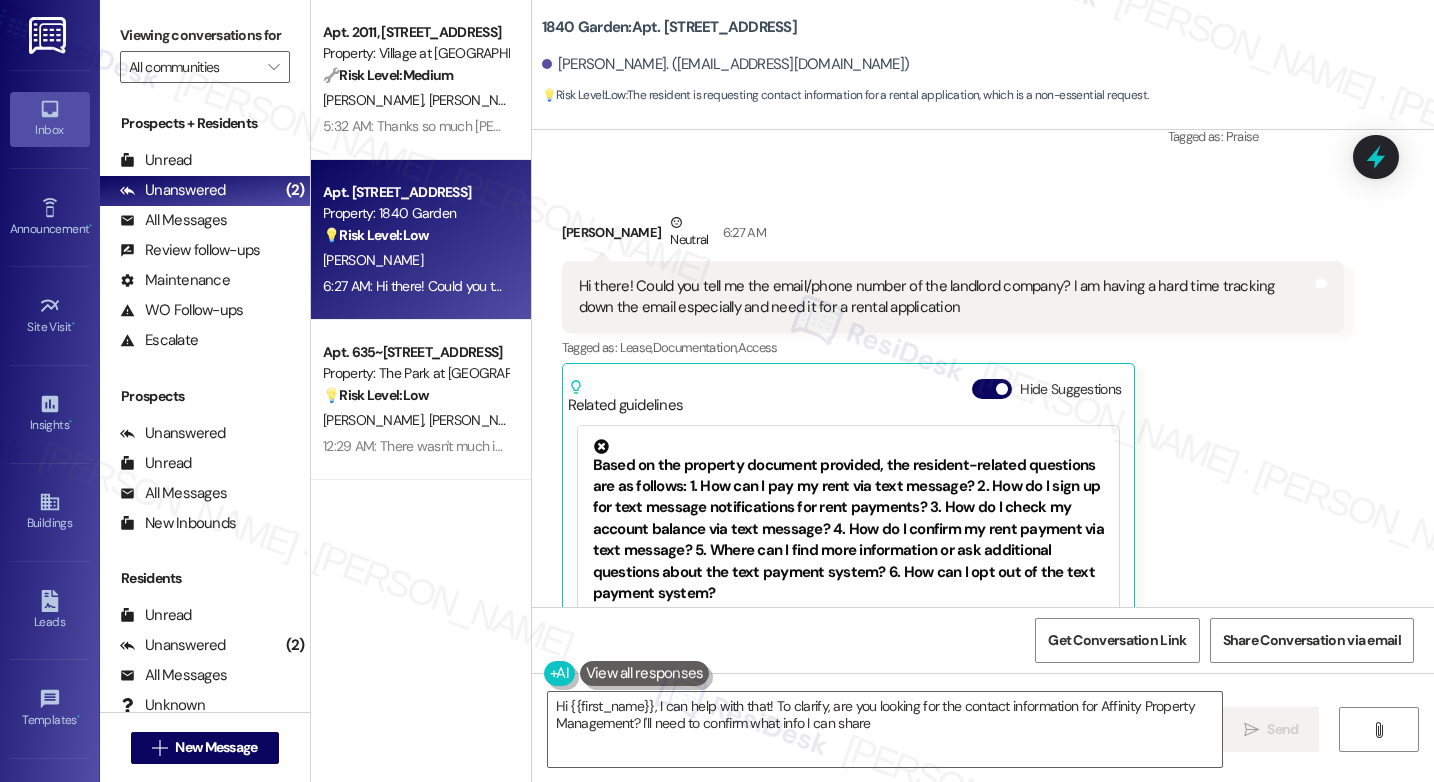 type on "Hi {{first_name}}, I can help with that! To clarify, are you looking for the contact information for Affinity Property Management? I'll need to confirm what info I can share." 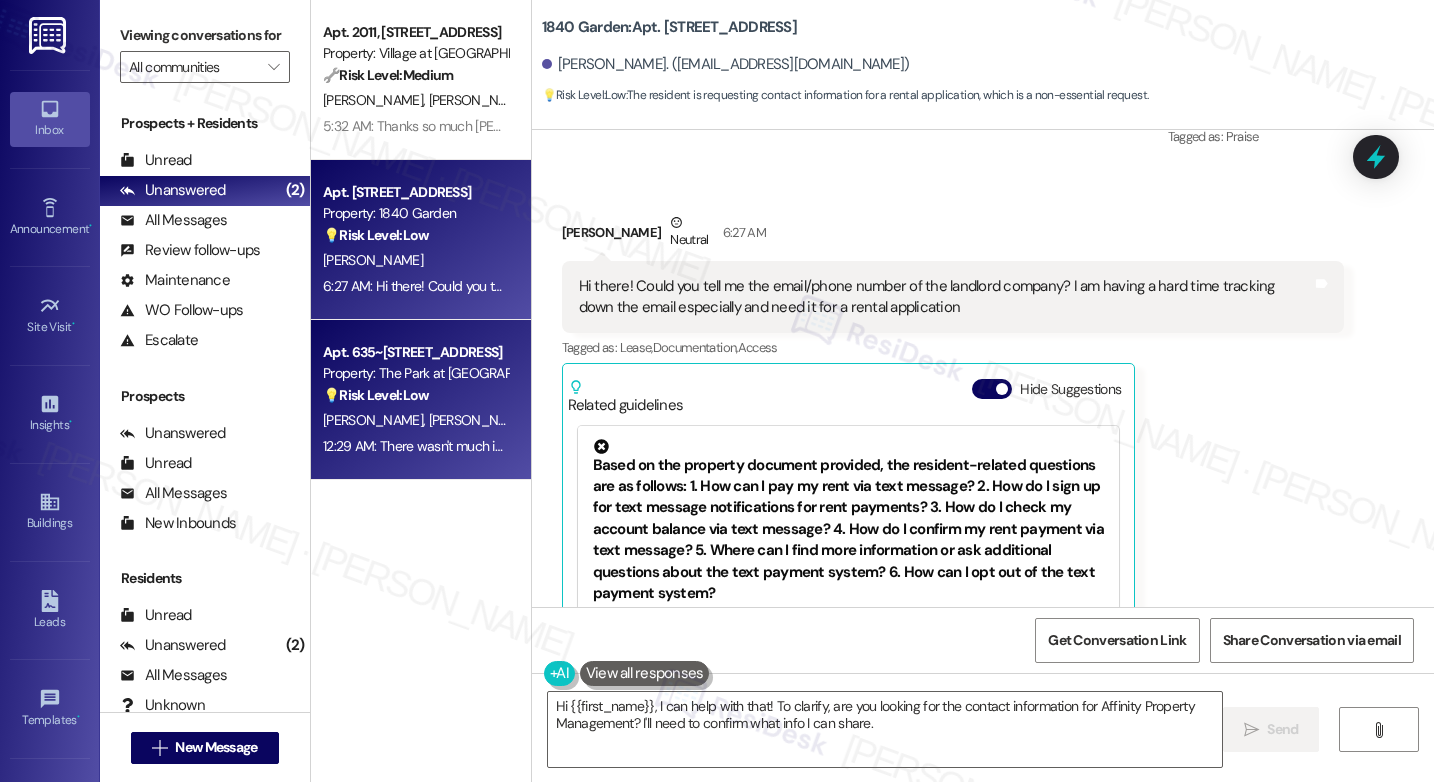 click on "[PERSON_NAME] [PERSON_NAME]" at bounding box center (415, 420) 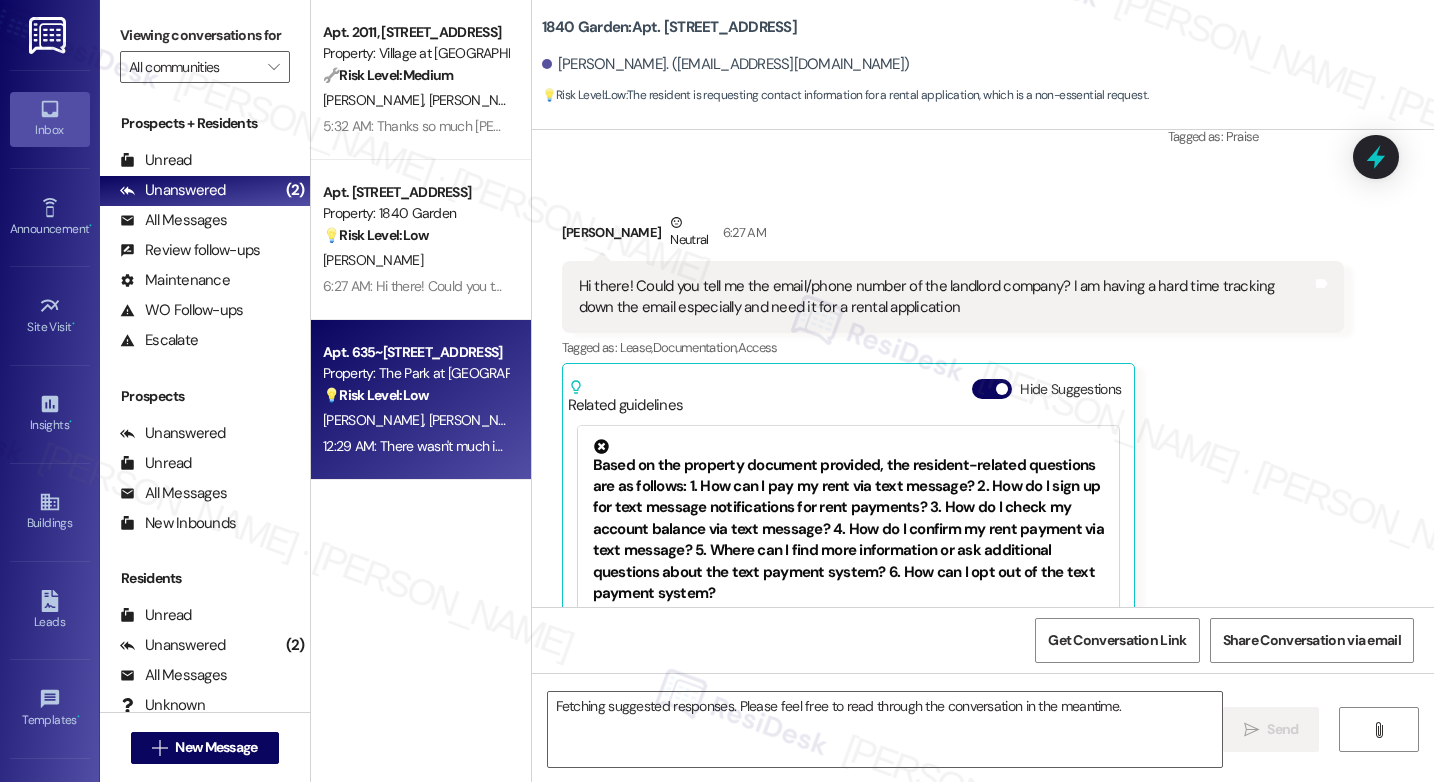 click on "[PERSON_NAME] [PERSON_NAME]" at bounding box center [415, 420] 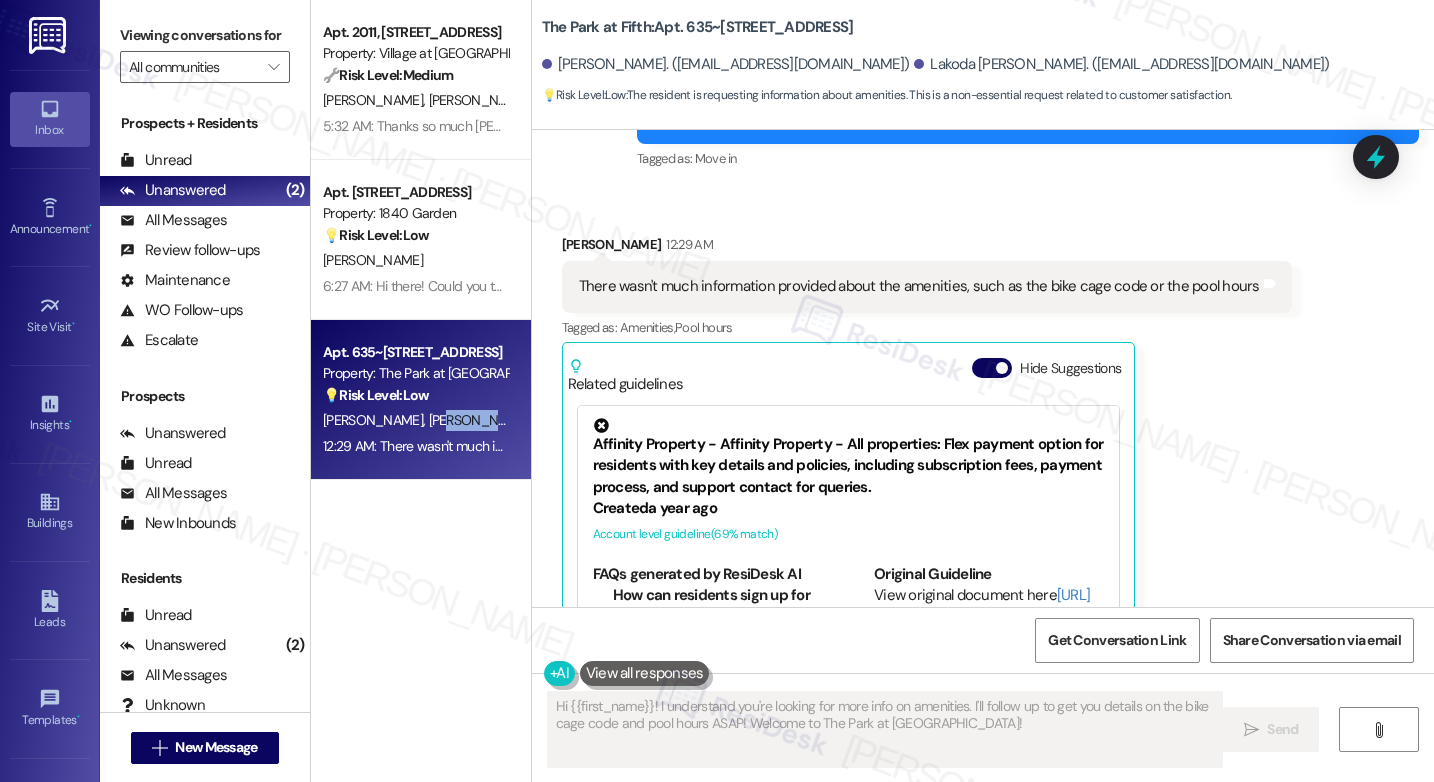 scroll, scrollTop: 228, scrollLeft: 0, axis: vertical 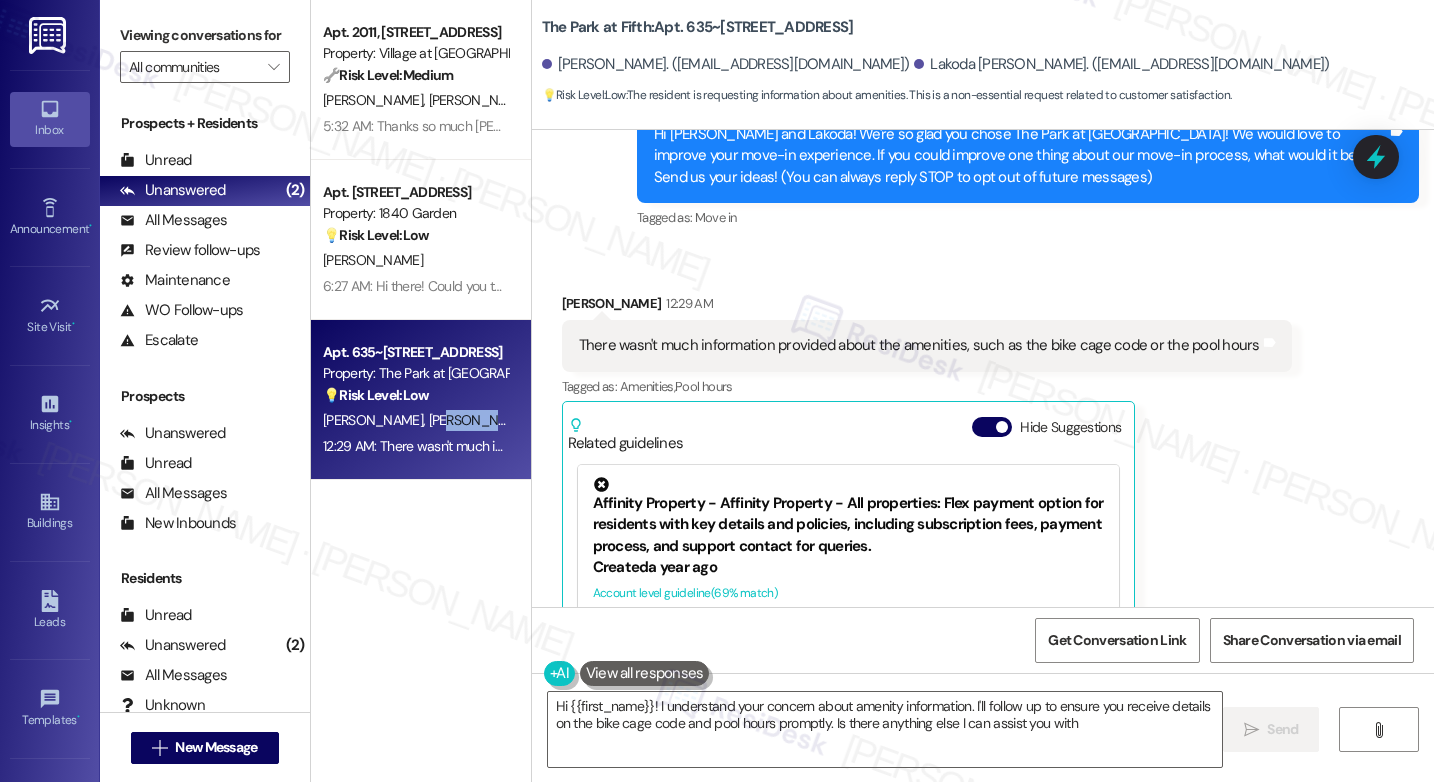 type on "Hi {{first_name}}! I understand your concern about amenity information. I'll follow up to ensure you receive details on the bike cage code and pool hours promptly. Is there anything else I can assist you with?" 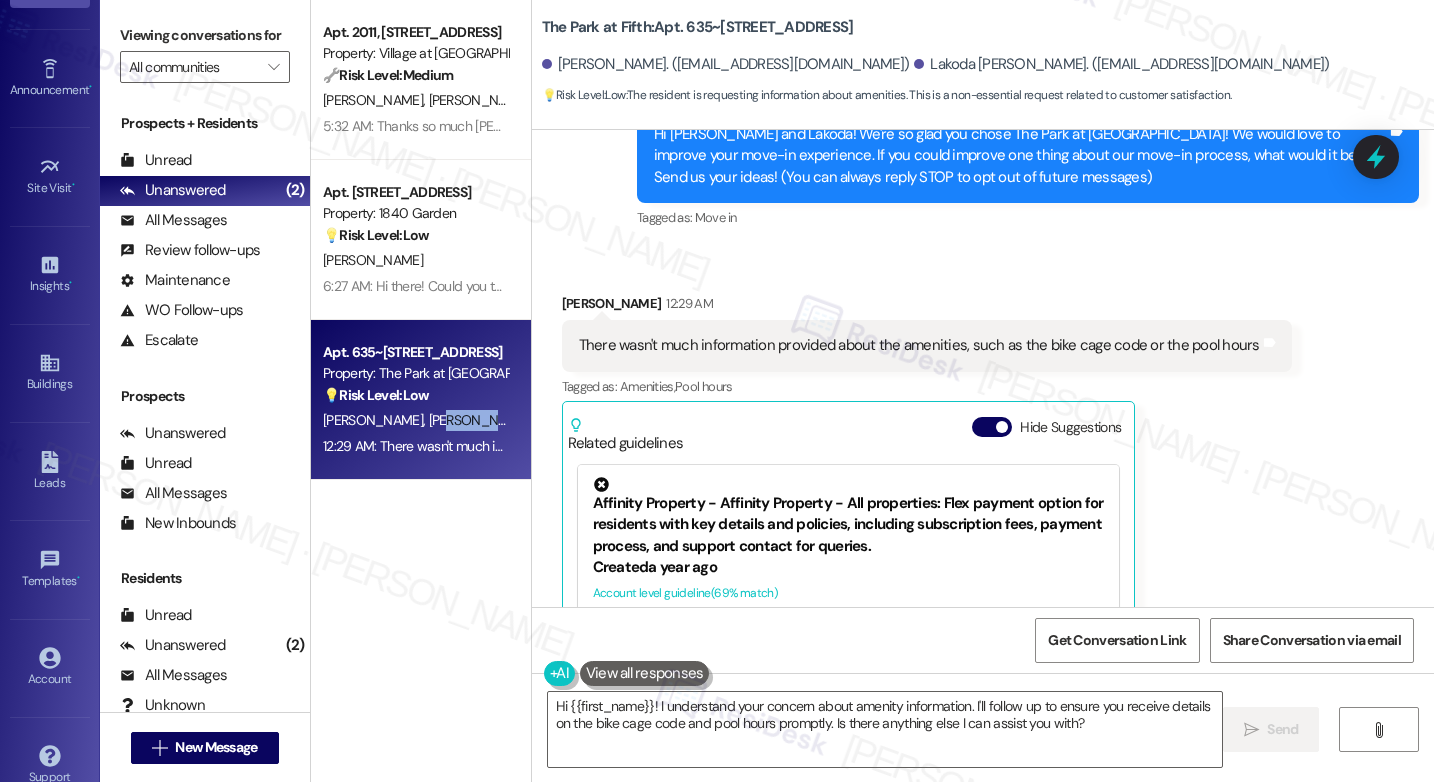 scroll, scrollTop: 172, scrollLeft: 0, axis: vertical 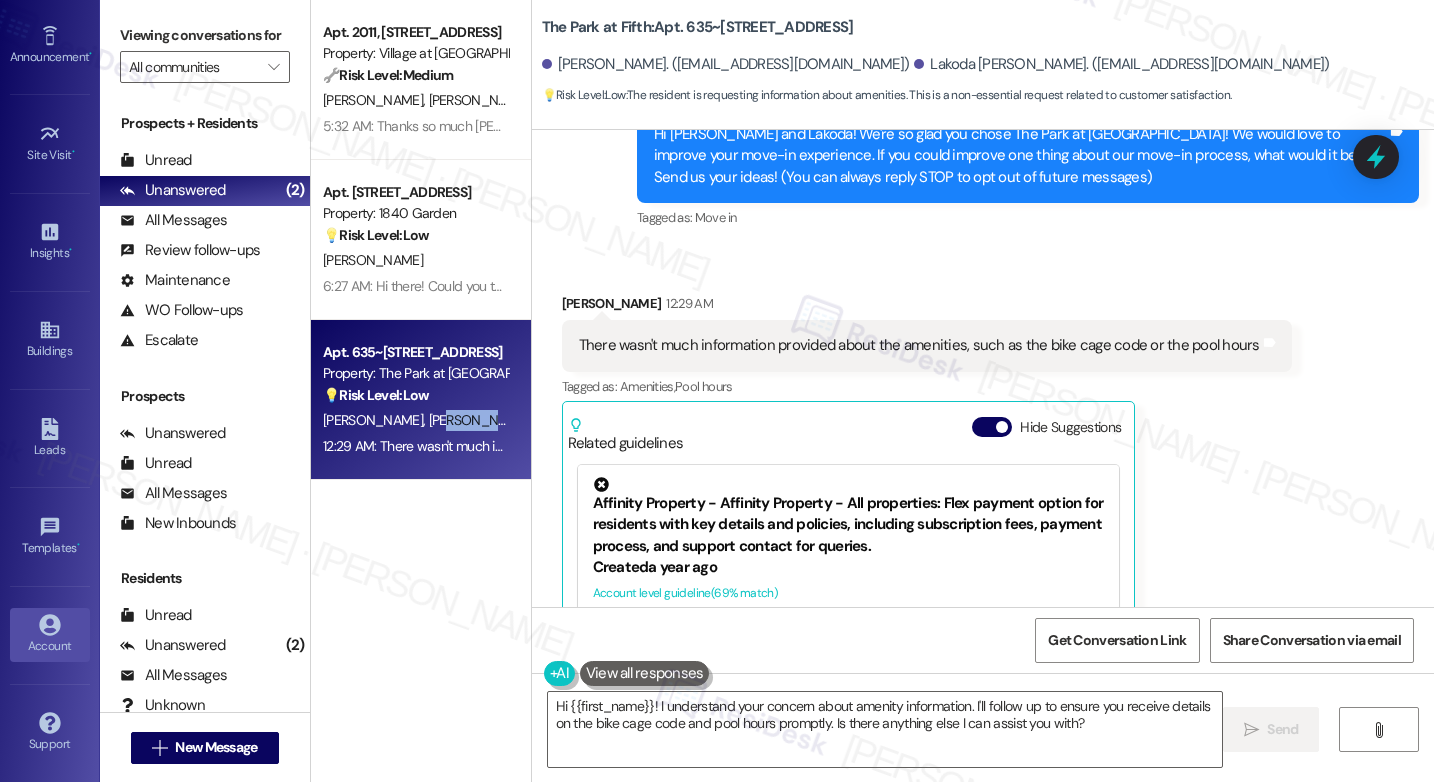 click on "Account" at bounding box center (50, 646) 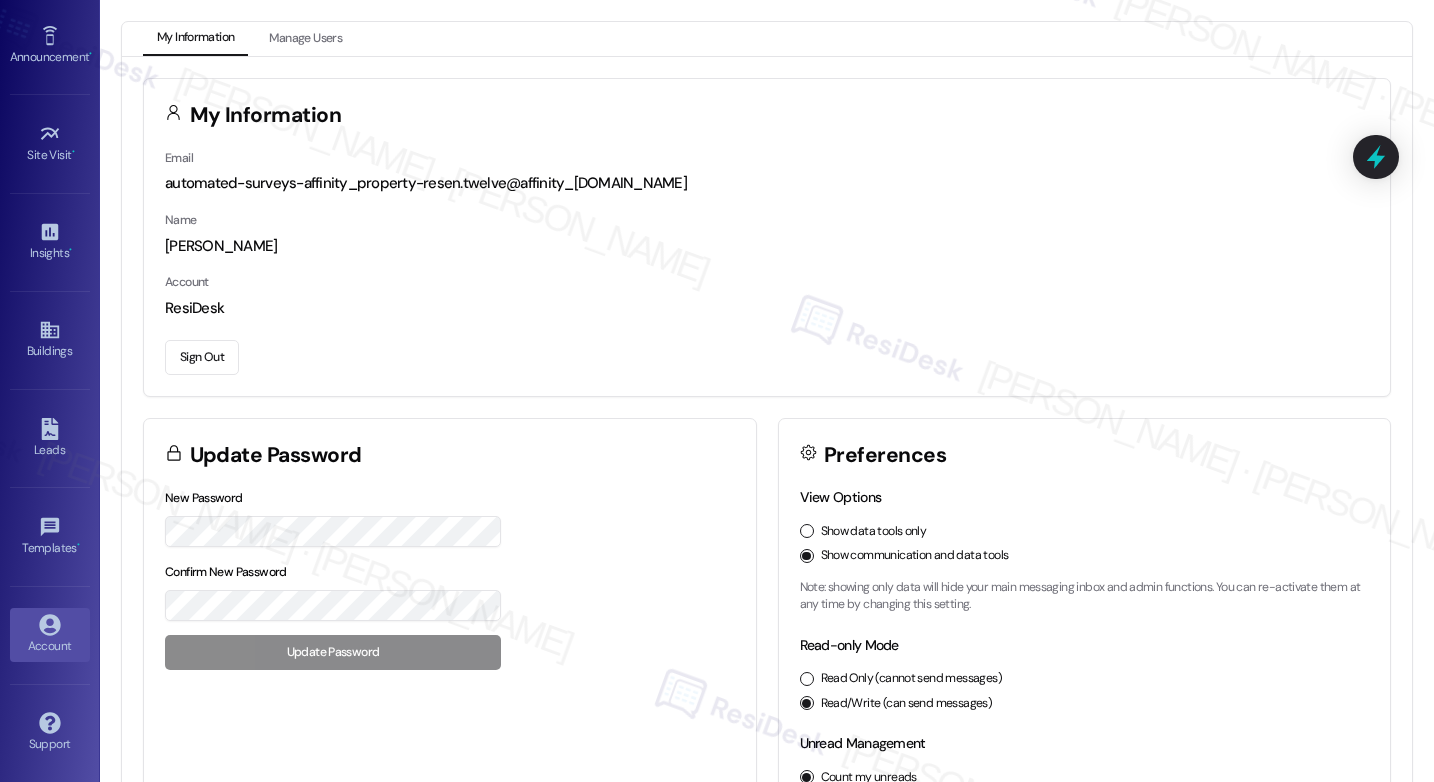 click on "Sign Out" at bounding box center (202, 357) 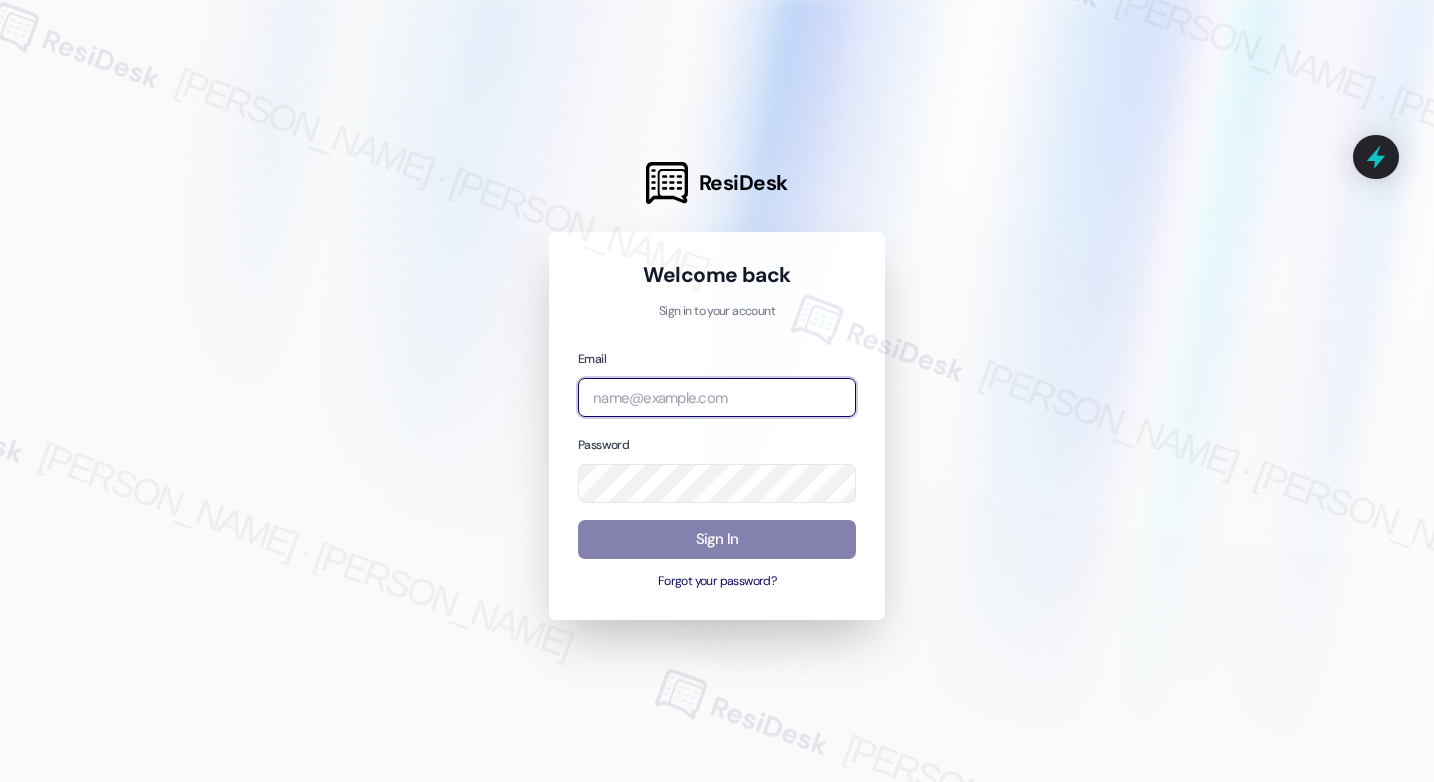 click at bounding box center (717, 397) 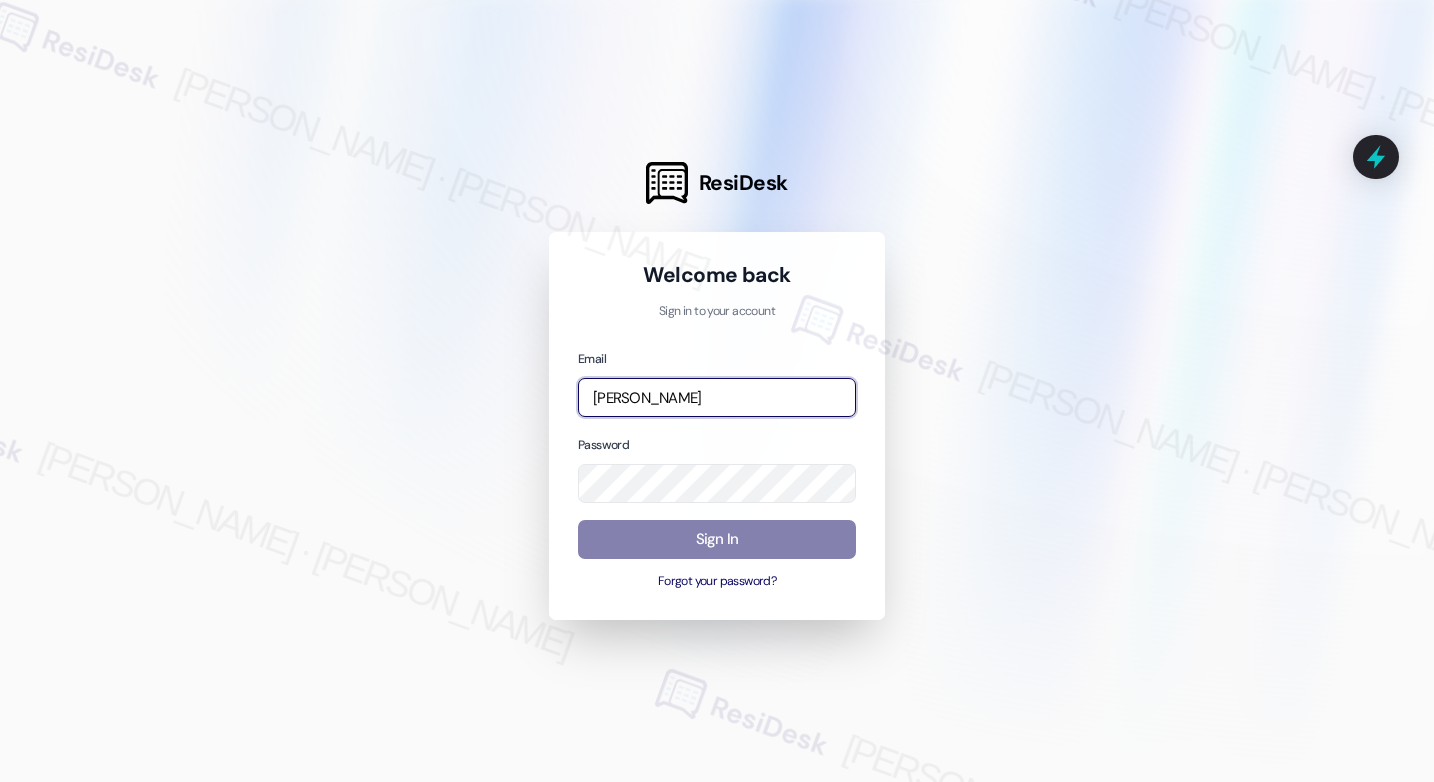 type on "[EMAIL_ADDRESS][PERSON_NAME][PERSON_NAME][PERSON_NAME][PERSON_NAME][DOMAIN_NAME]" 